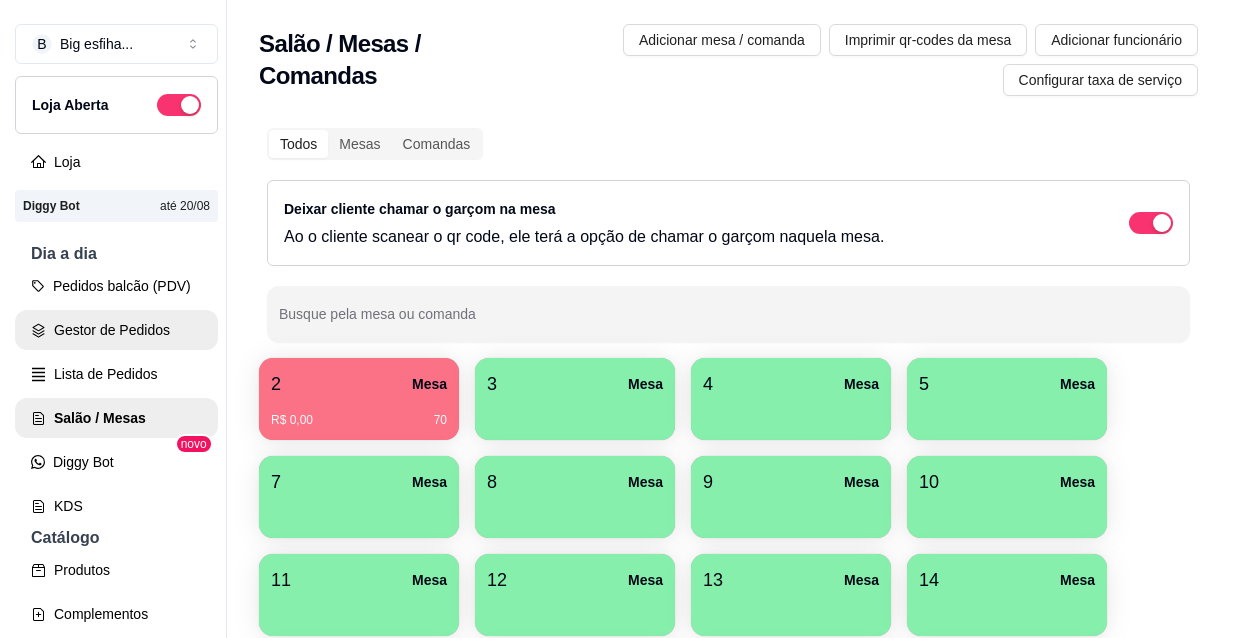 scroll, scrollTop: 0, scrollLeft: 0, axis: both 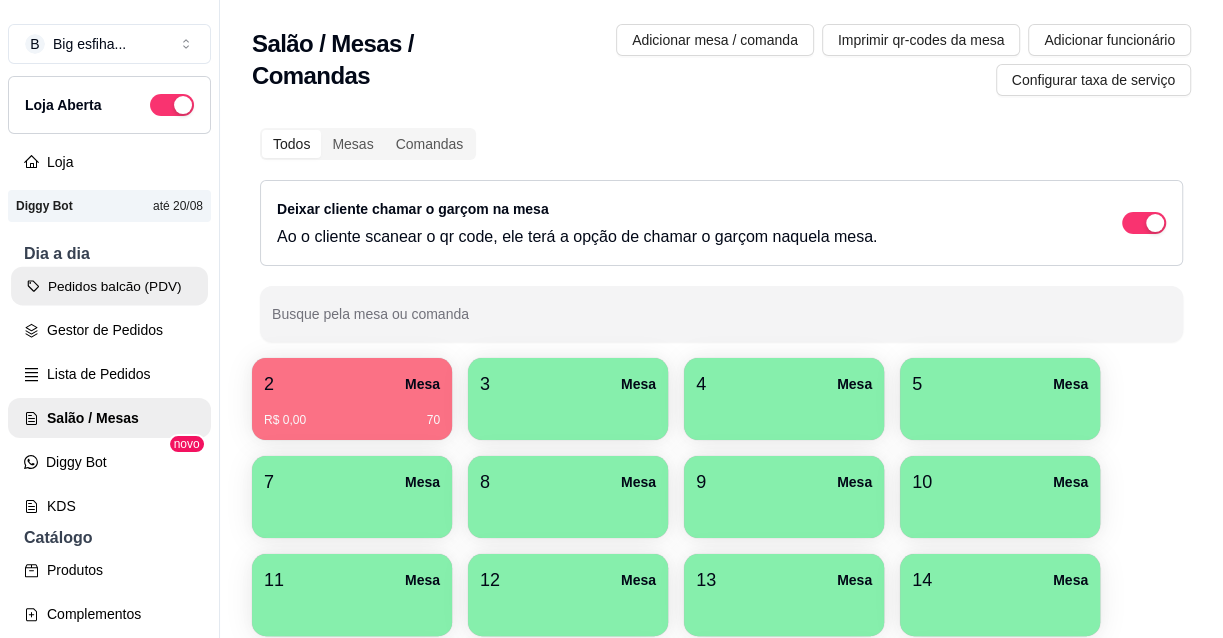 click on "Pedidos balcão (PDV)" at bounding box center (109, 286) 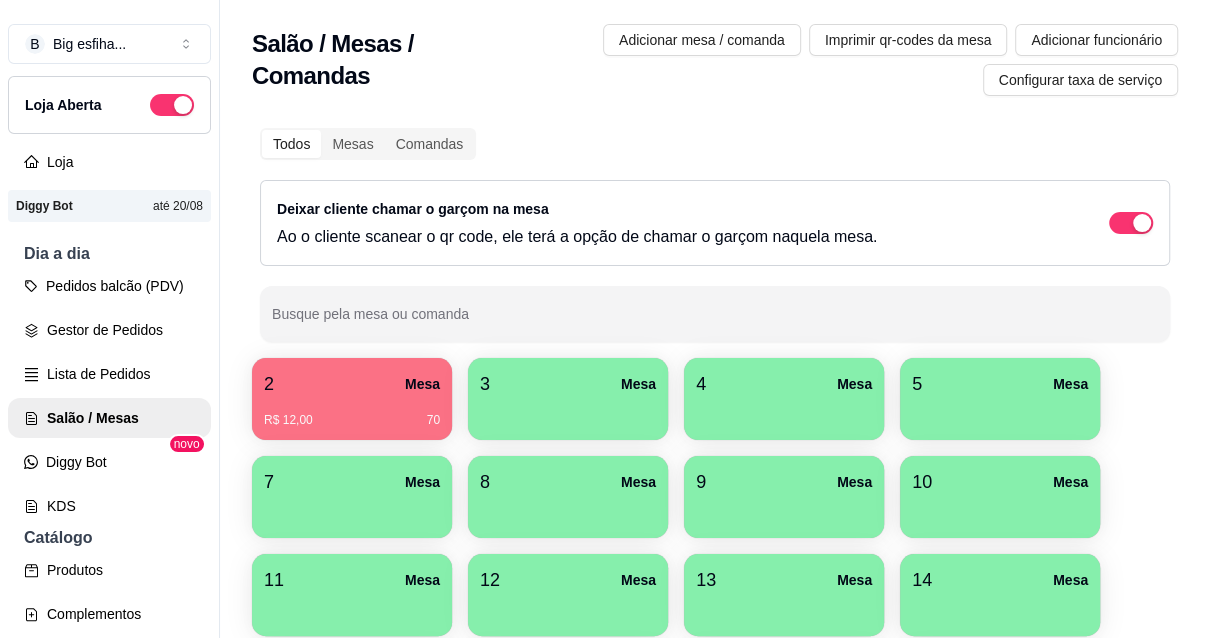 click 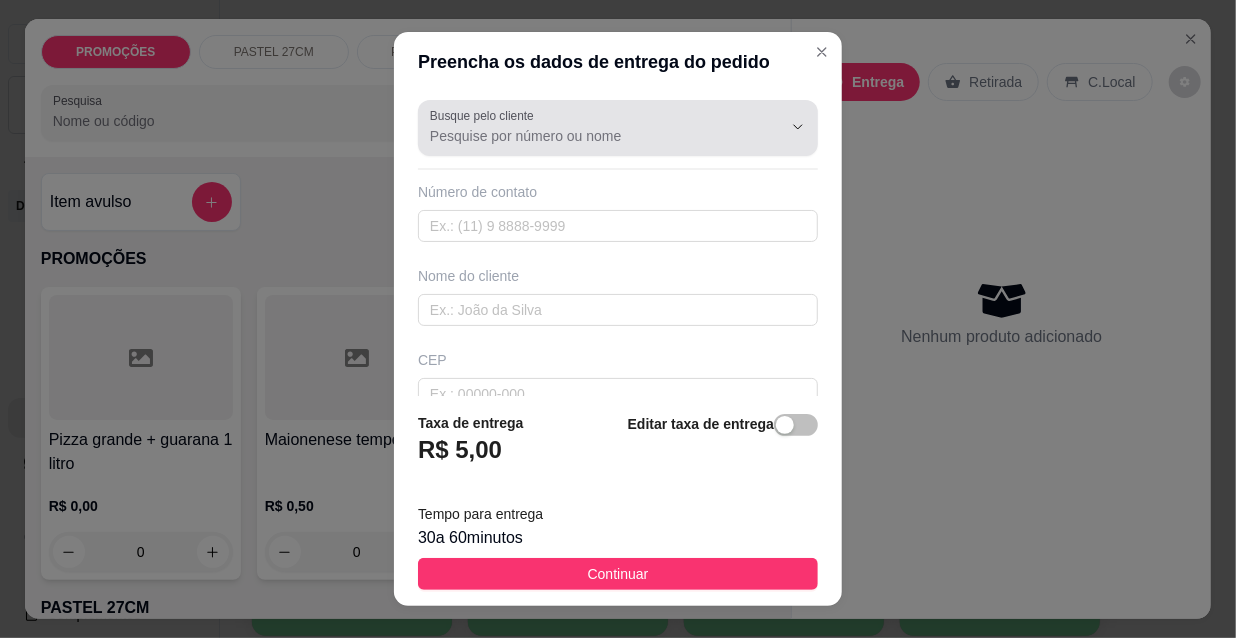 click on "Busque pelo cliente" at bounding box center (590, 136) 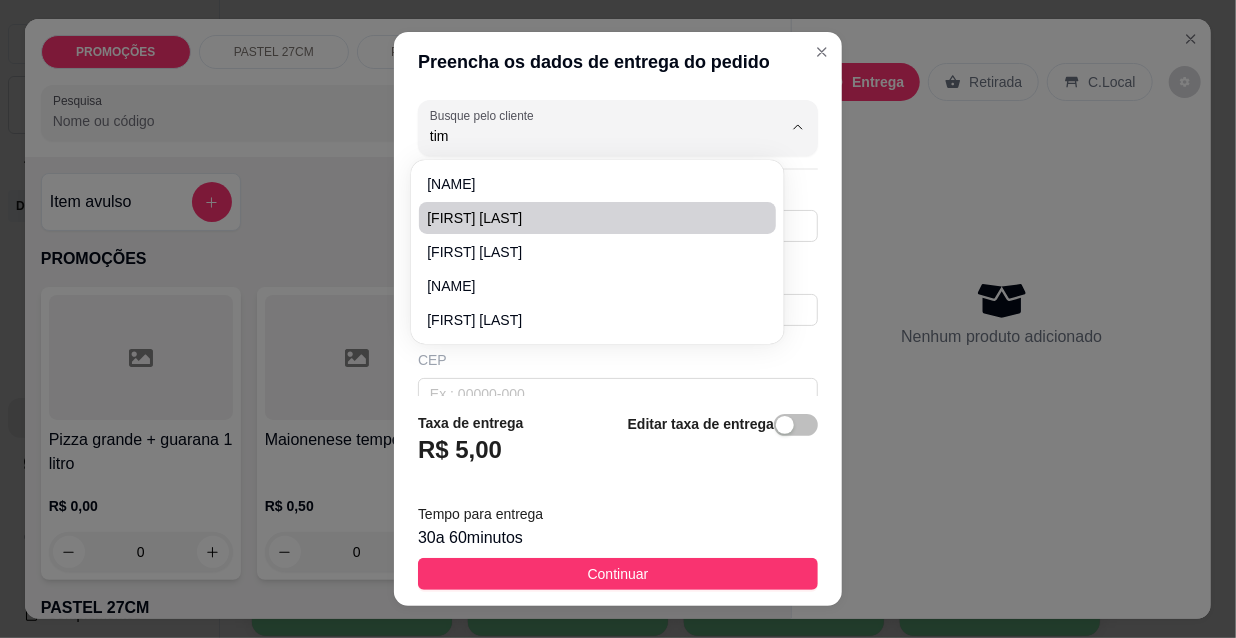 type on "tim" 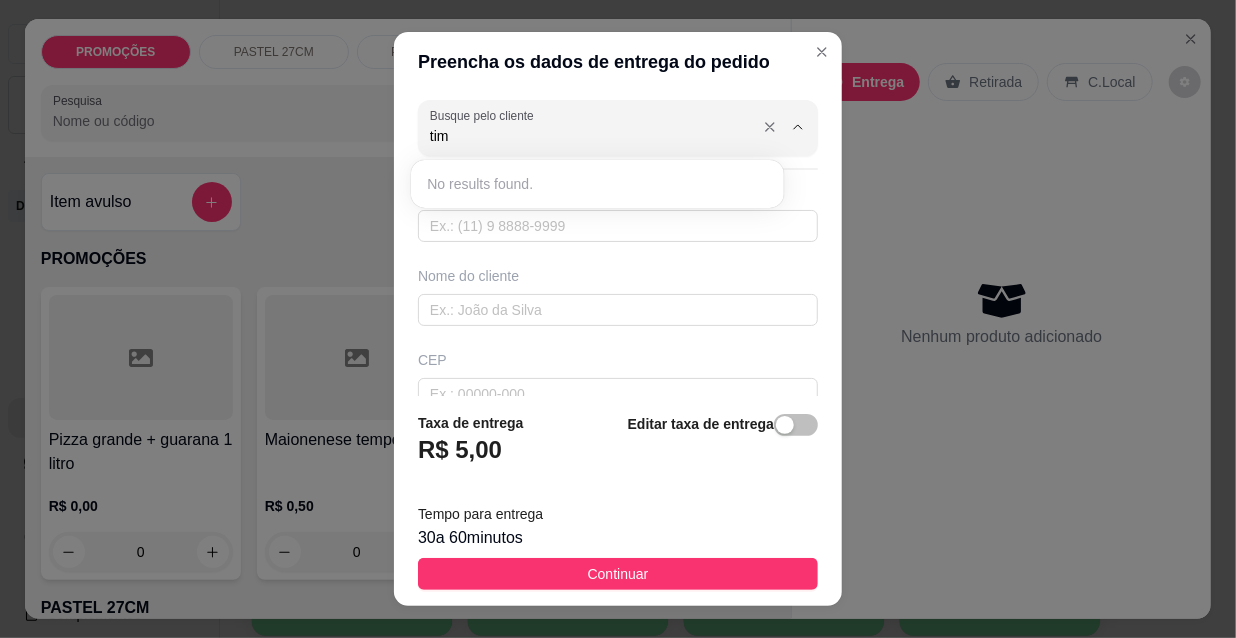 click on "tim" at bounding box center [590, 136] 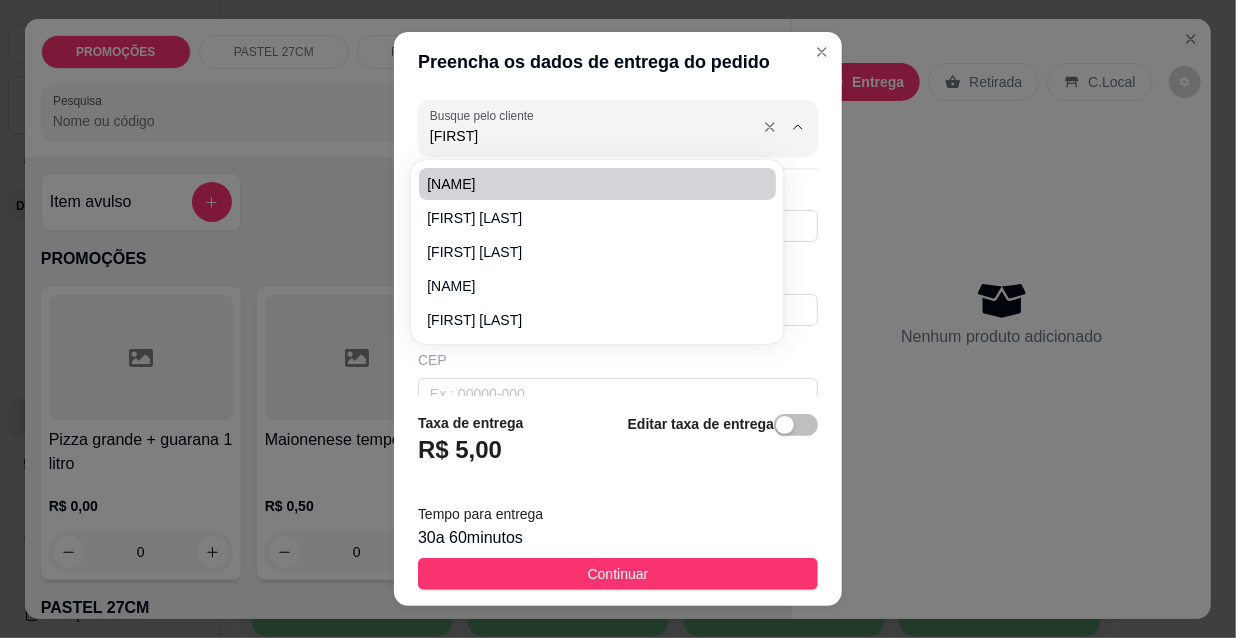click on "[FIRST]" at bounding box center [590, 136] 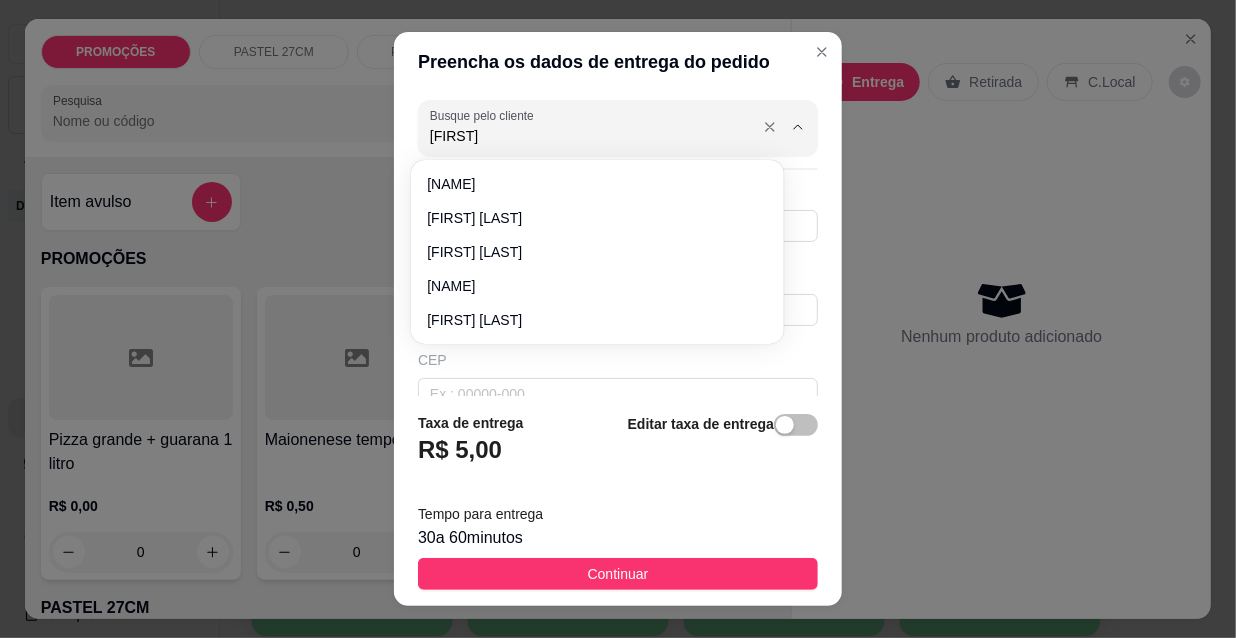 type on "T" 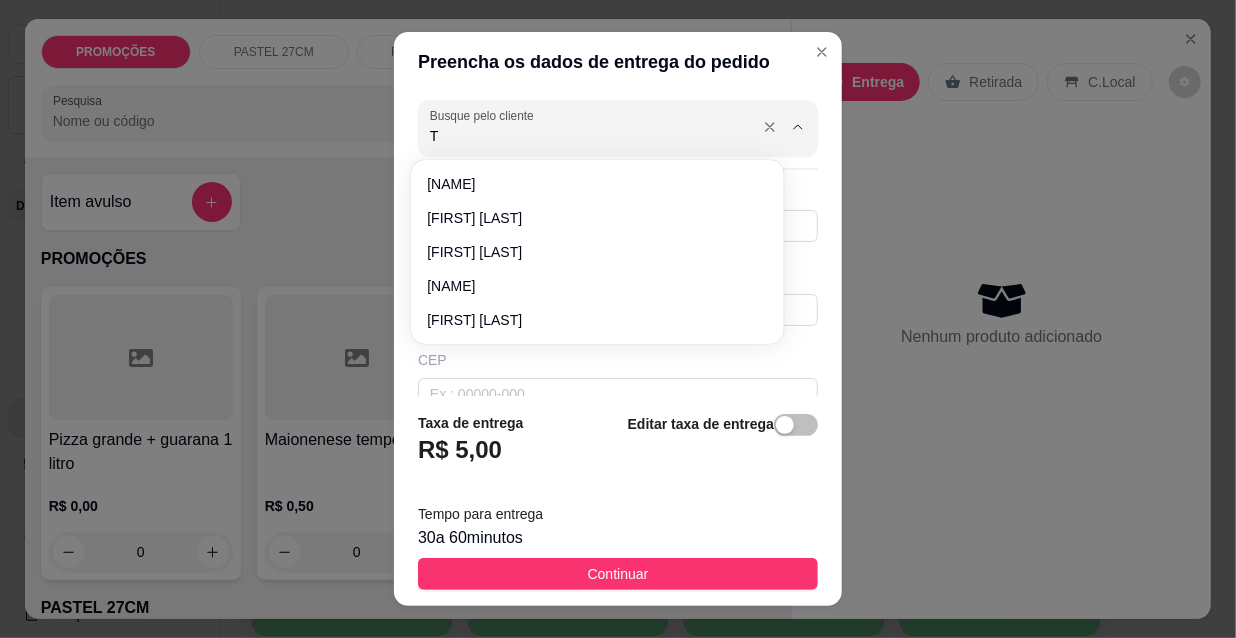 type 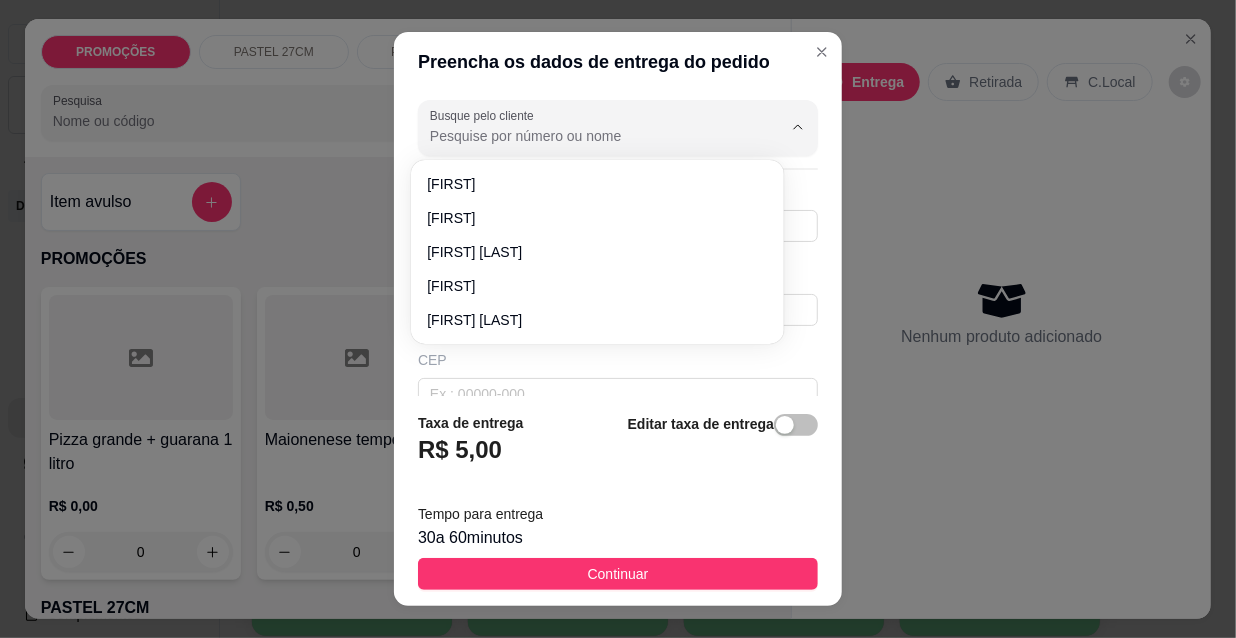 click on "Preencha os dados de entrega do pedido Busque pelo cliente Número de contato [PHONE] Nome do cliente [NAME] CEP [POSTAL_CODE] Rua/Avenida [STREET] Número [NUMBER] Bairro [NEIGHBORHOOD] Cidade [CITY] Complemento [COMPLEMENT] Taxa de entrega R$ 5,00 Editar taxa de entrega  Tempo para entrega  30  a   60  minutos Continuar" at bounding box center (618, 319) 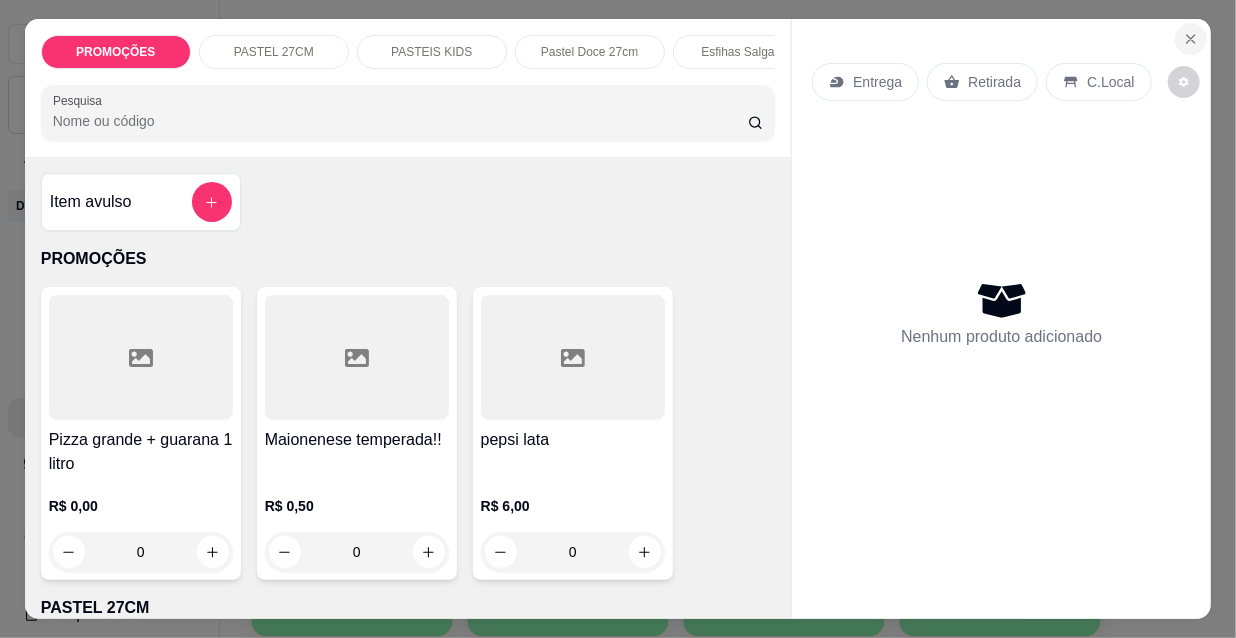 click 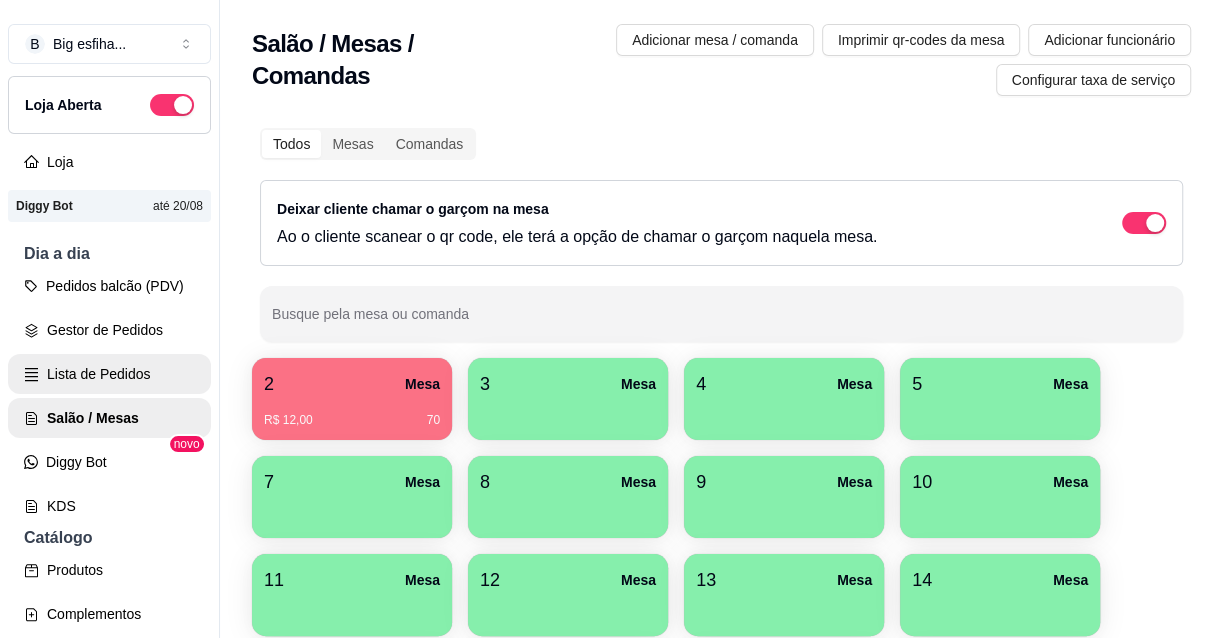 click on "Lista de Pedidos" at bounding box center (109, 374) 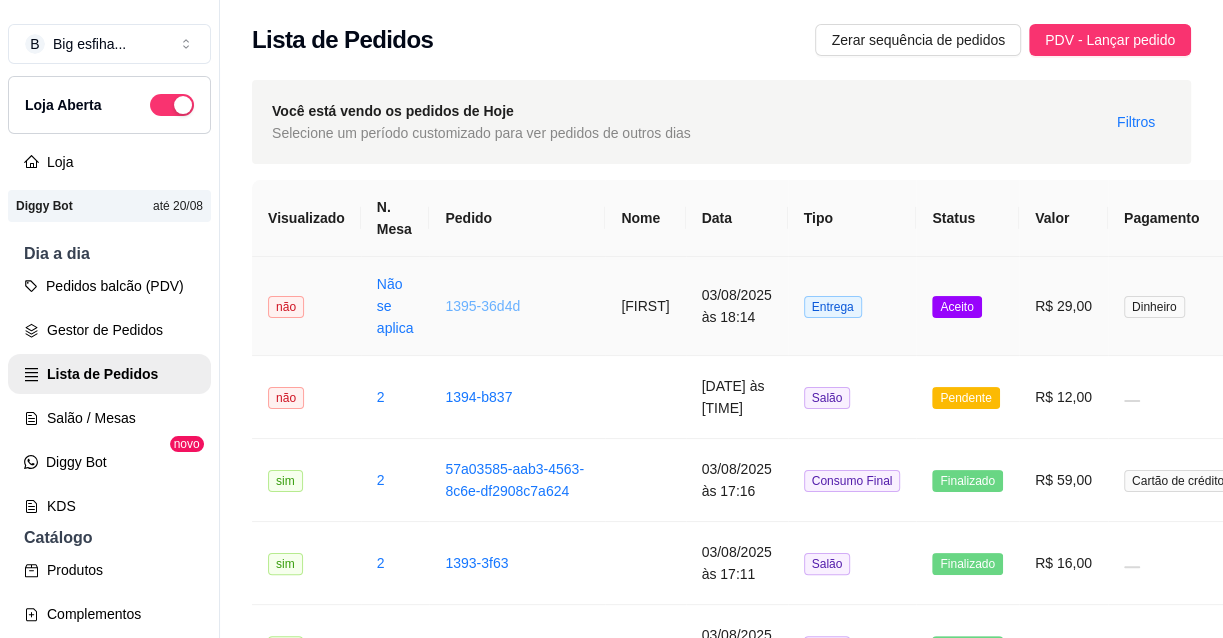 click on "1395-36d4d" at bounding box center (482, 306) 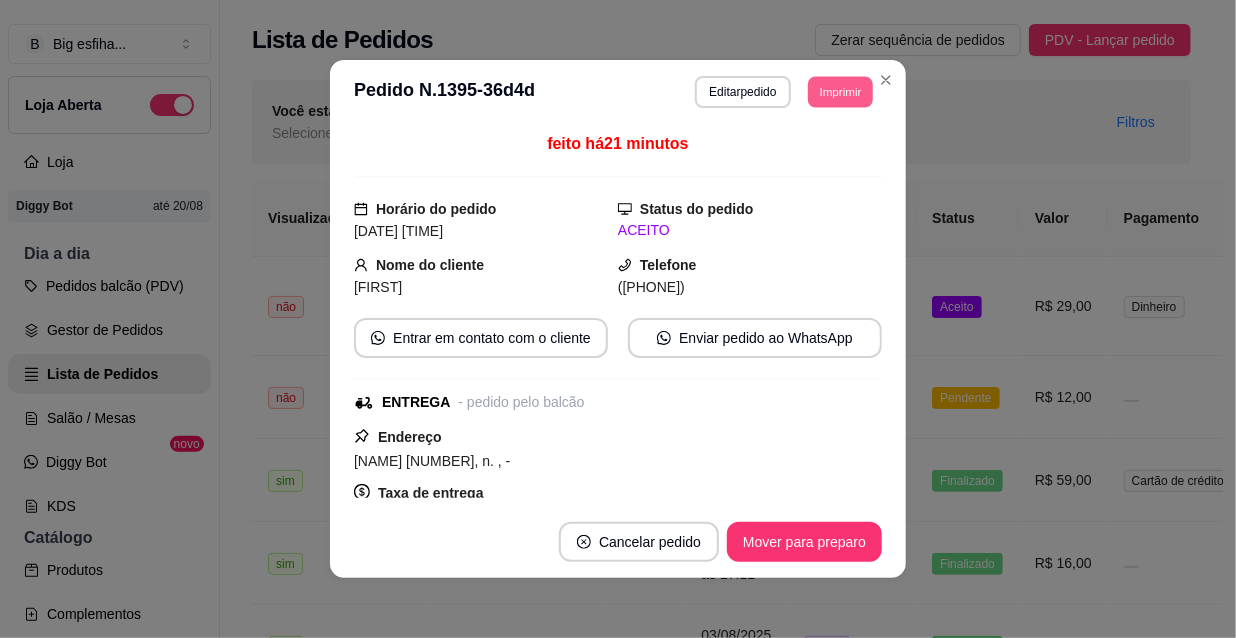 click on "Imprimir" at bounding box center [840, 91] 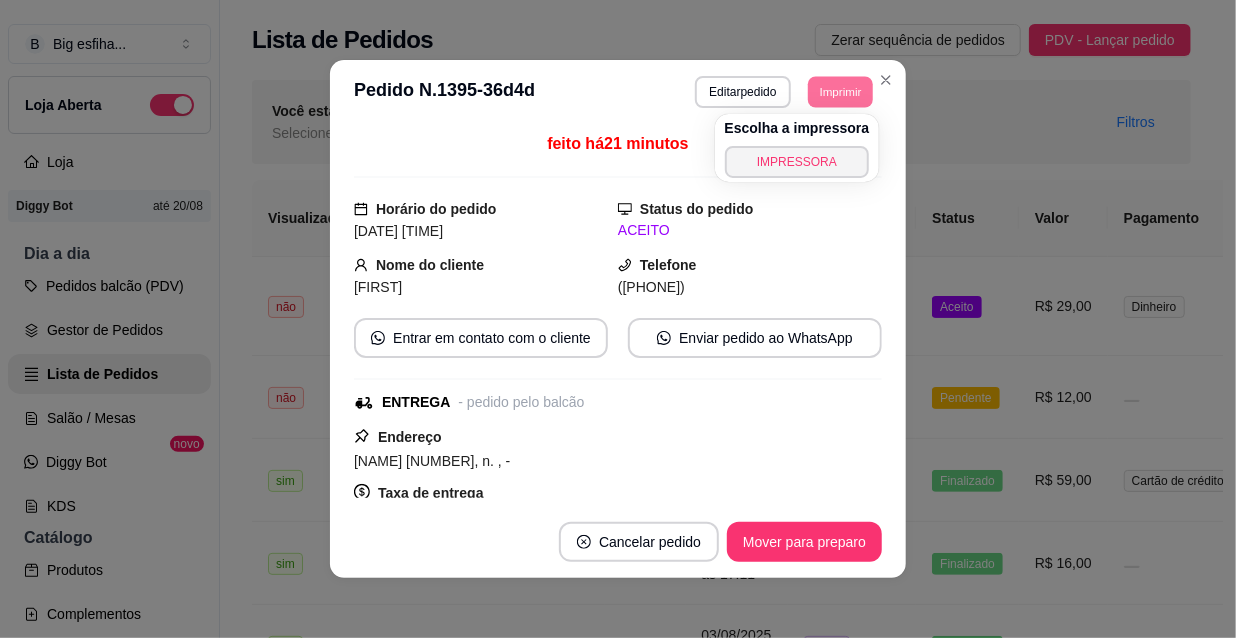 click on "Escolha a impressora IMPRESSORA" at bounding box center [797, 148] 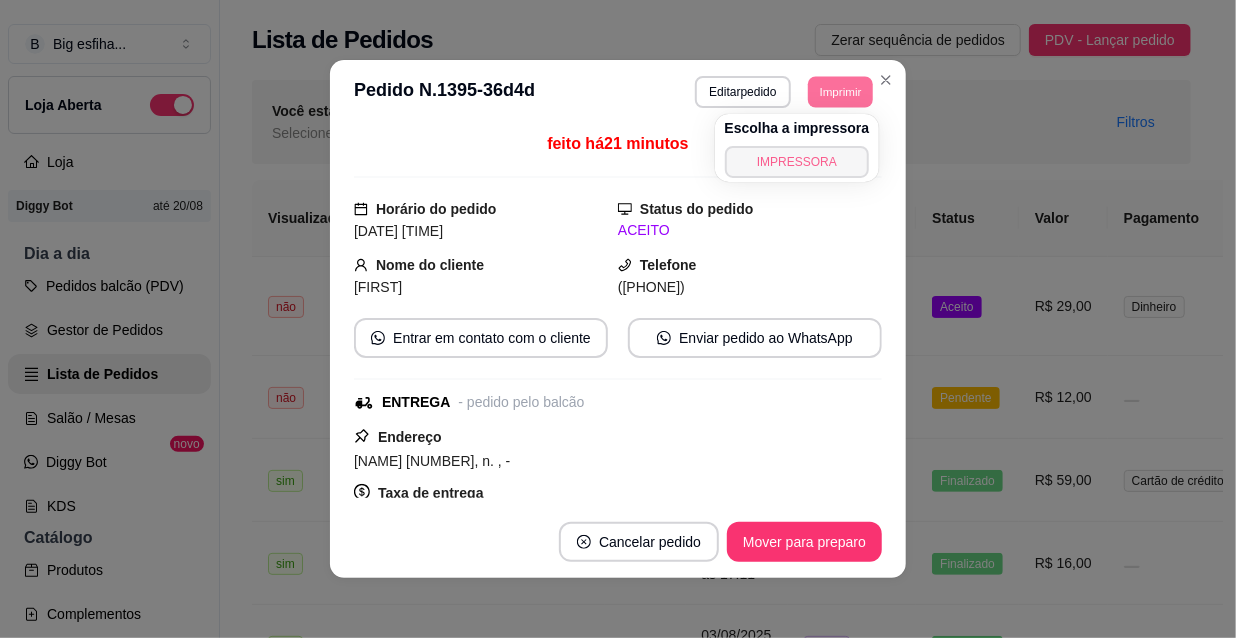 click on "IMPRESSORA" at bounding box center [797, 162] 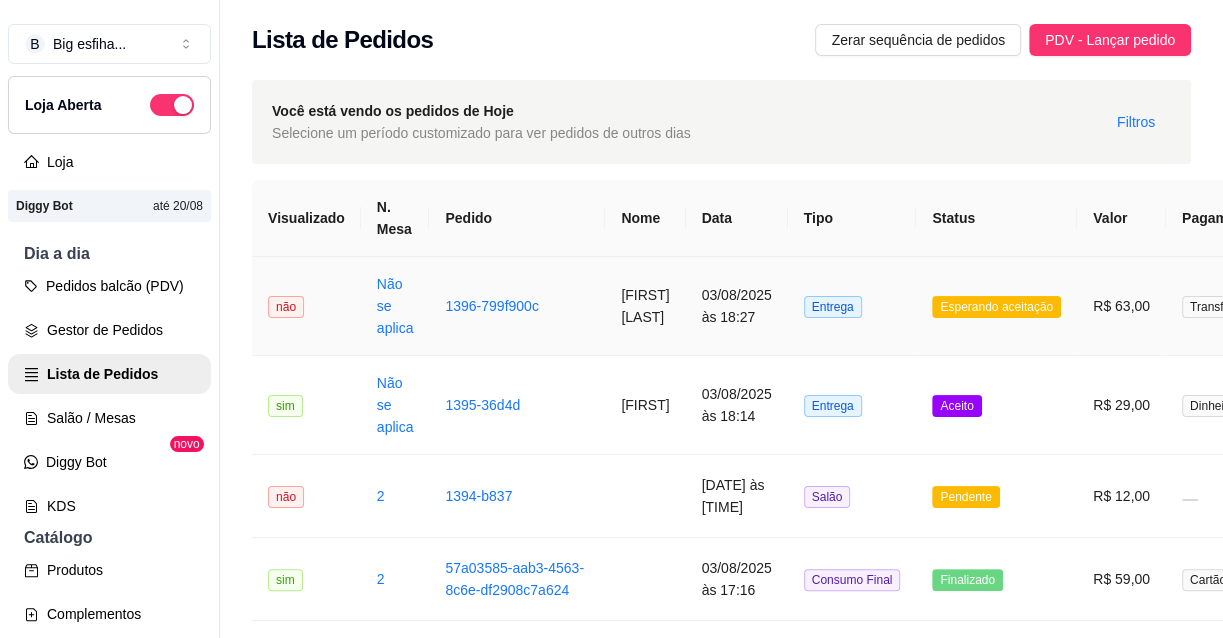 click on "03/08/2025 às 18:27" at bounding box center (737, 306) 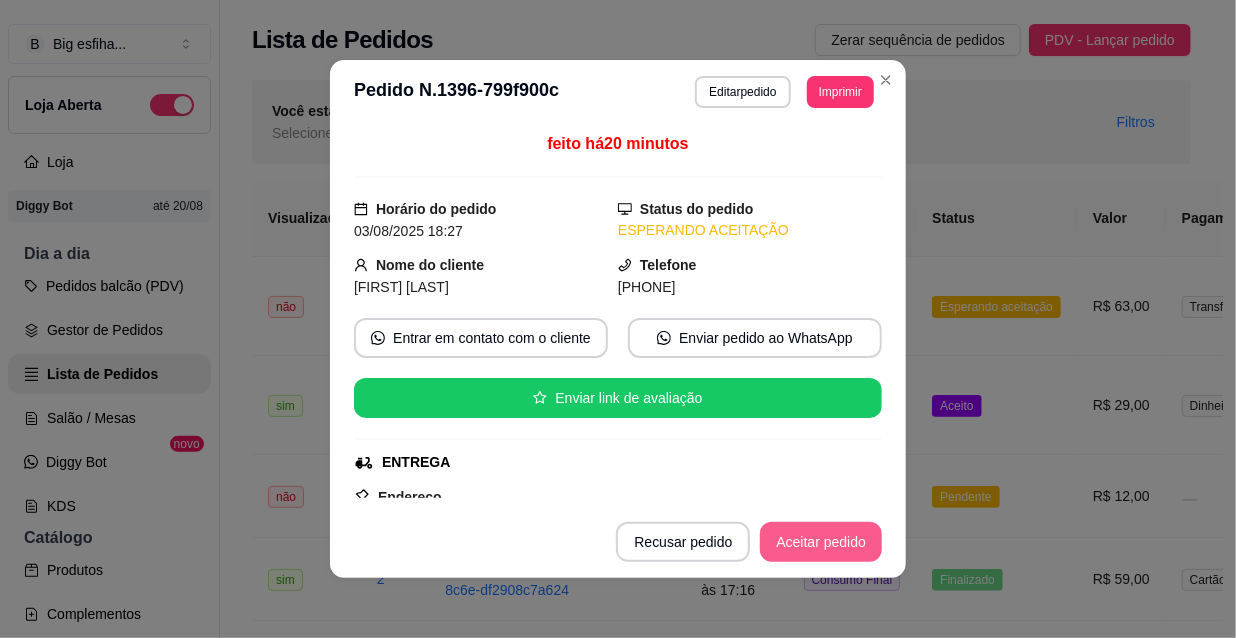 click on "Aceitar pedido" at bounding box center (821, 542) 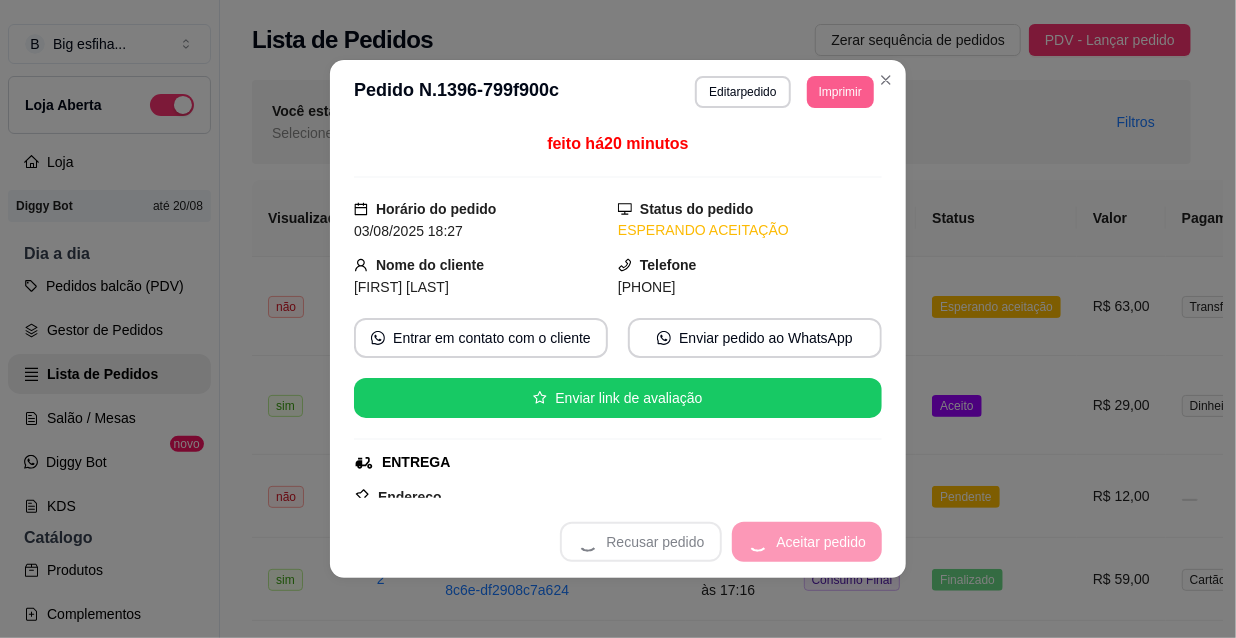 click on "Imprimir" at bounding box center [840, 92] 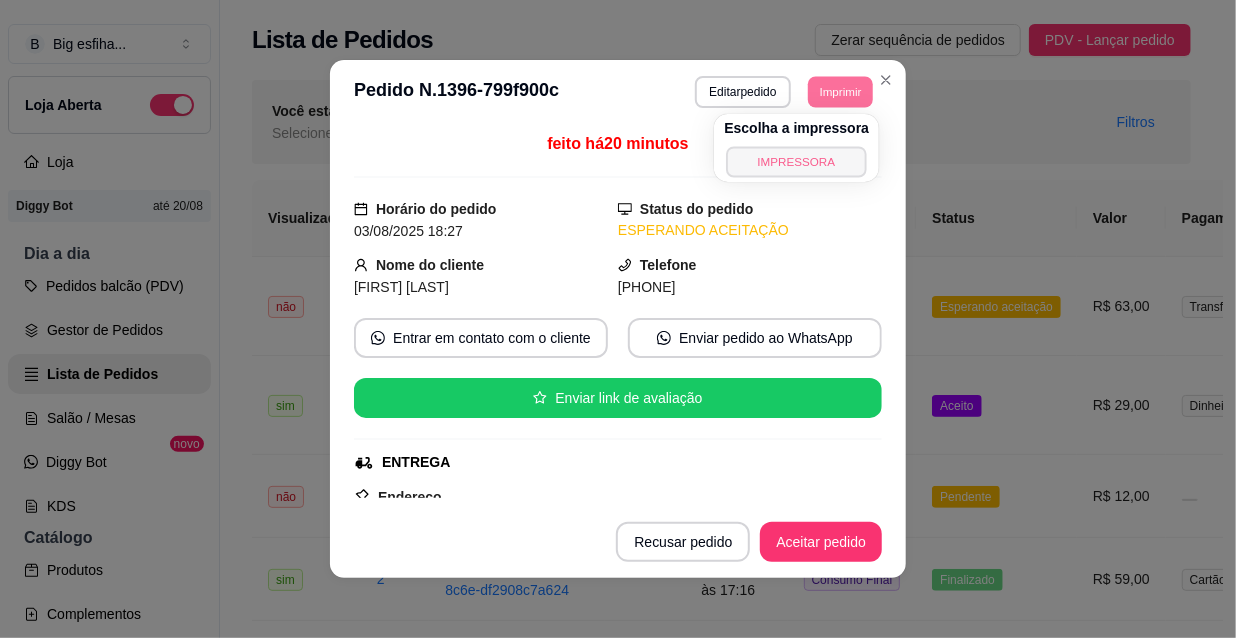 click on "IMPRESSORA" at bounding box center (797, 161) 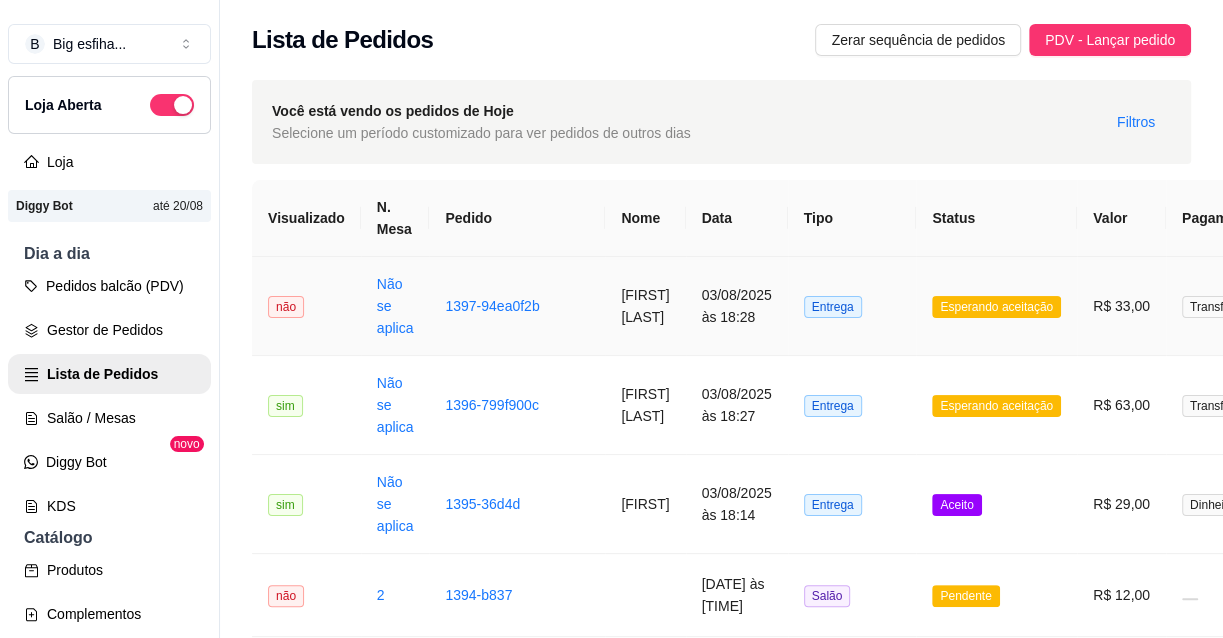 click on "1397-94ea0f2b" at bounding box center (517, 306) 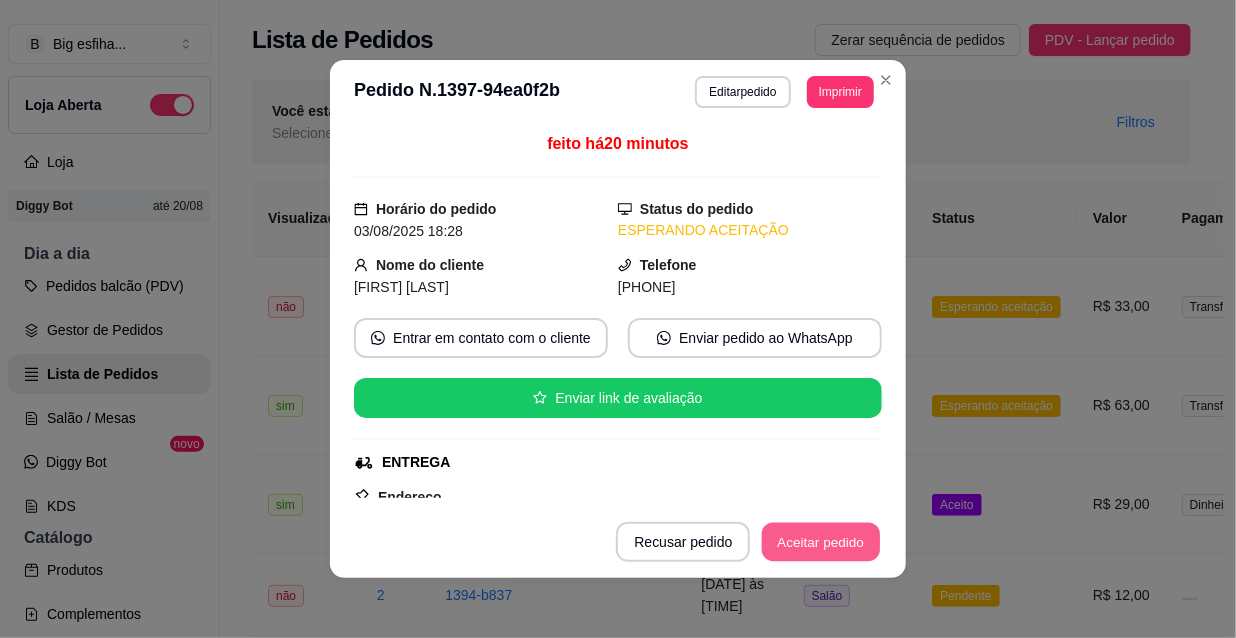 click on "Aceitar pedido" at bounding box center (821, 542) 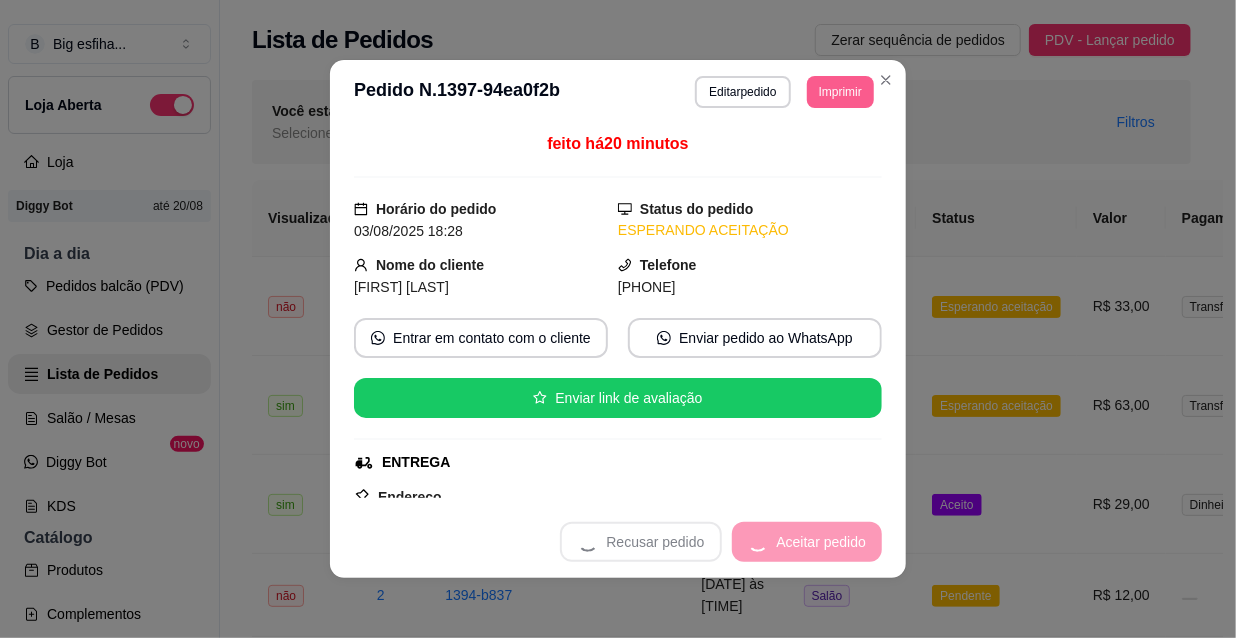 click on "**********" at bounding box center (784, 92) 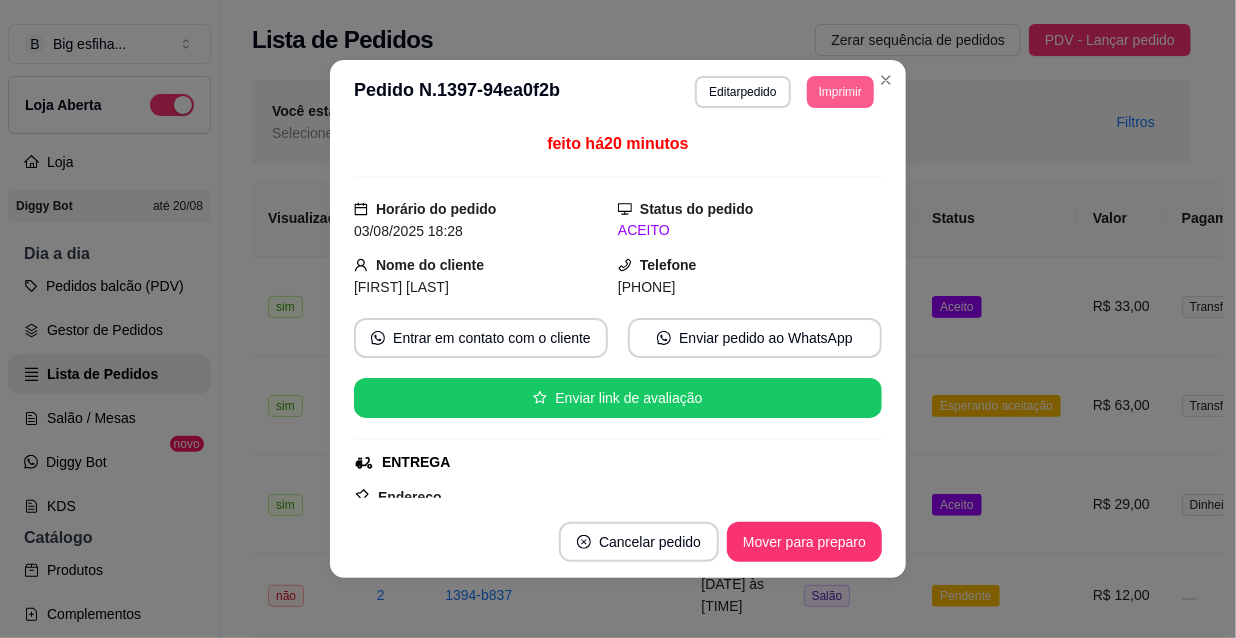 click on "Imprimir" at bounding box center (840, 92) 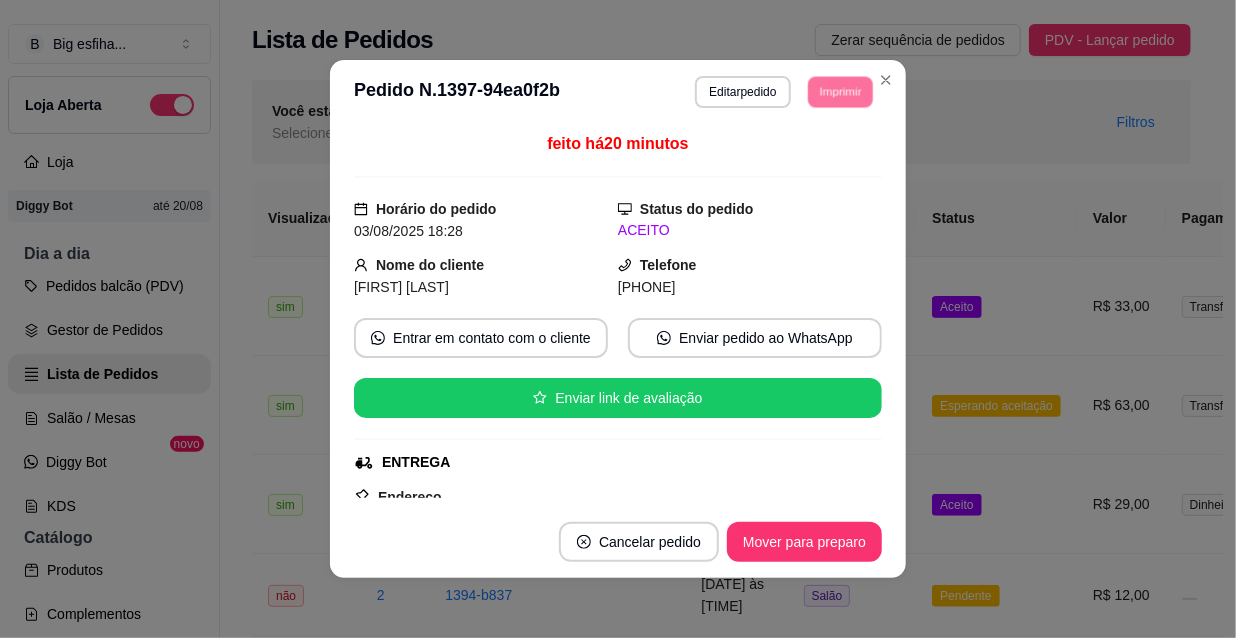 click on "IMPRESSORA" at bounding box center (813, 153) 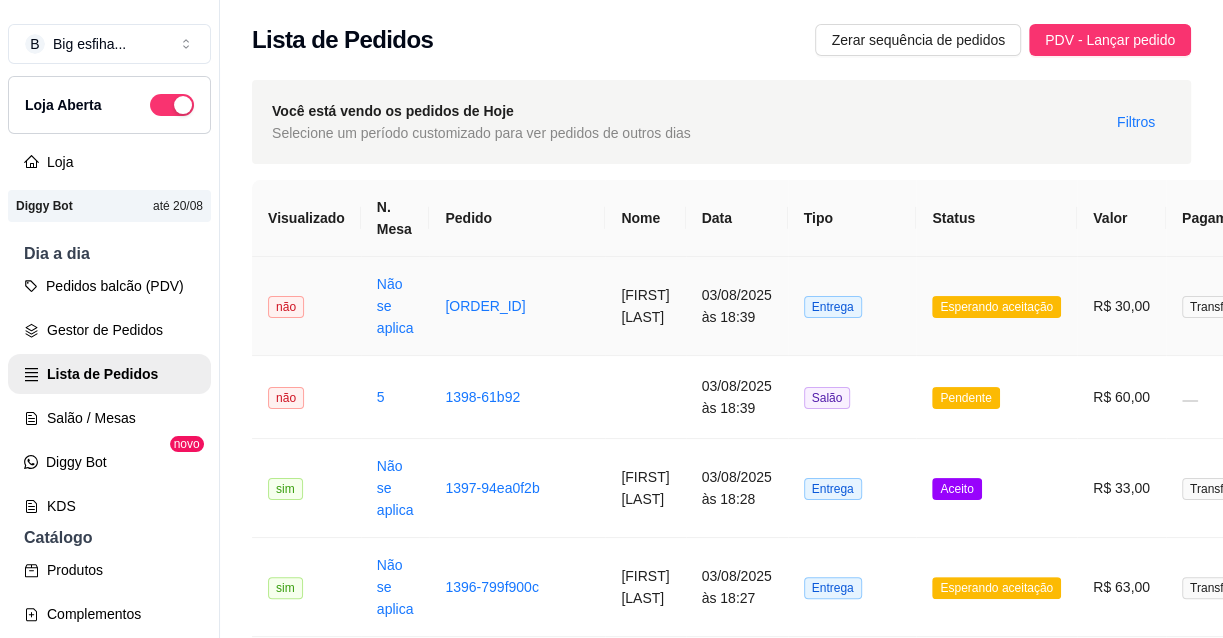 click on "[FIRST] [LAST]" at bounding box center [645, 306] 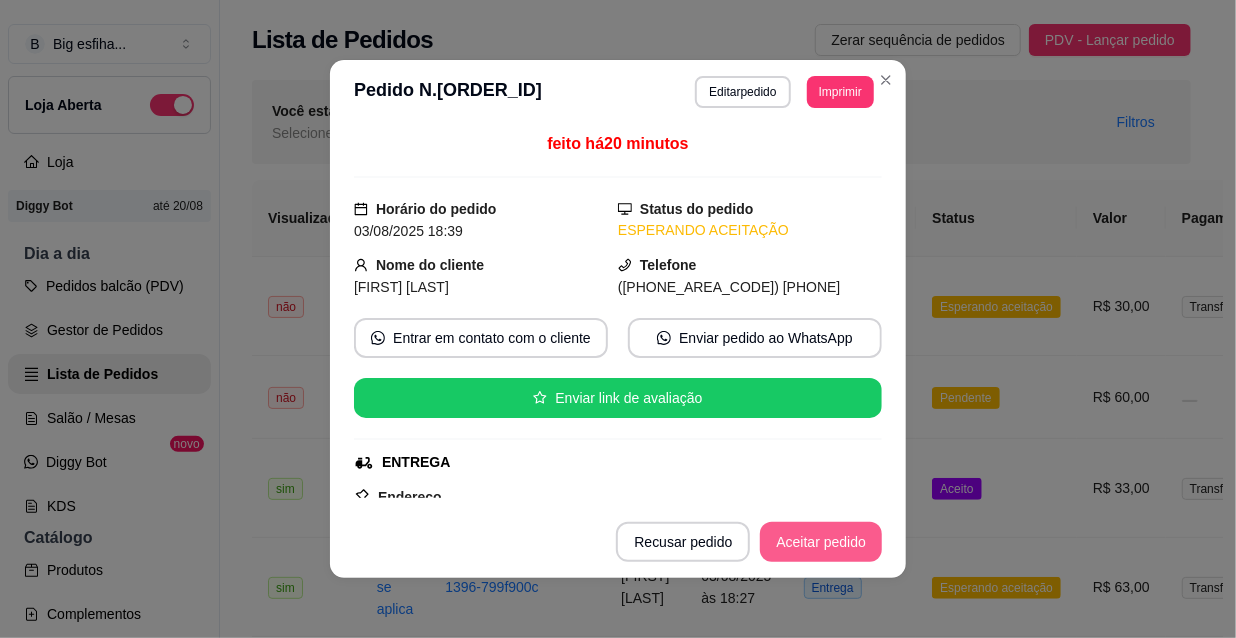 click on "Aceitar pedido" at bounding box center [821, 542] 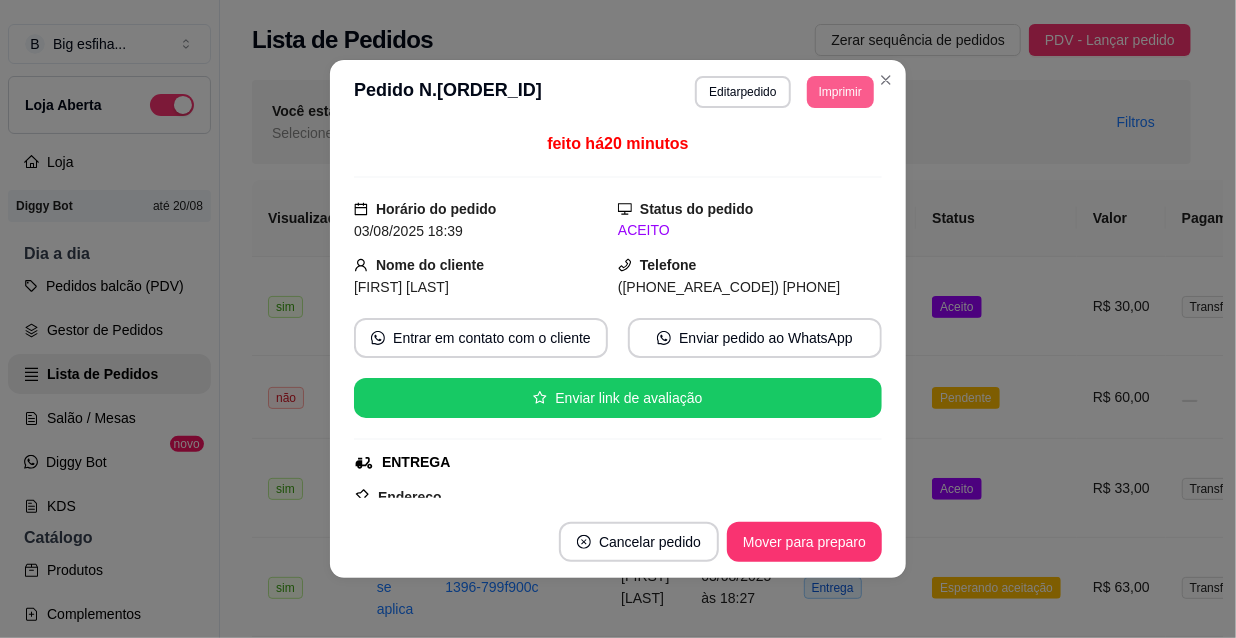 click on "Imprimir" at bounding box center (840, 92) 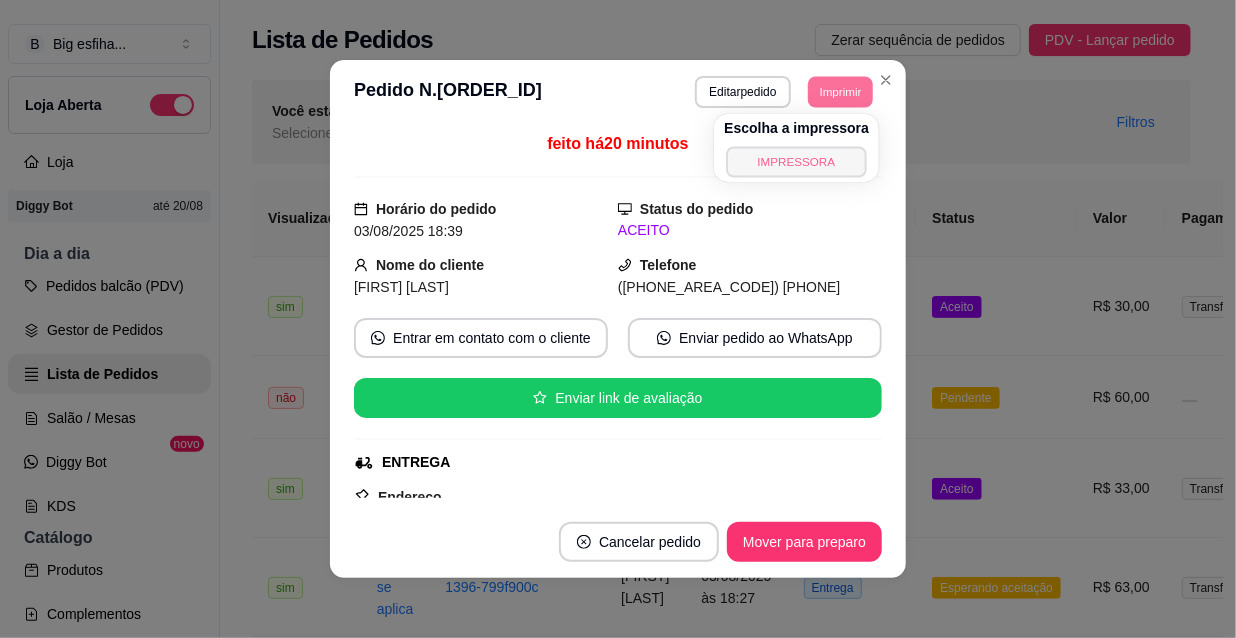 click on "IMPRESSORA" at bounding box center [796, 161] 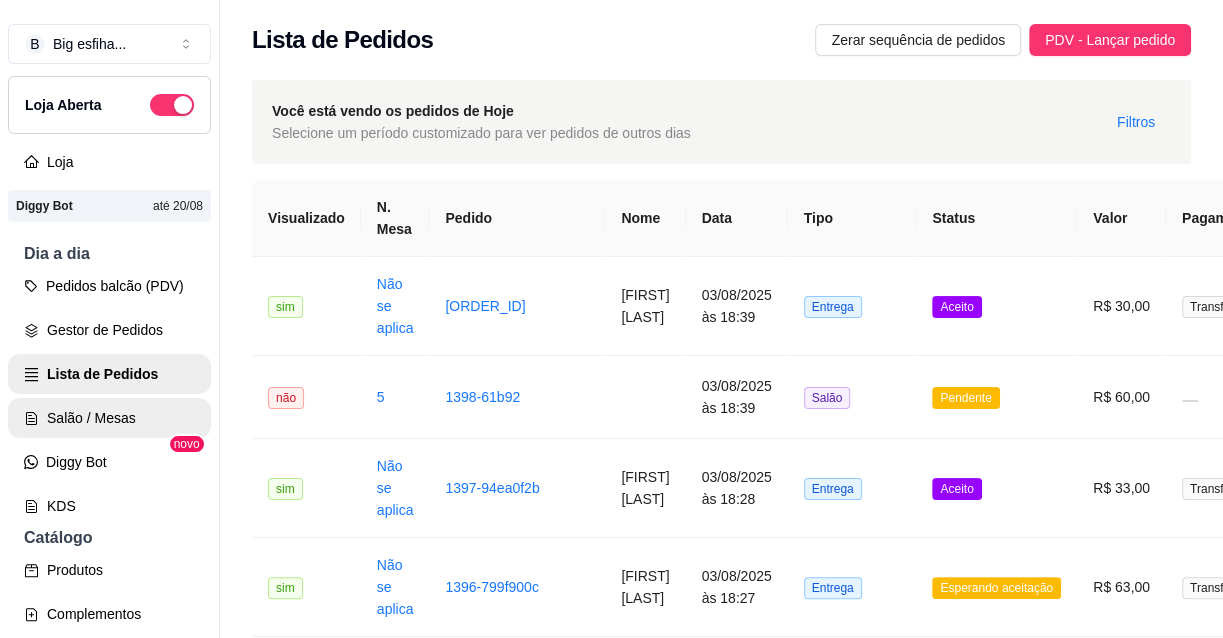 click on "Salão / Mesas" at bounding box center (109, 418) 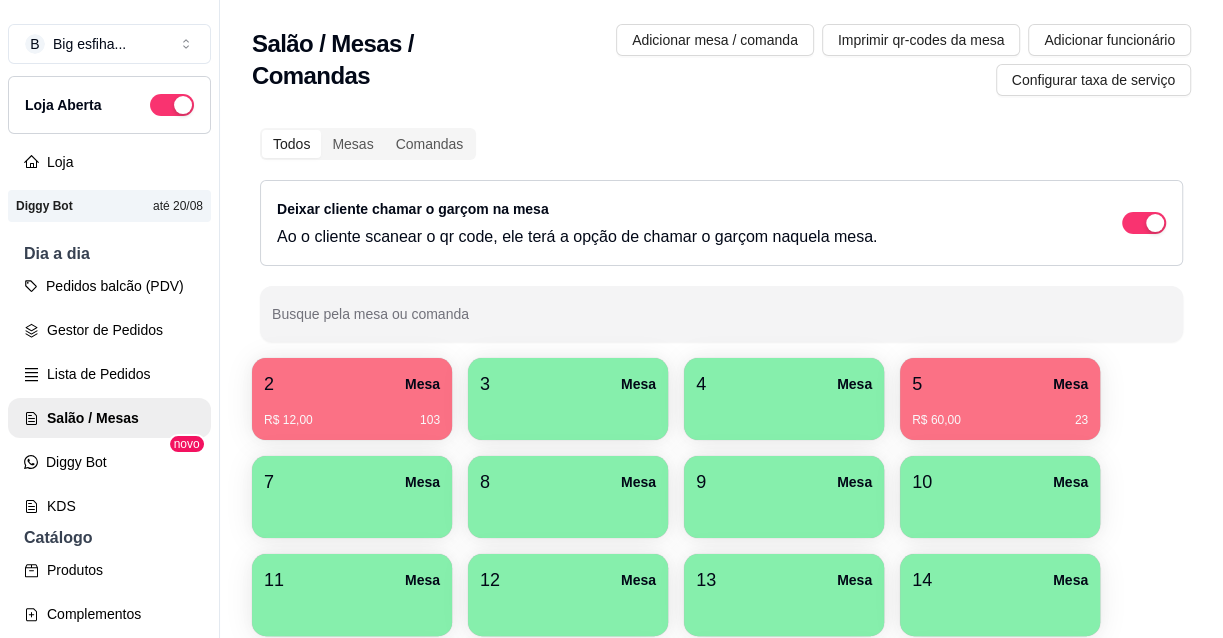 click on "R$ 60,00 [NUMBER]" at bounding box center (1000, 420) 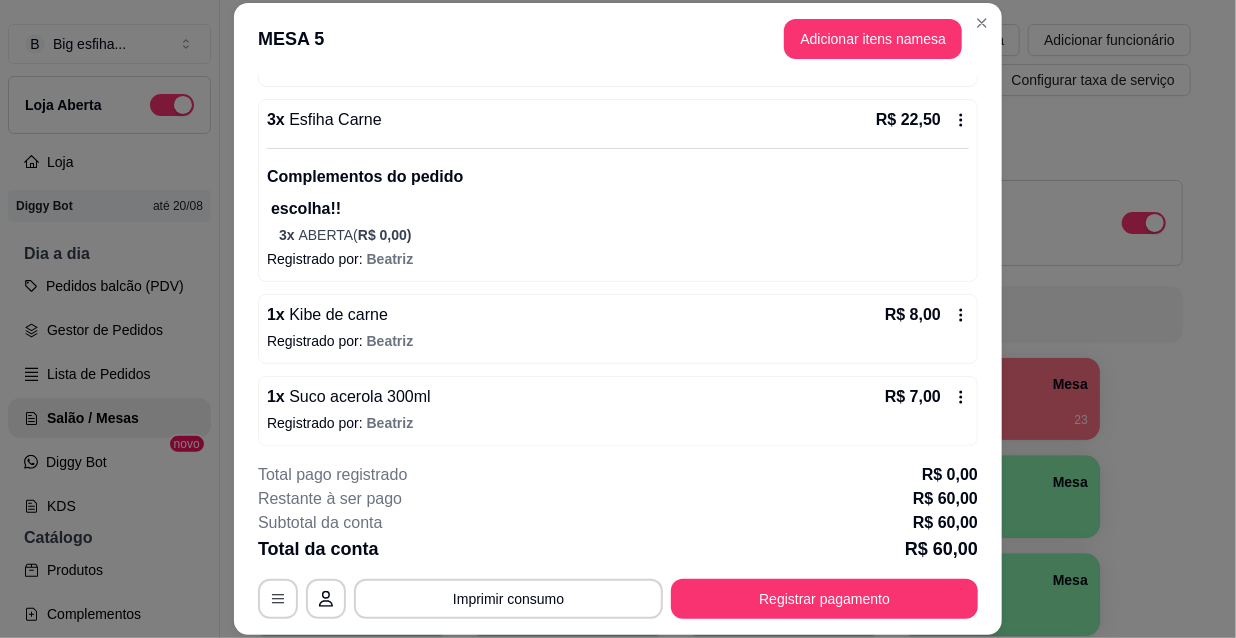 scroll, scrollTop: 365, scrollLeft: 0, axis: vertical 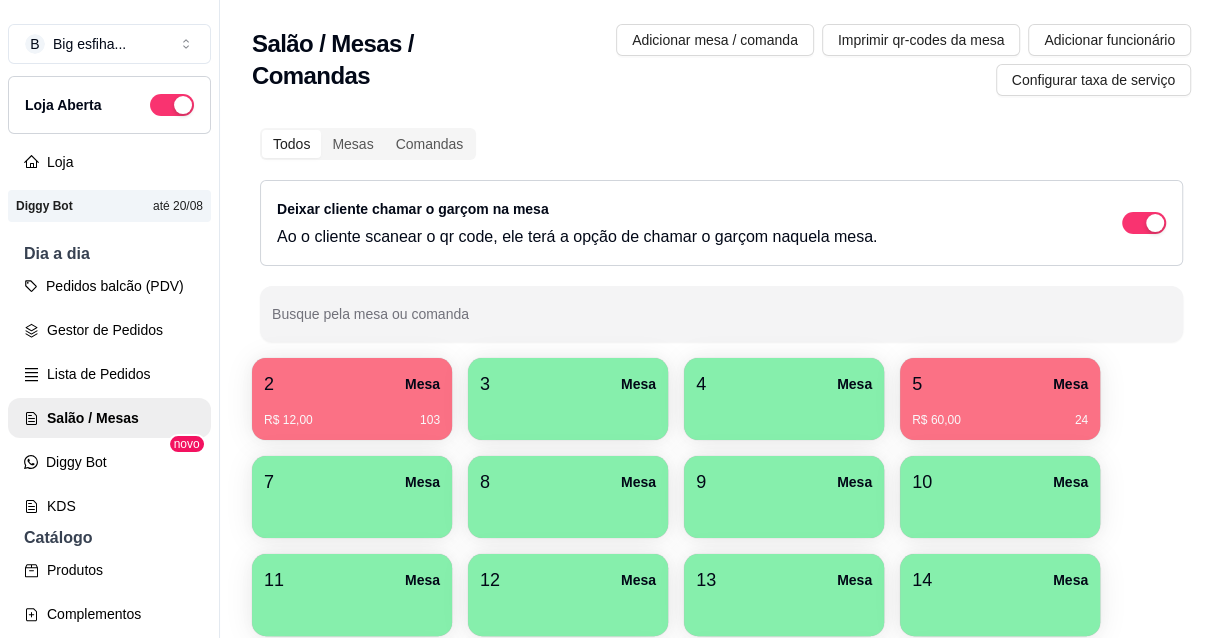 click at bounding box center (568, 413) 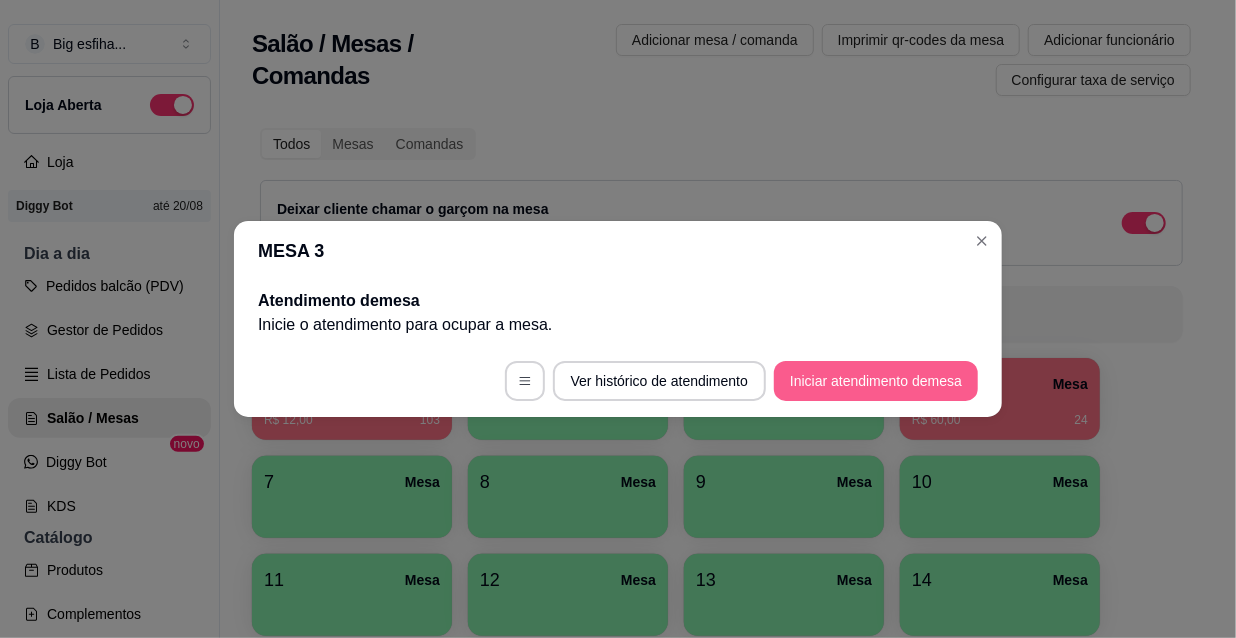 click on "Iniciar atendimento de  mesa" at bounding box center [876, 381] 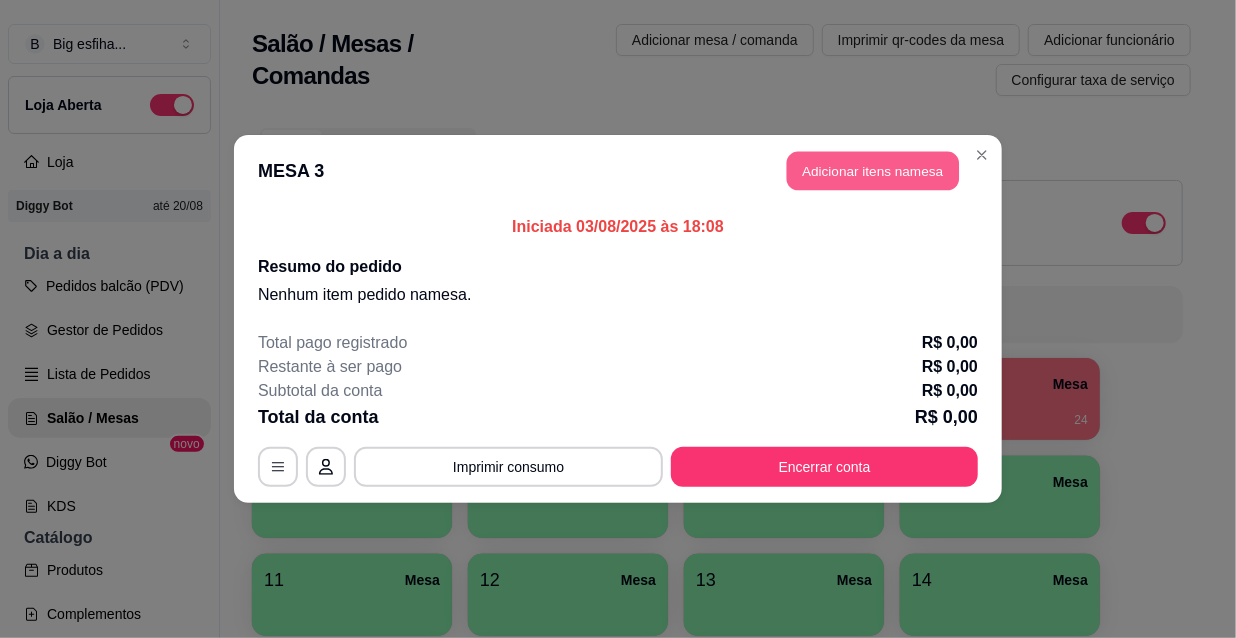 click on "Adicionar itens na  mesa" at bounding box center [873, 171] 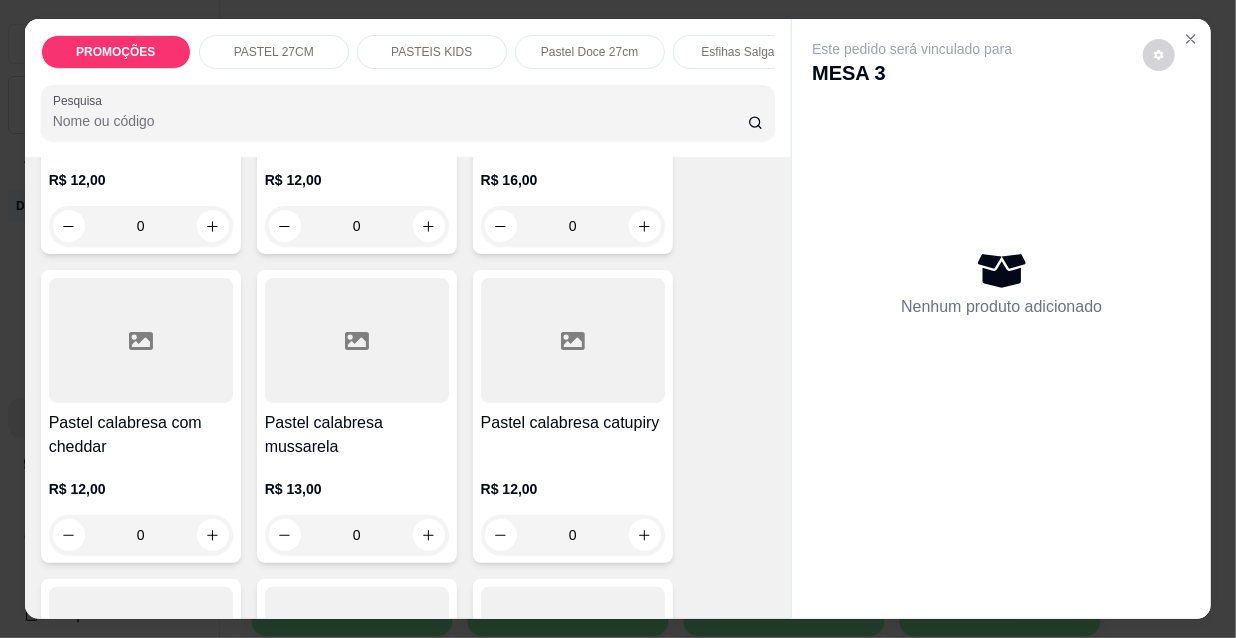 scroll, scrollTop: 1818, scrollLeft: 0, axis: vertical 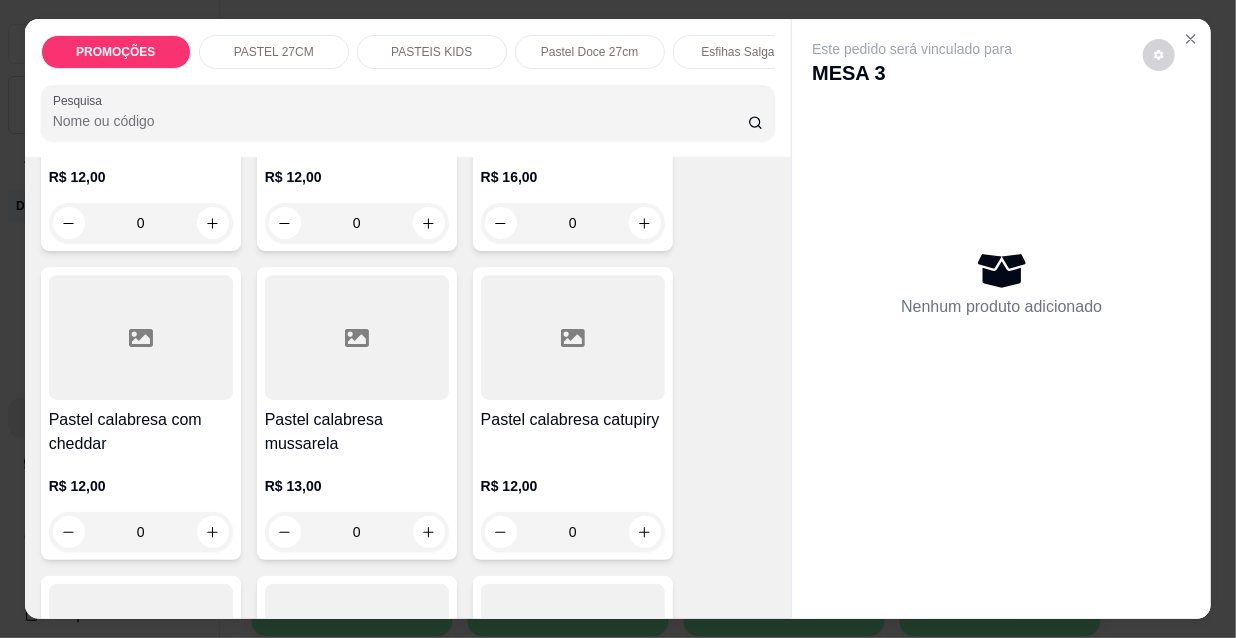 click on "Pastel calabresa catupiry" at bounding box center (573, 420) 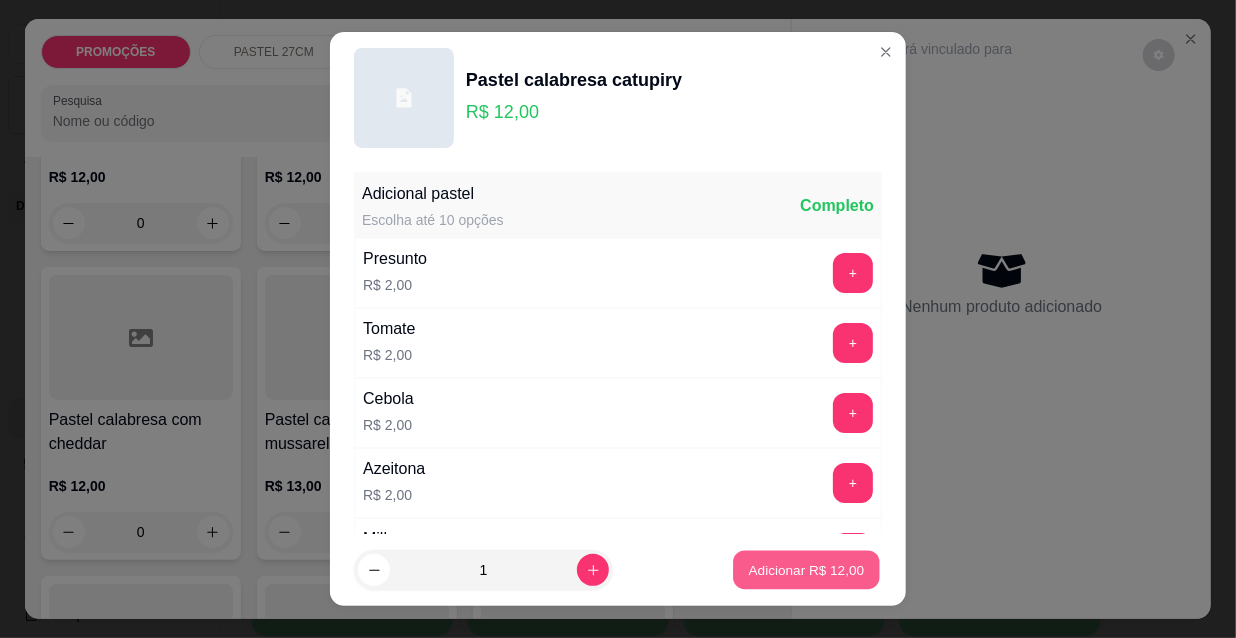 click on "Adicionar   R$ 12,00" at bounding box center [806, 570] 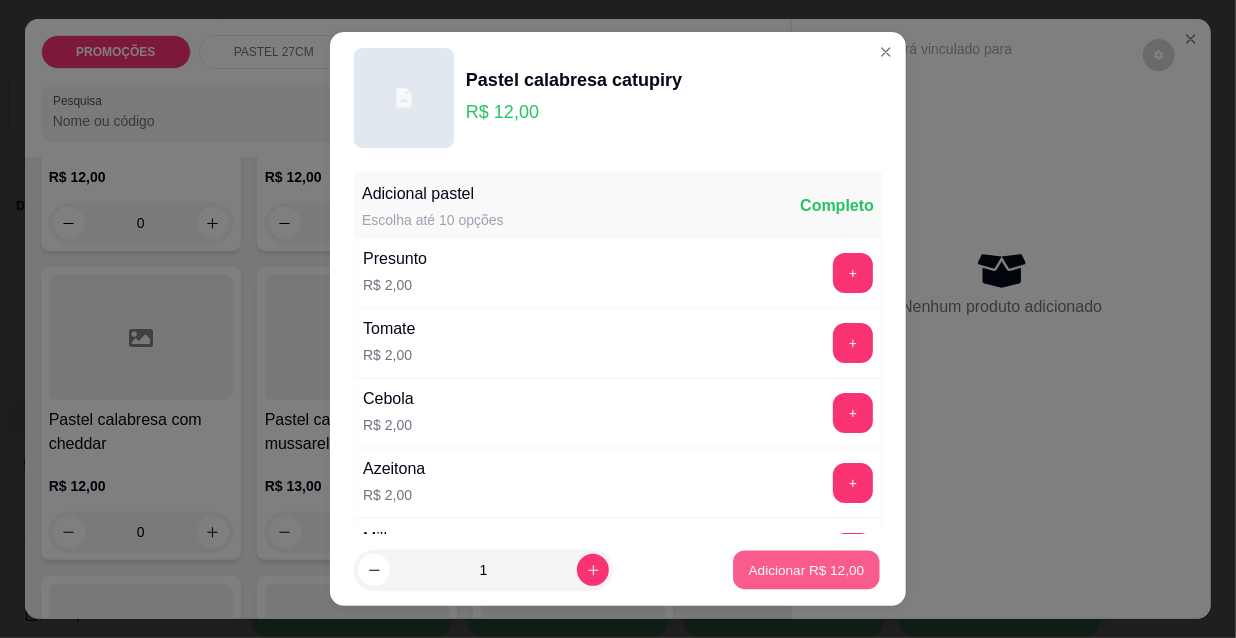 type on "1" 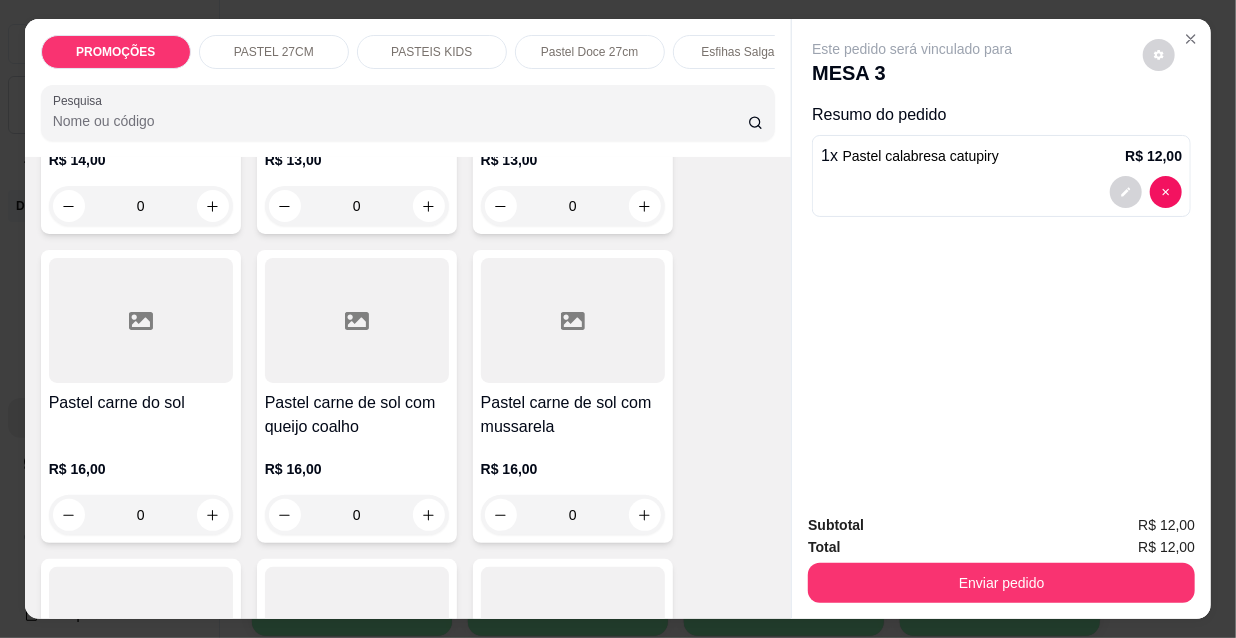 scroll, scrollTop: 2454, scrollLeft: 0, axis: vertical 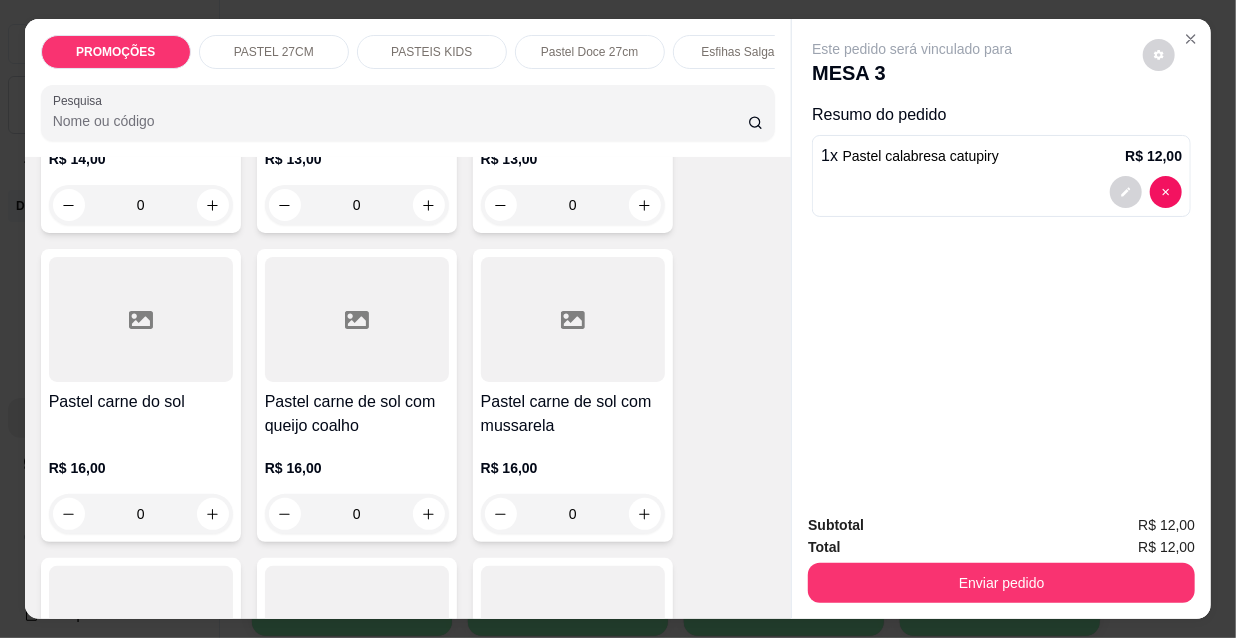 click on "Pastel carne de sol com mussarela   R$ 16,00 0" at bounding box center (573, 395) 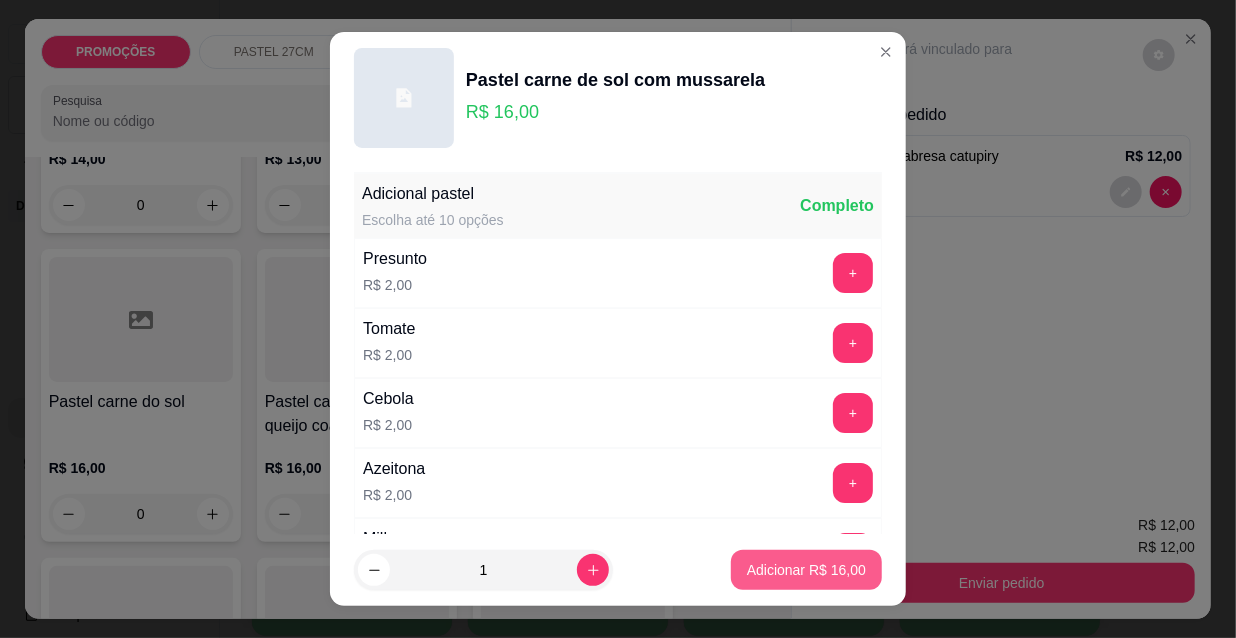 click on "Adicionar   R$ 16,00" at bounding box center (806, 570) 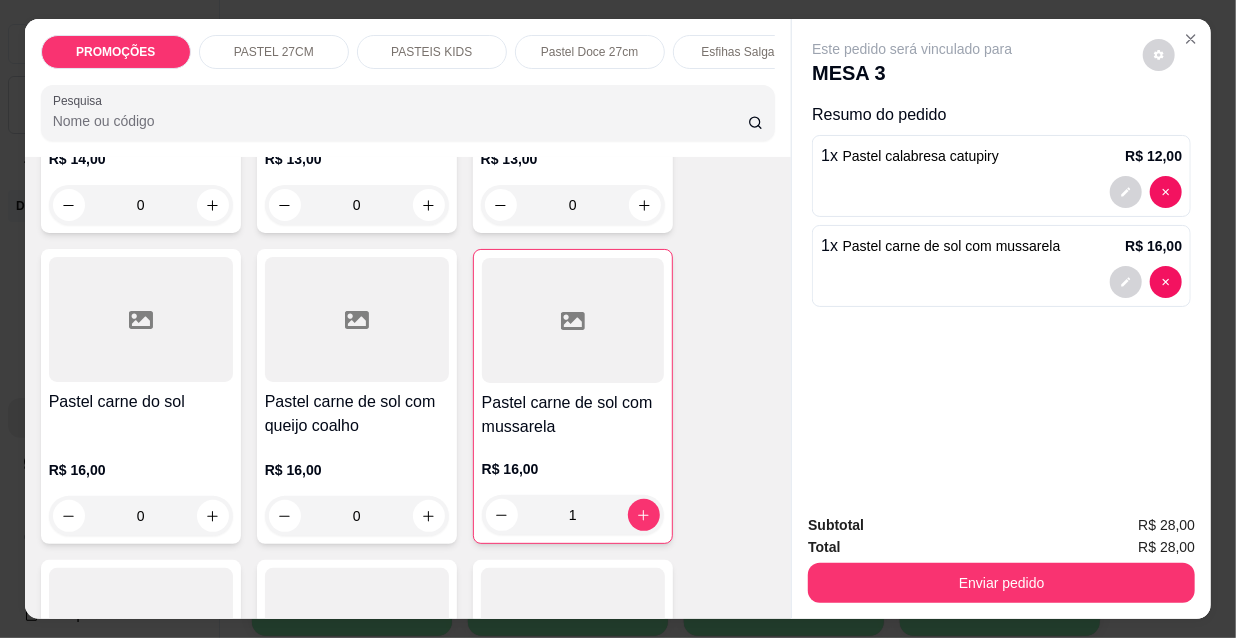 type on "1" 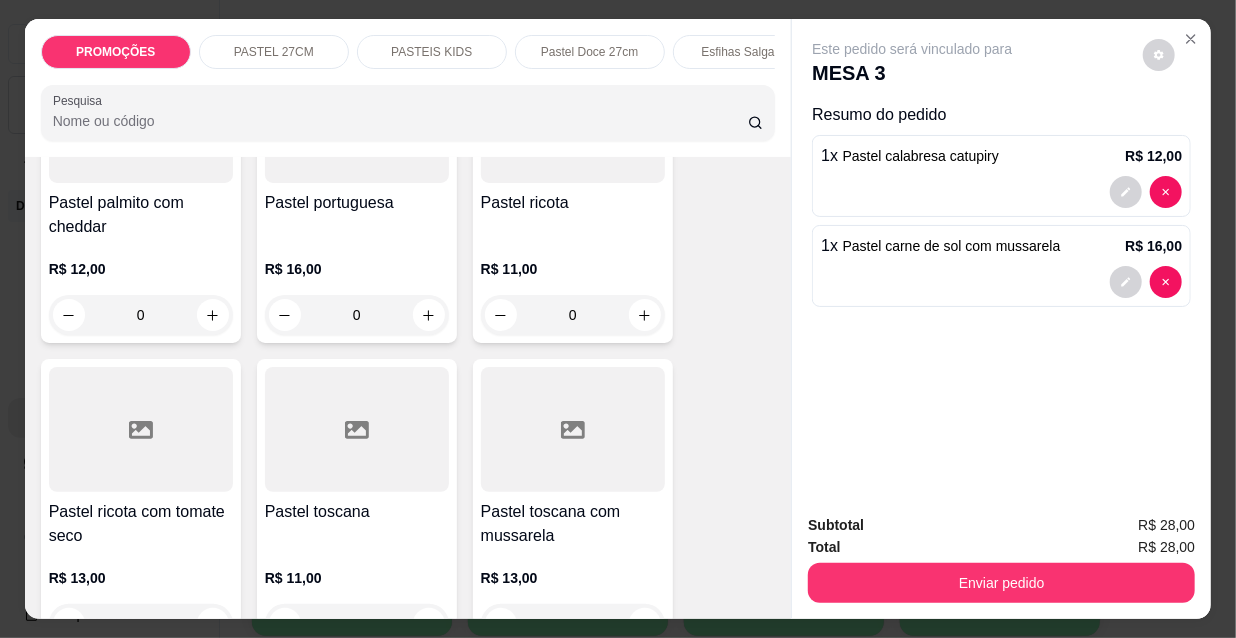 scroll, scrollTop: 4636, scrollLeft: 0, axis: vertical 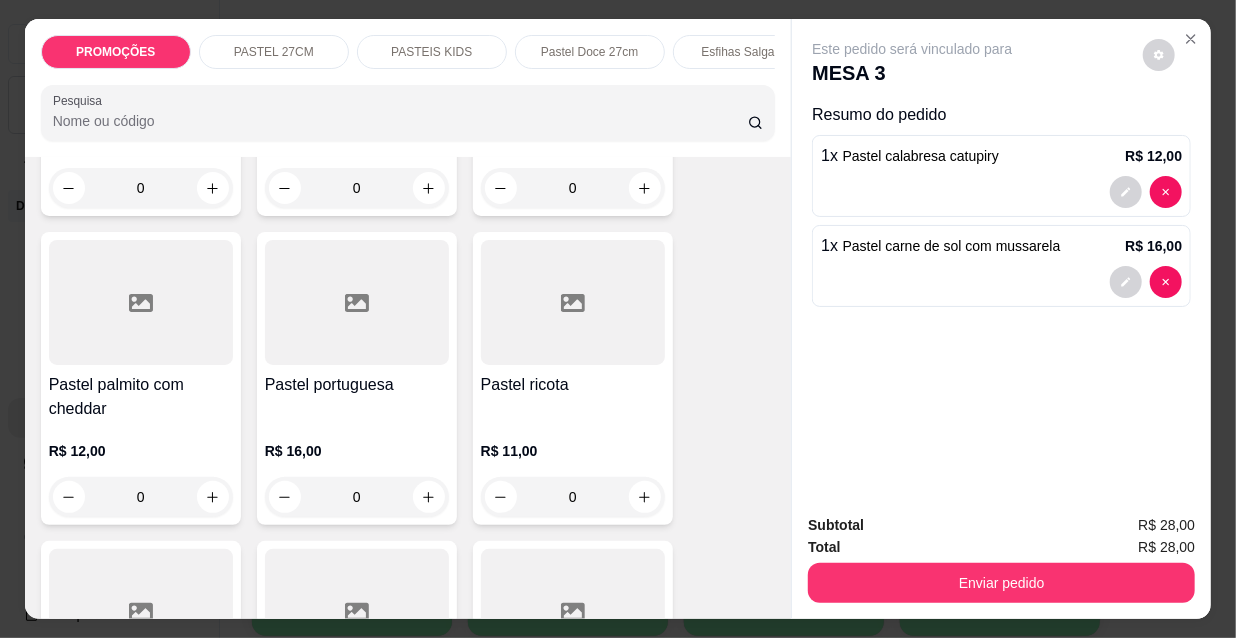 click on "R$ 16,00" at bounding box center [357, 451] 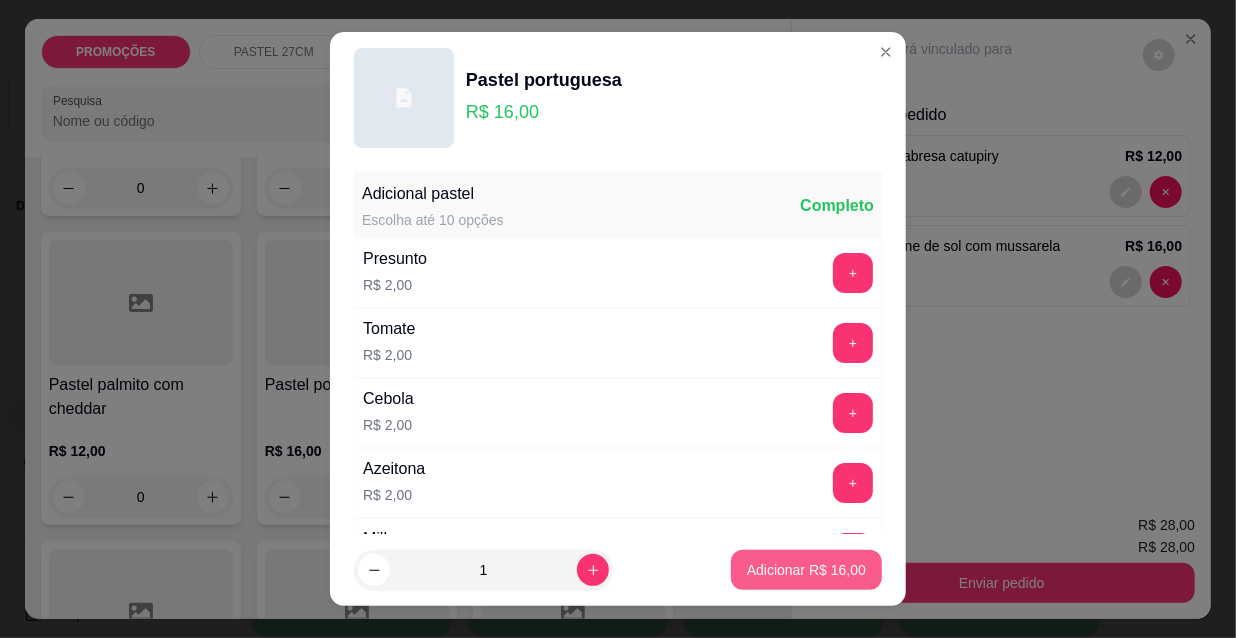 click on "Adicionar   R$ 16,00" at bounding box center [806, 570] 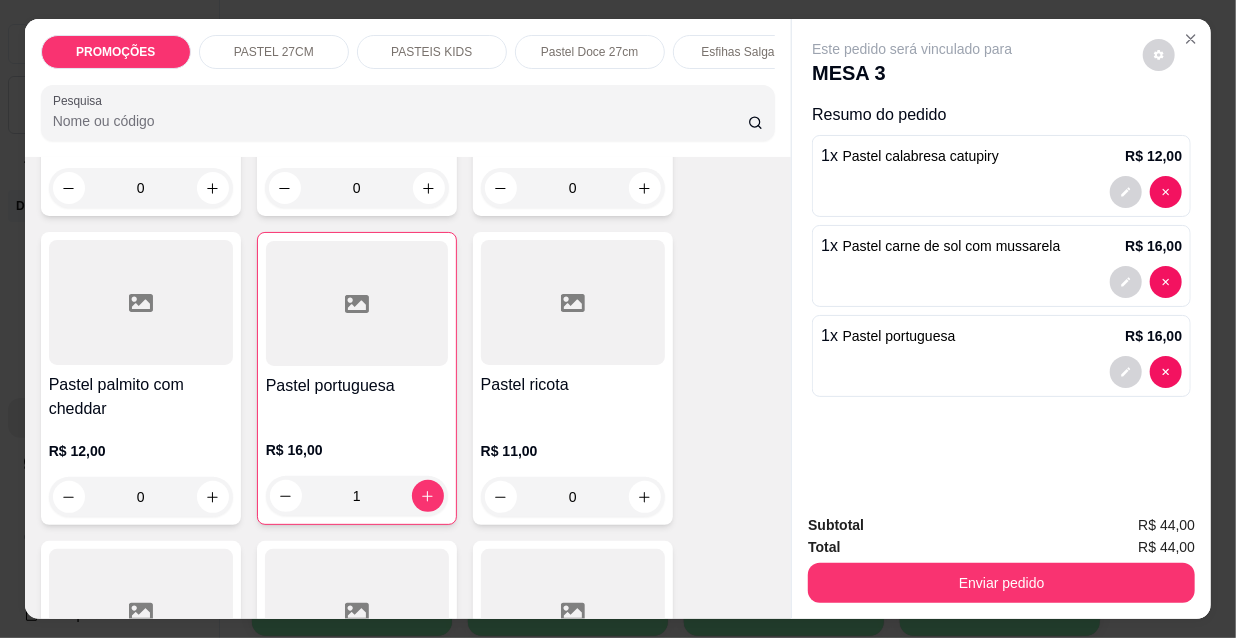 type on "1" 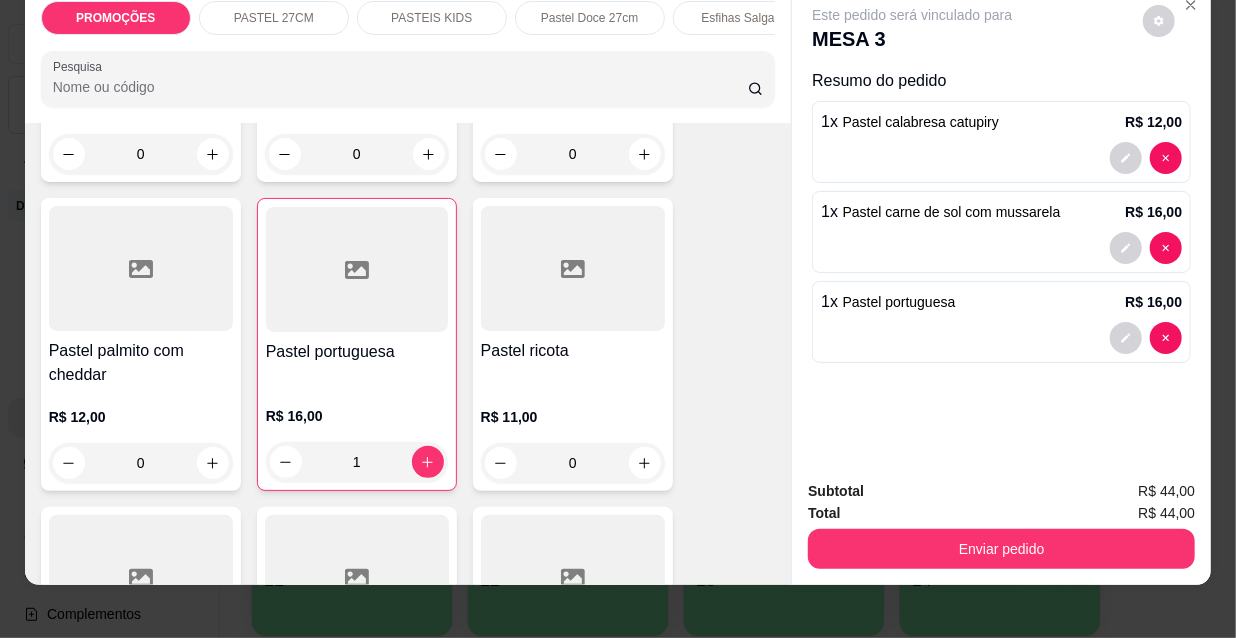 scroll, scrollTop: 51, scrollLeft: 0, axis: vertical 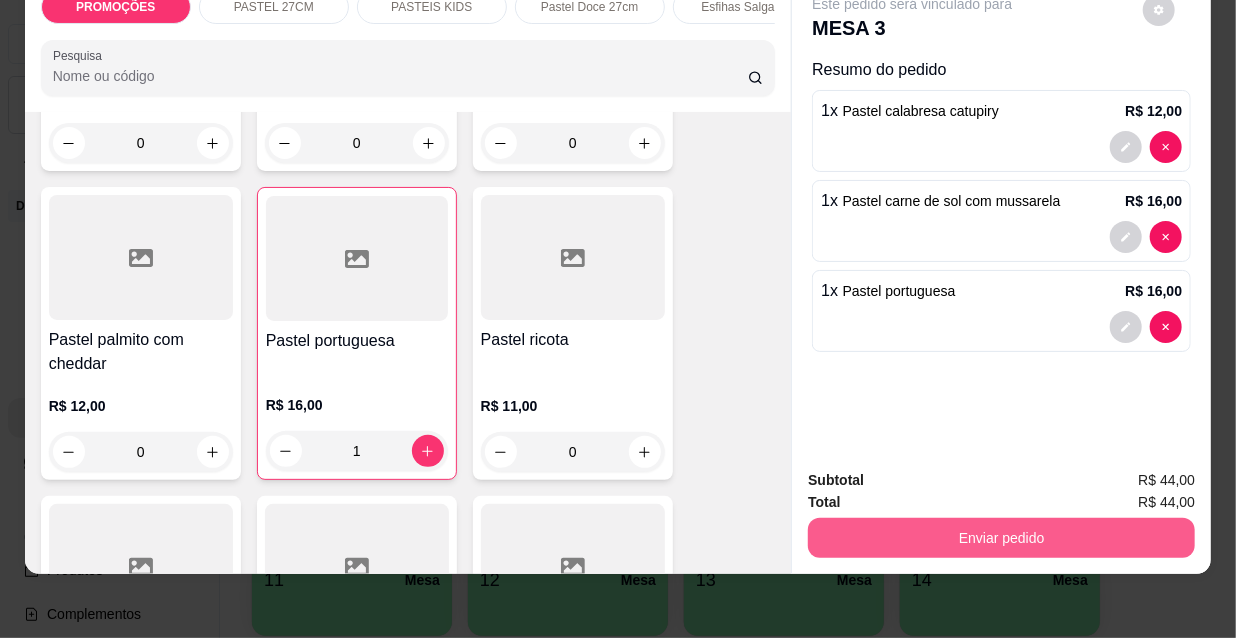 click on "Enviar pedido" at bounding box center [1001, 538] 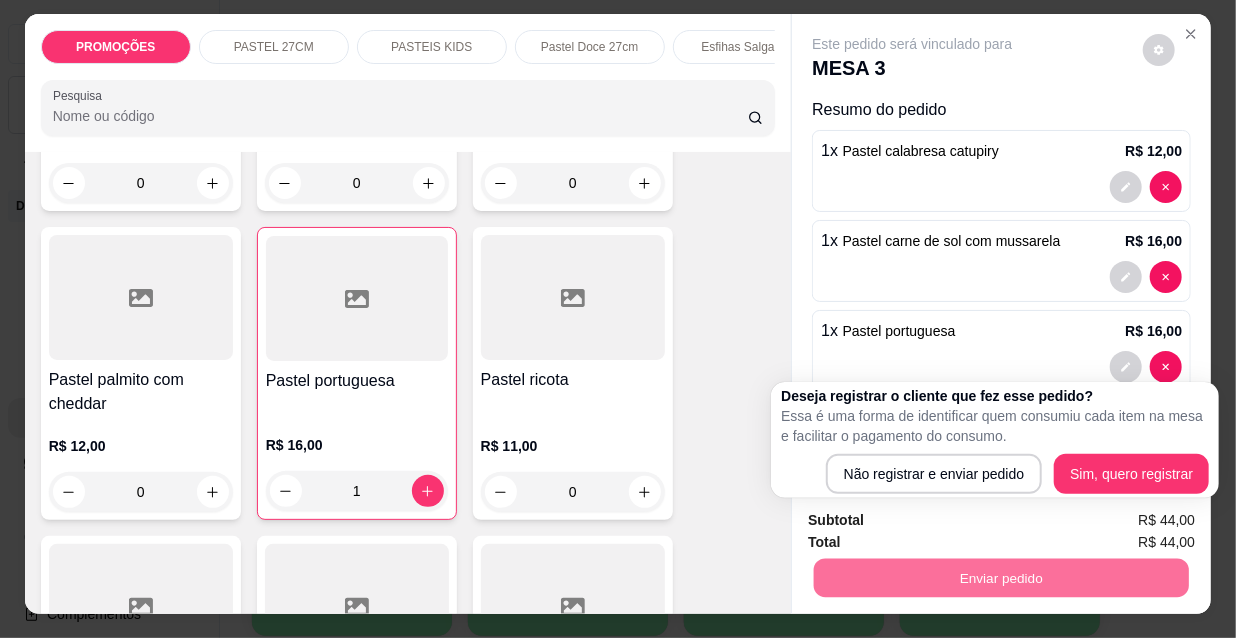 scroll, scrollTop: 0, scrollLeft: 0, axis: both 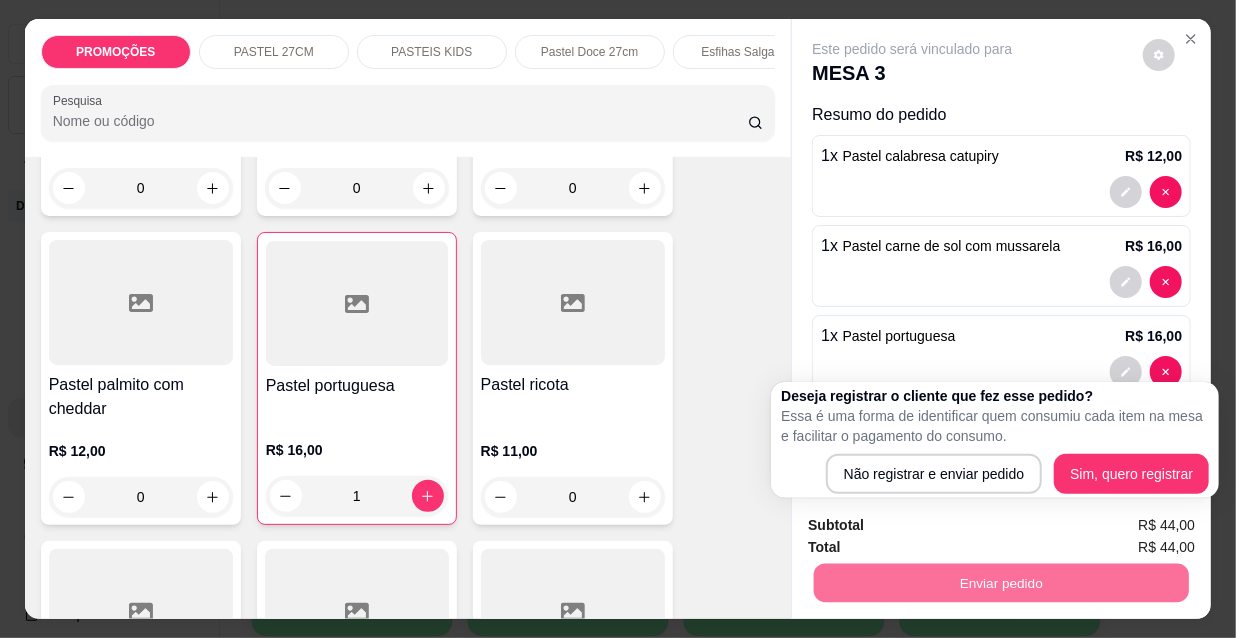 click on "MESA 3" at bounding box center (912, 73) 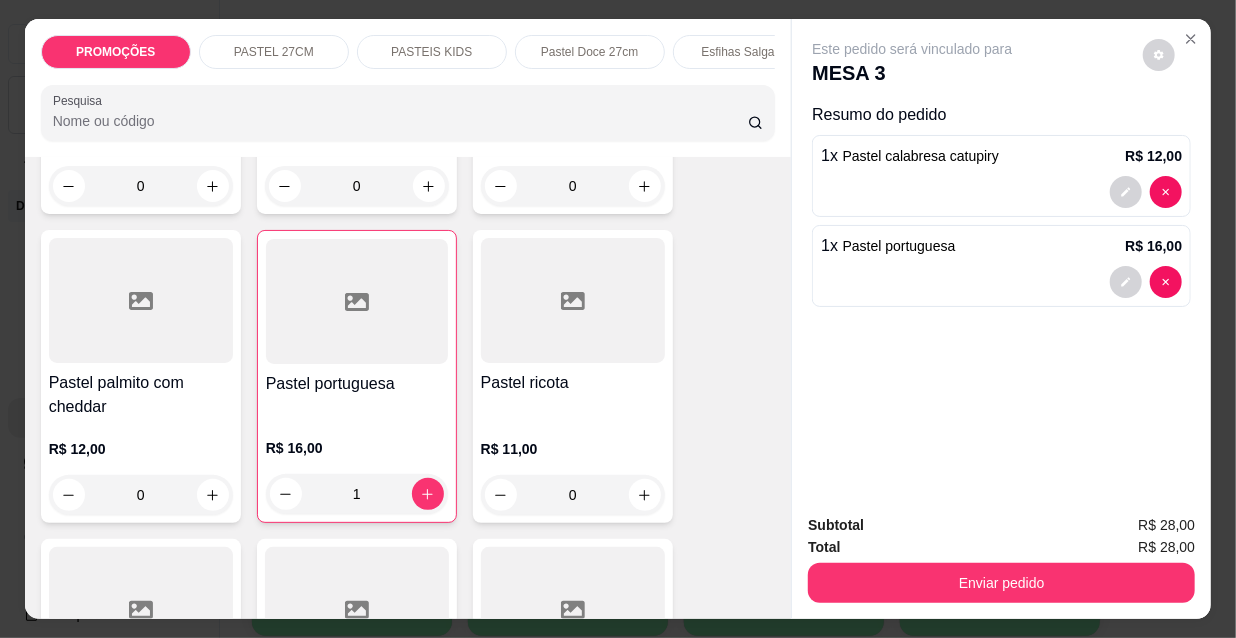 type on "0" 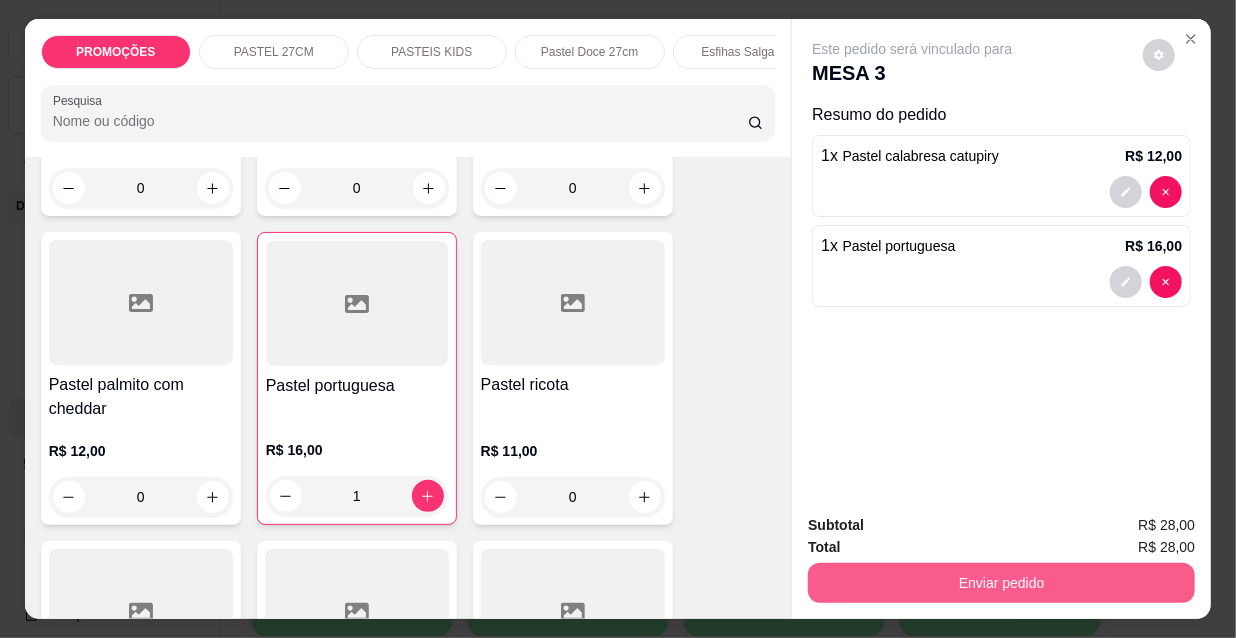 click on "Total R$ 28,00" at bounding box center [1001, 547] 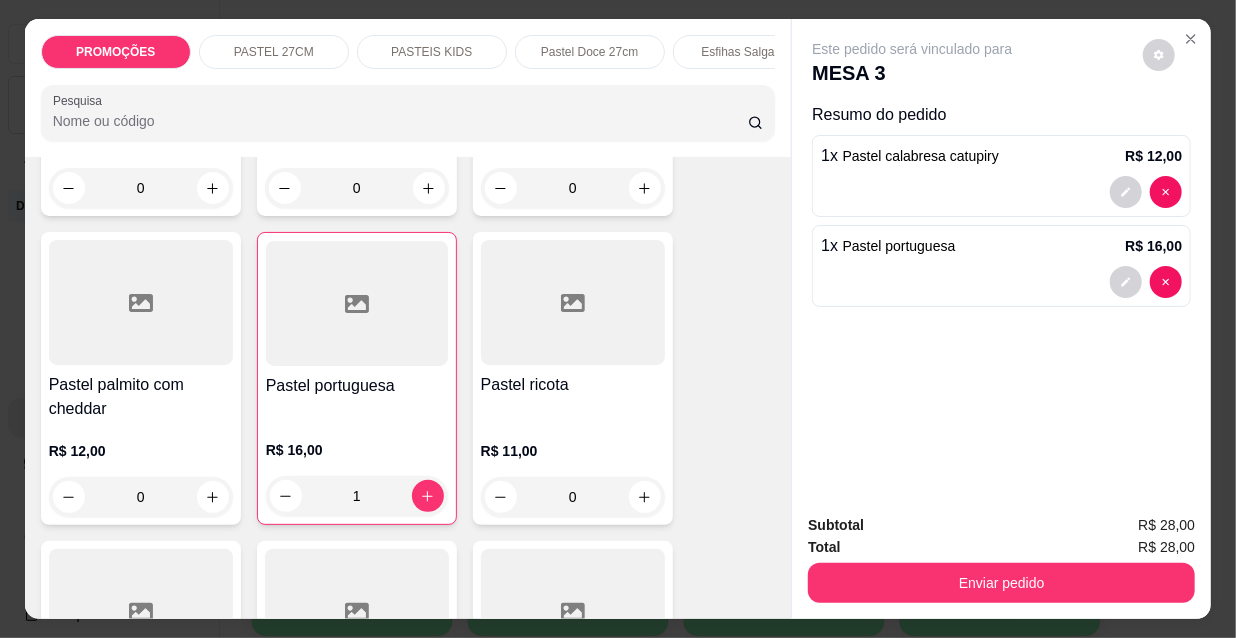 click on "Enviar pedido" at bounding box center (1001, 583) 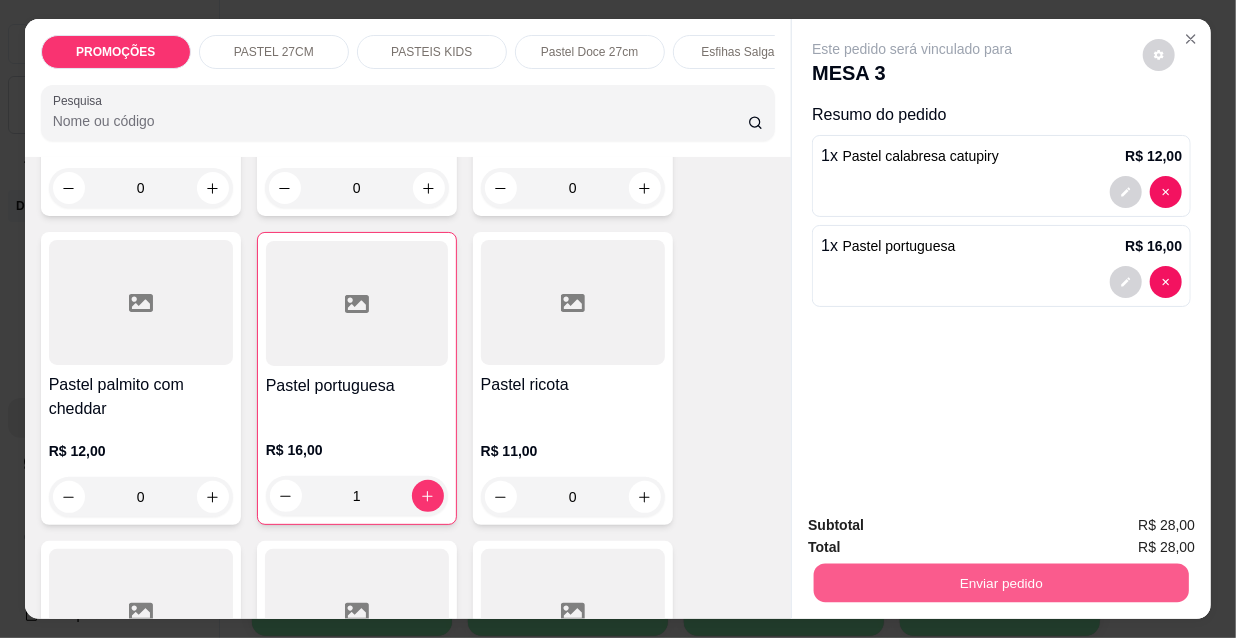 click on "Não registrar e enviar pedido" at bounding box center (937, 527) 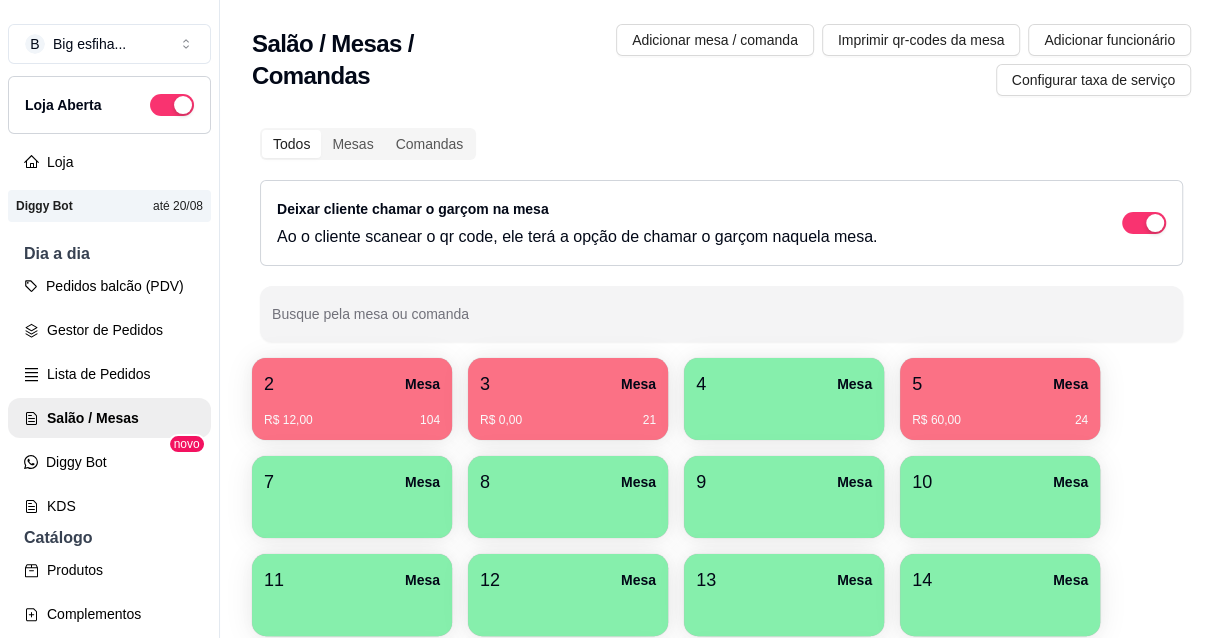 click on "5 Mesa" at bounding box center (1000, 384) 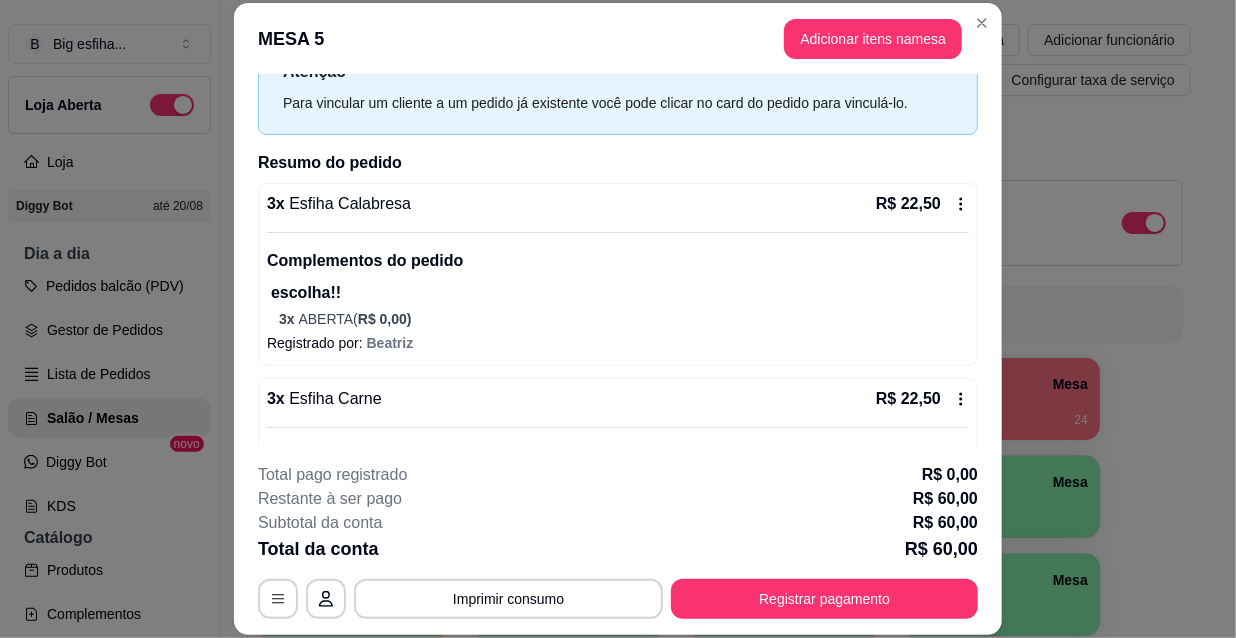 scroll, scrollTop: 90, scrollLeft: 0, axis: vertical 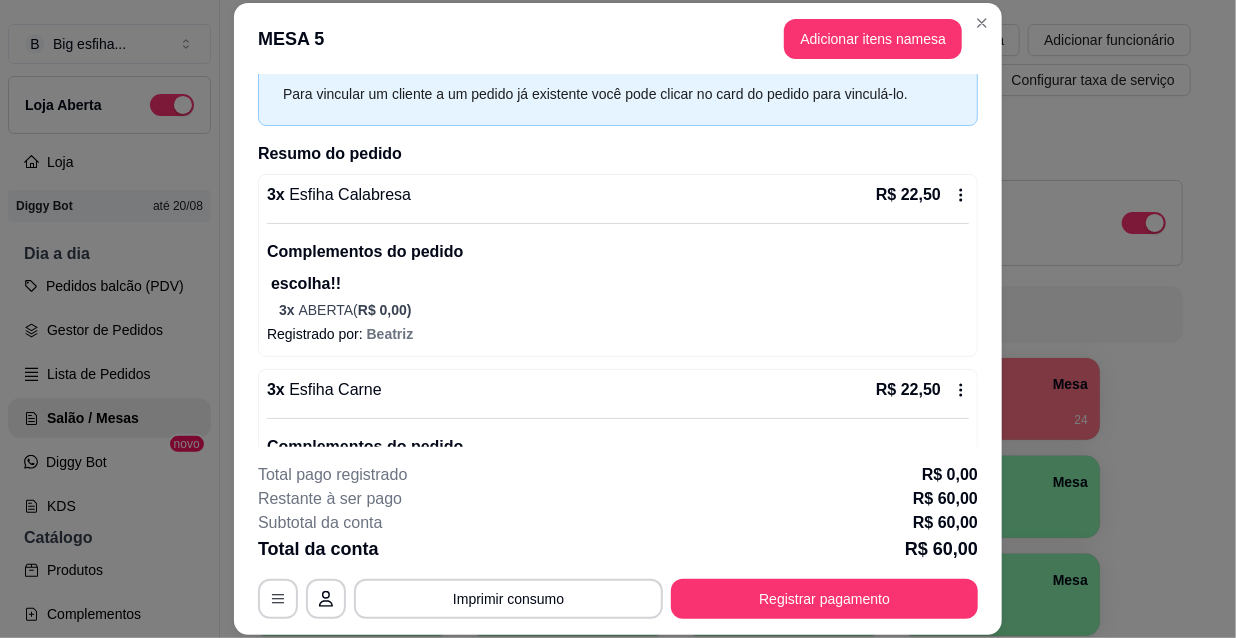 click on "escolha!!" at bounding box center [620, 284] 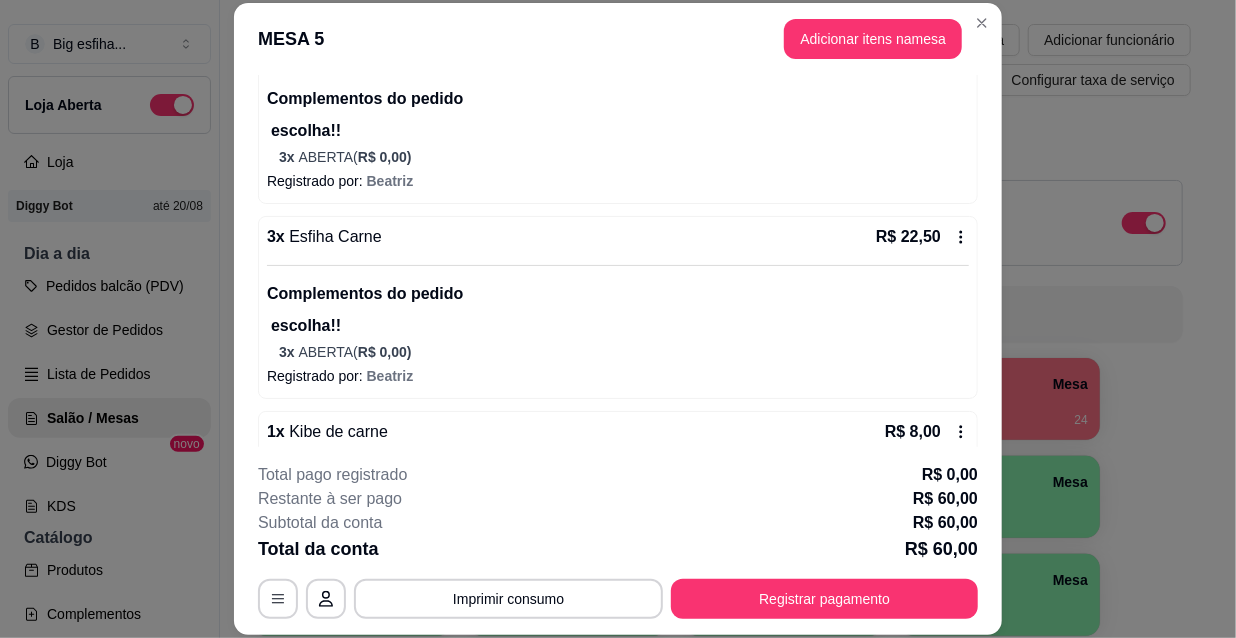 scroll, scrollTop: 363, scrollLeft: 0, axis: vertical 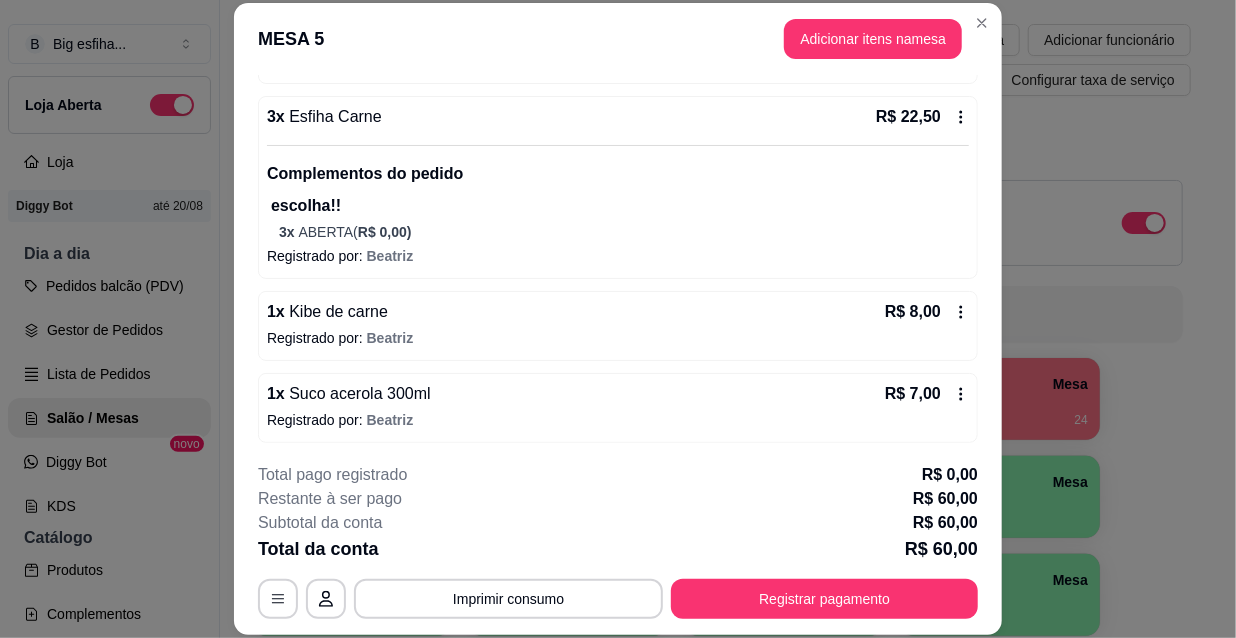 click on "Registrado por:   [NAME]" at bounding box center [618, 256] 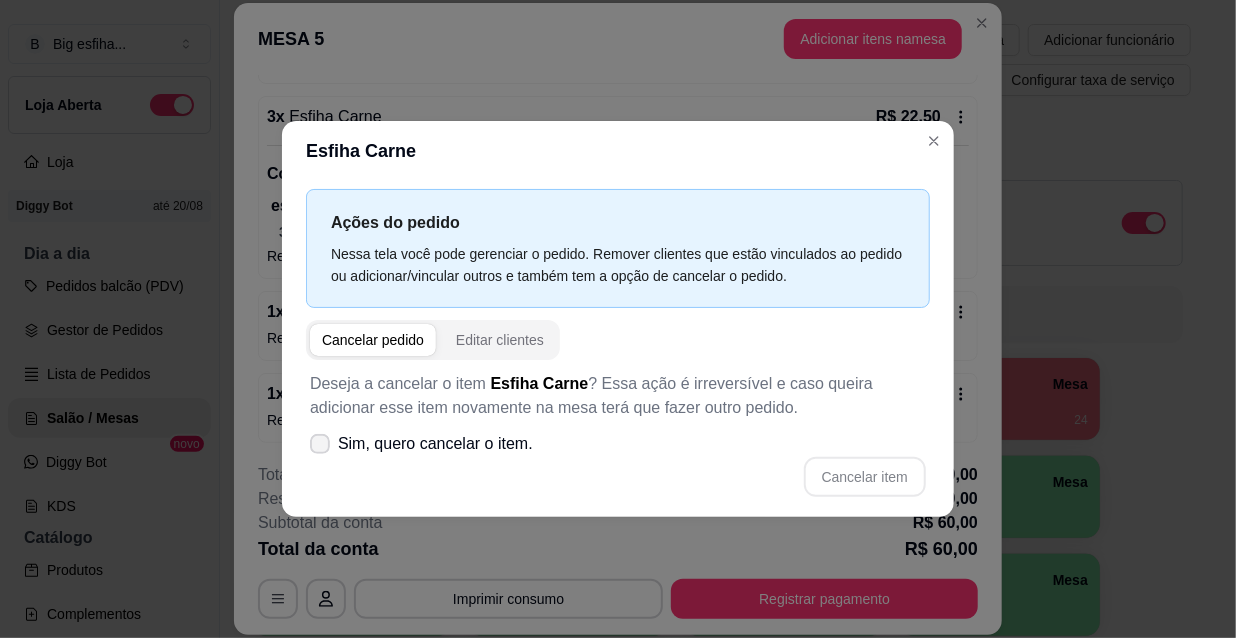 click on "Sim, quero cancelar o item." at bounding box center (435, 444) 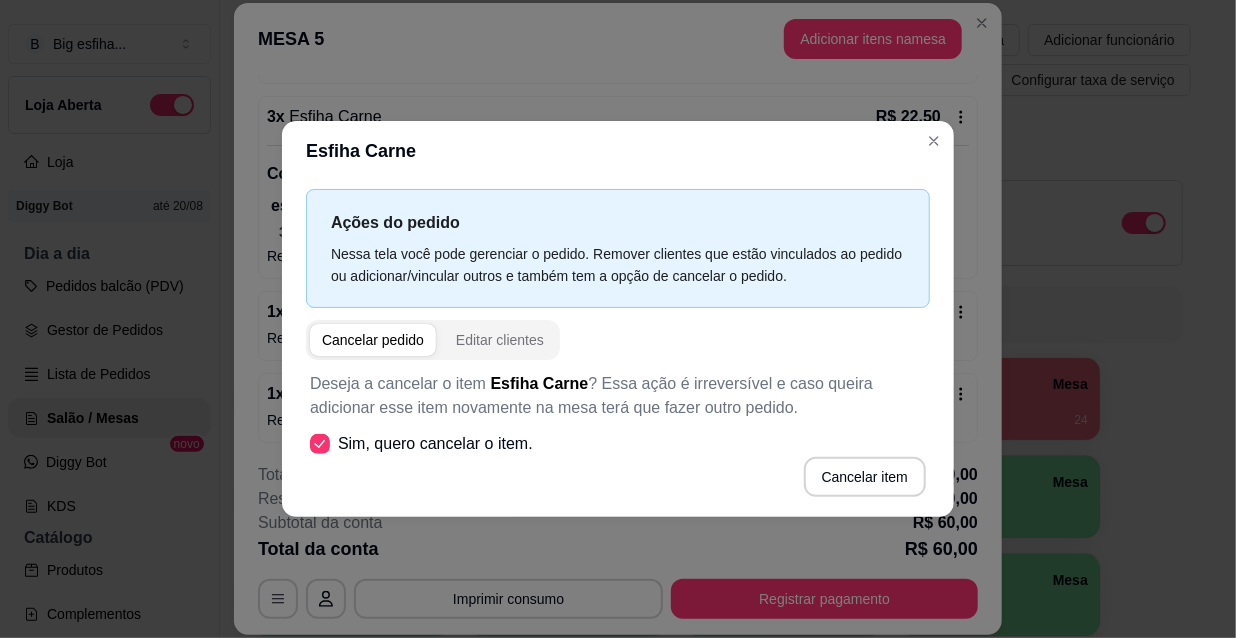 click on "Cancelar item" at bounding box center (865, 477) 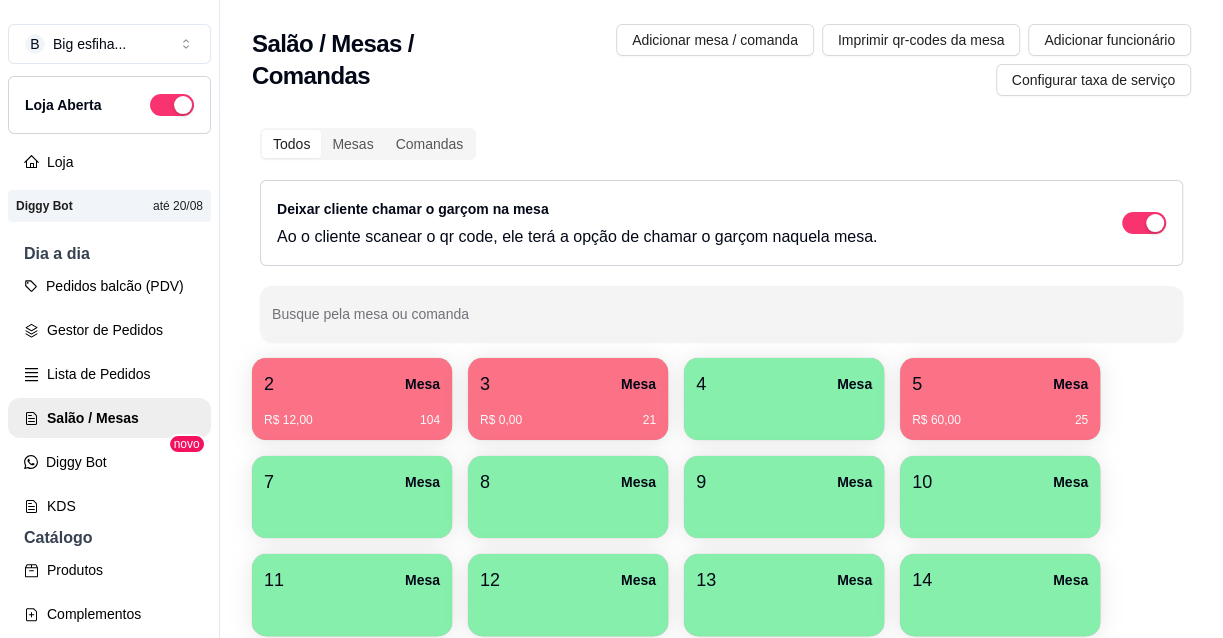 click on "2 Mesa R$ 12,00 104 3 Mesa R$ 0,00 21 4 Mesa 5 Mesa R$ 60,00 25 7 Mesa 8 Mesa 9 Mesa 10 Mesa 11 Mesa 12 Mesa 13 Mesa 14 Mesa 15 Mesa 16 Mesa 17 Mesa 18 Mesa 19 Mesa 20 Mesa 21 Mesa 22 Mesa 23 Mesa 24 Mesa 25 Mesa 26 Mesa 27 Mesa 28 Mesa 29 Mesa 30 Mesa" at bounding box center [721, 693] 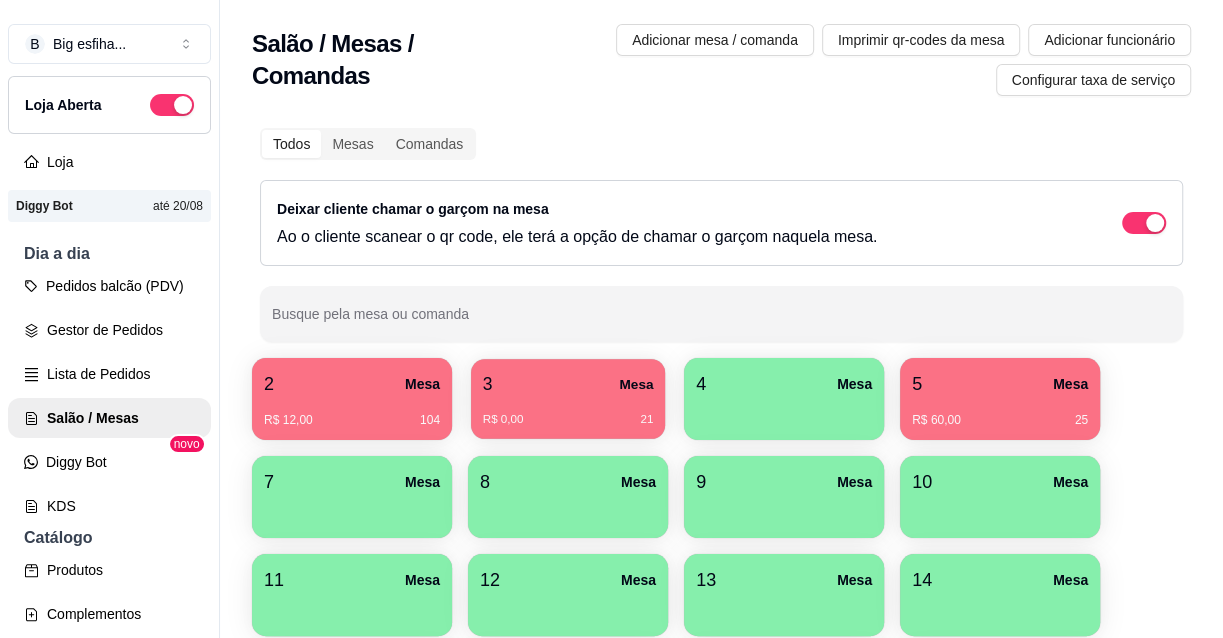 click on "3 Mesa R$ 0,00 21" at bounding box center [568, 399] 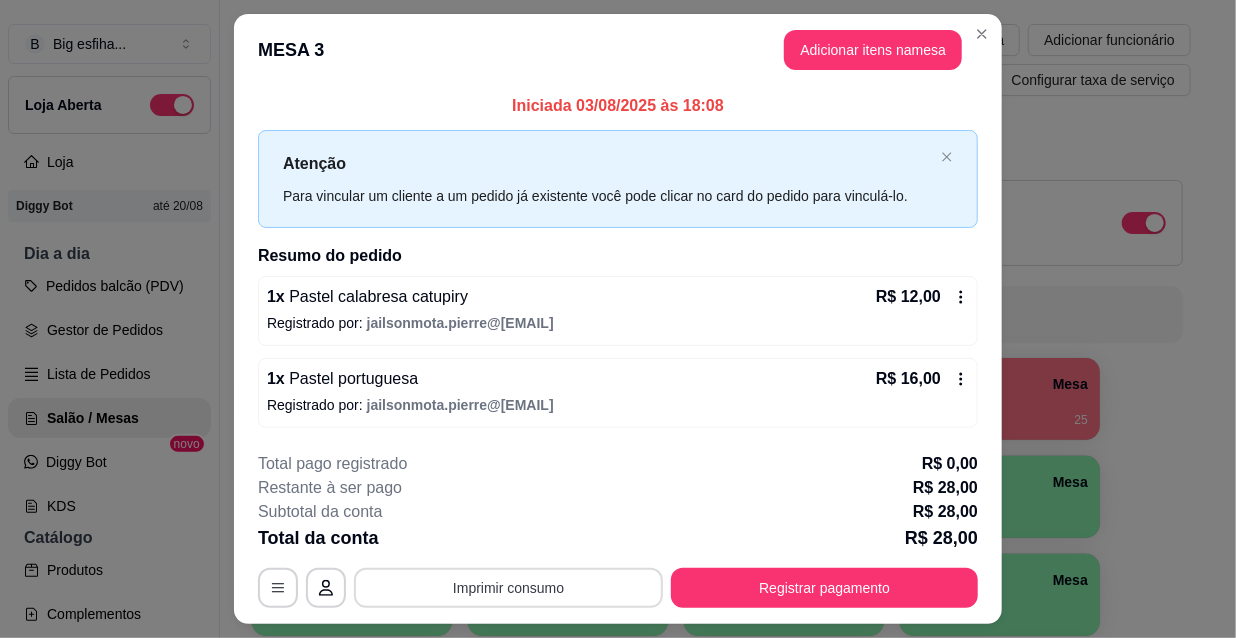 click on "Imprimir consumo" at bounding box center [508, 588] 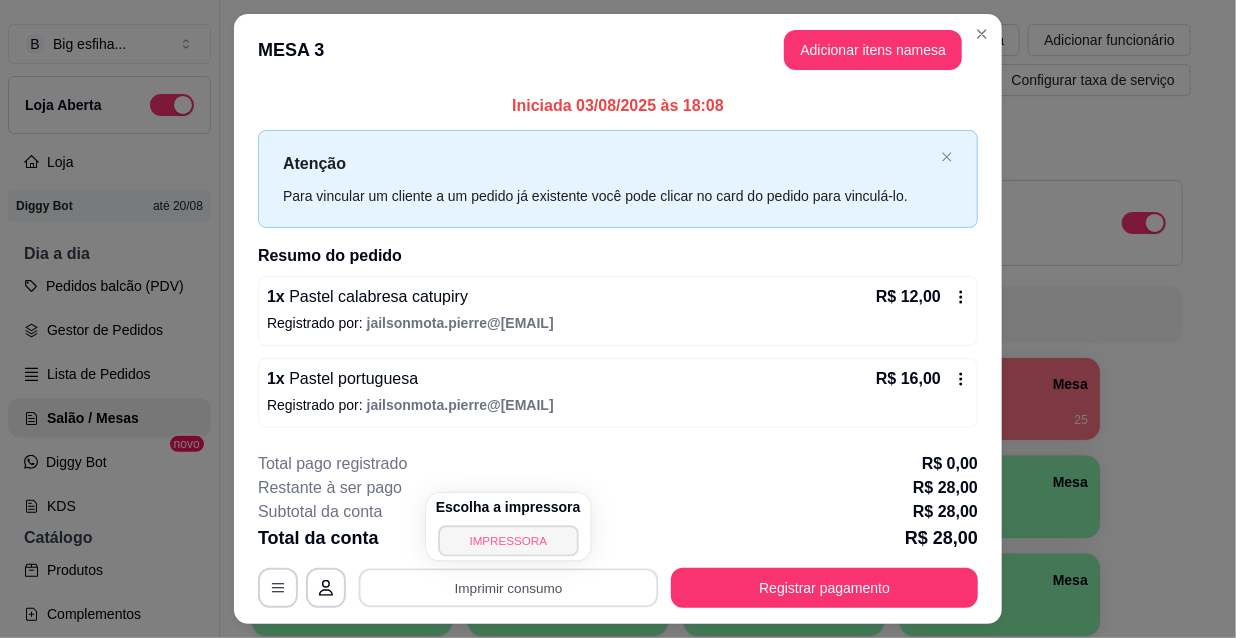 click on "IMPRESSORA" at bounding box center [508, 540] 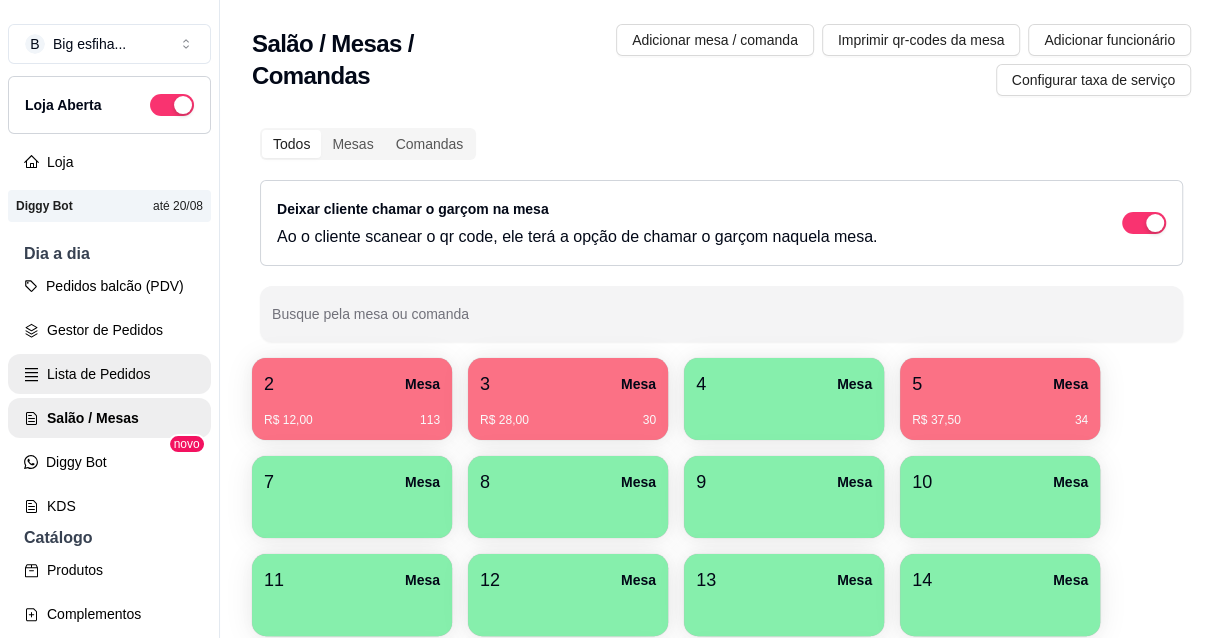 click on "Lista de Pedidos" at bounding box center [109, 374] 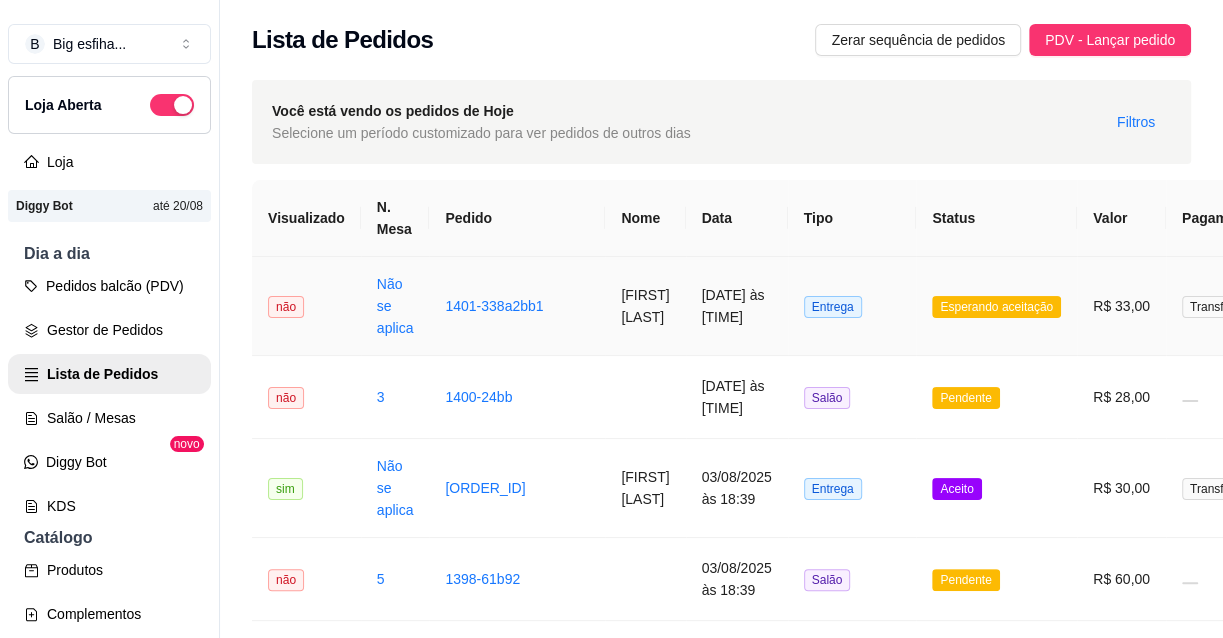 click on "[FIRST] [LAST]" at bounding box center (645, 306) 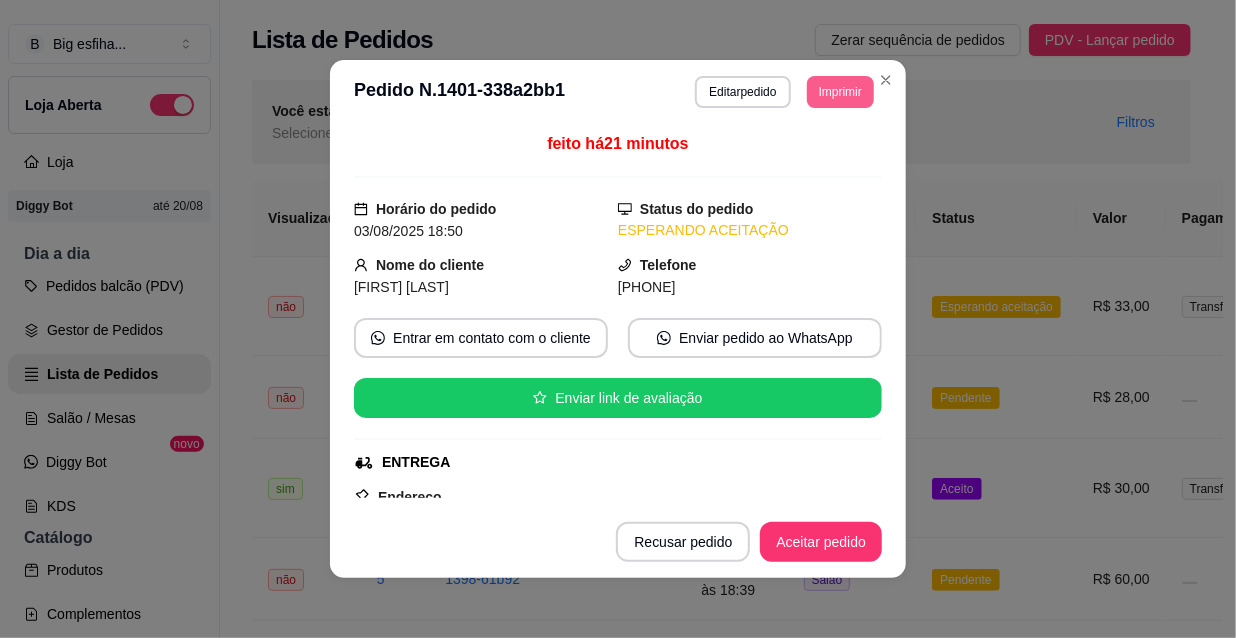 click on "Imprimir" at bounding box center [840, 92] 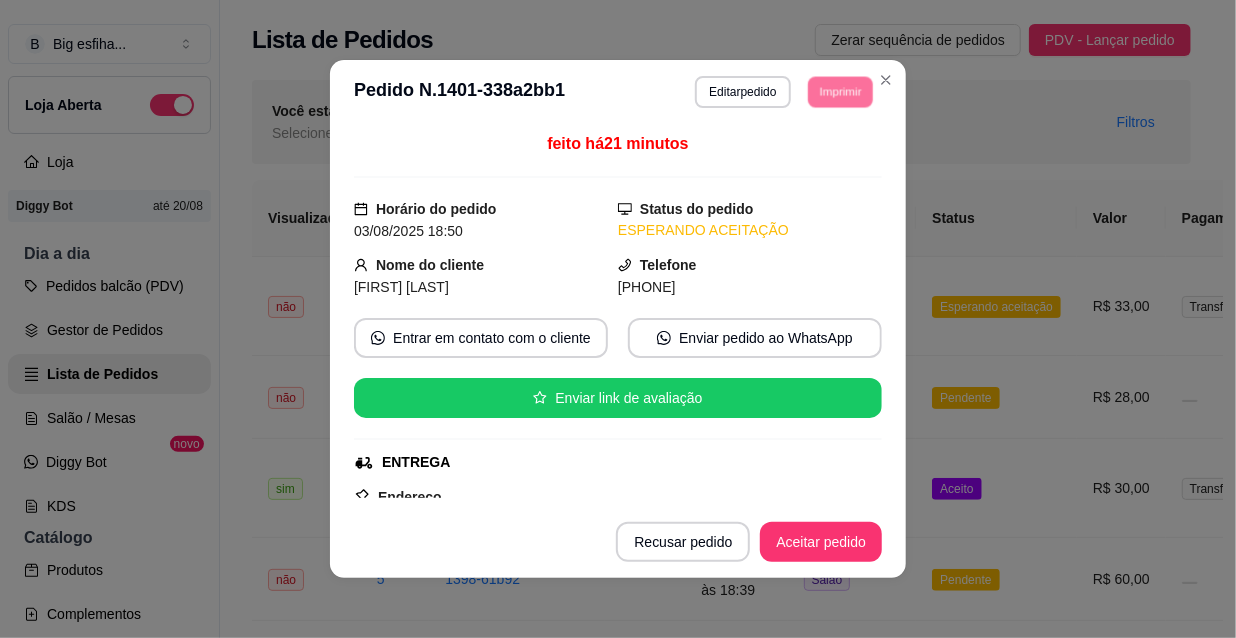 click on "feito há  21   minutos Horário do pedido 03/08/2025 18:50 Status do pedido ESPERANDO ACEITAÇÃO Nome do cliente [FIRST] [LAST] Telefone [PHONE] Entrar em contato com o cliente Enviar pedido ao WhatsApp Enviar link de avaliação ENTREGA Endereço  J da Penha , 248  - Apto 209 Taxa de entrega  R$ 5,00 Copiar Endereço Pagamento Transferência Pix   R$ 33,00 Resumo do pedido 1 x     Pastel carne de sol com queijo  coalho R$ 16,00 1 x     Pastel frango com cheddar R$ 12,00 Subtotal R$ 28,00 Total R$ 33,00" at bounding box center (618, 315) 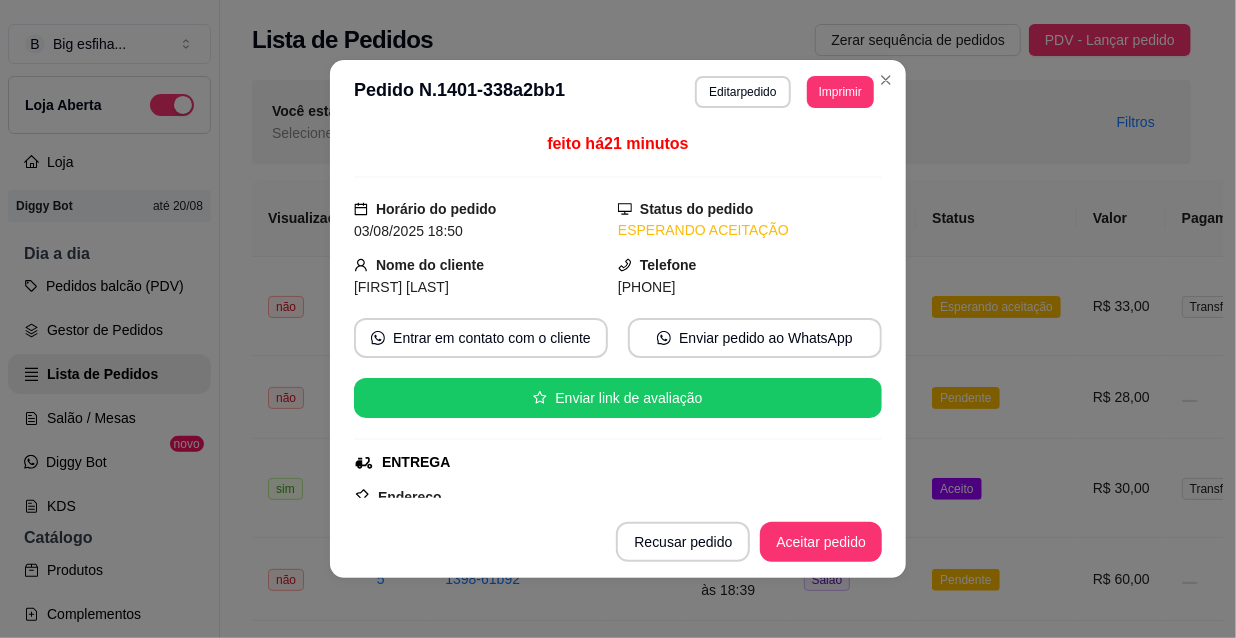 click on "feito há  21   minutos" at bounding box center [618, 155] 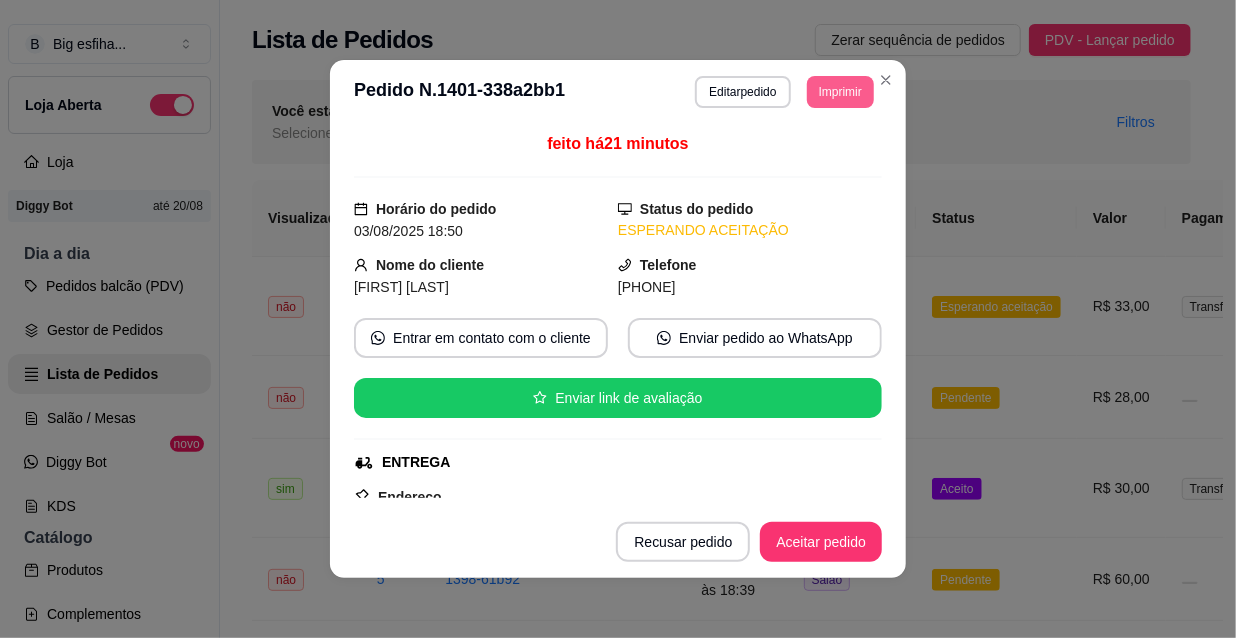 click on "Imprimir" at bounding box center (840, 92) 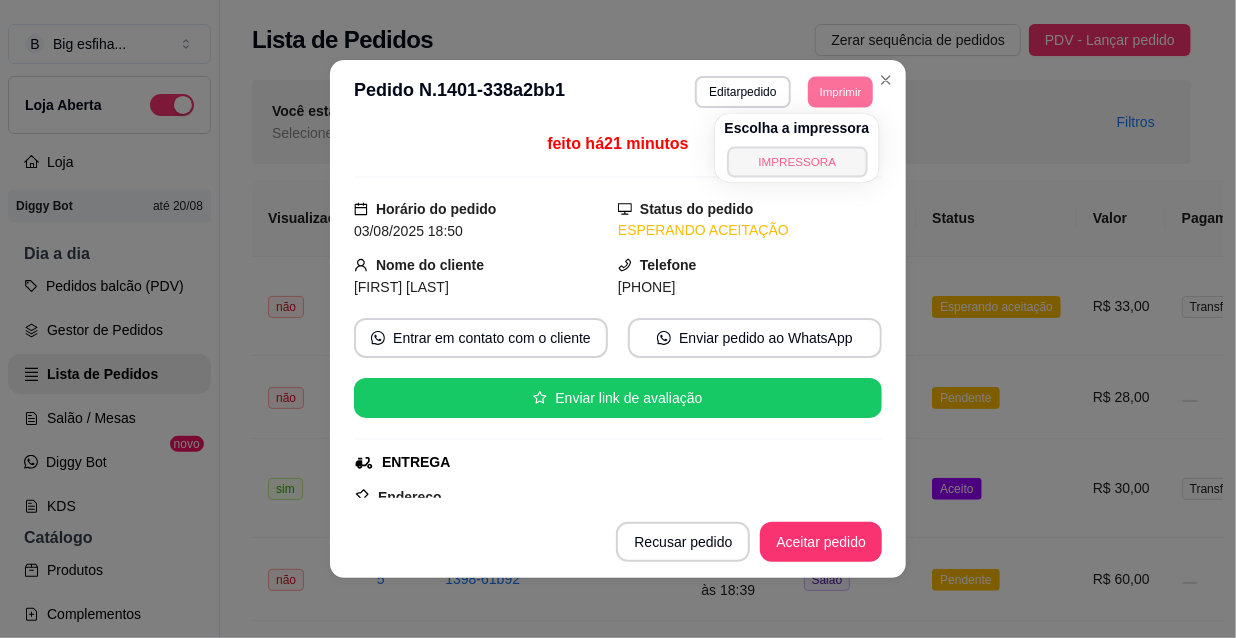 click on "IMPRESSORA" at bounding box center (797, 161) 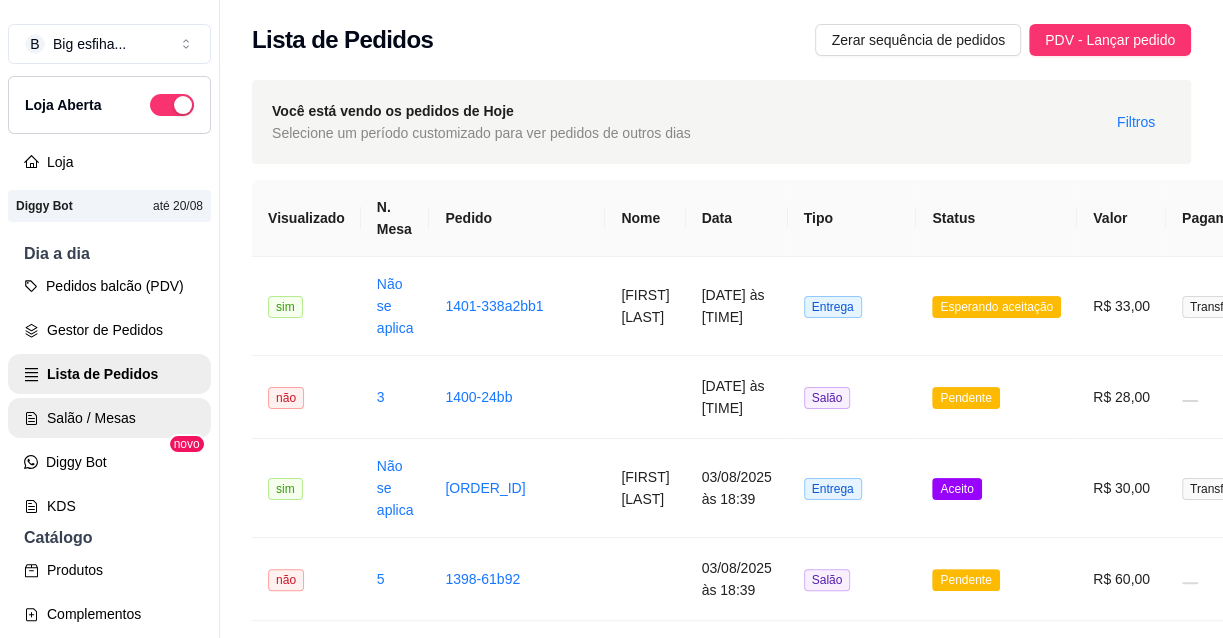 click on "Salão / Mesas" at bounding box center (109, 418) 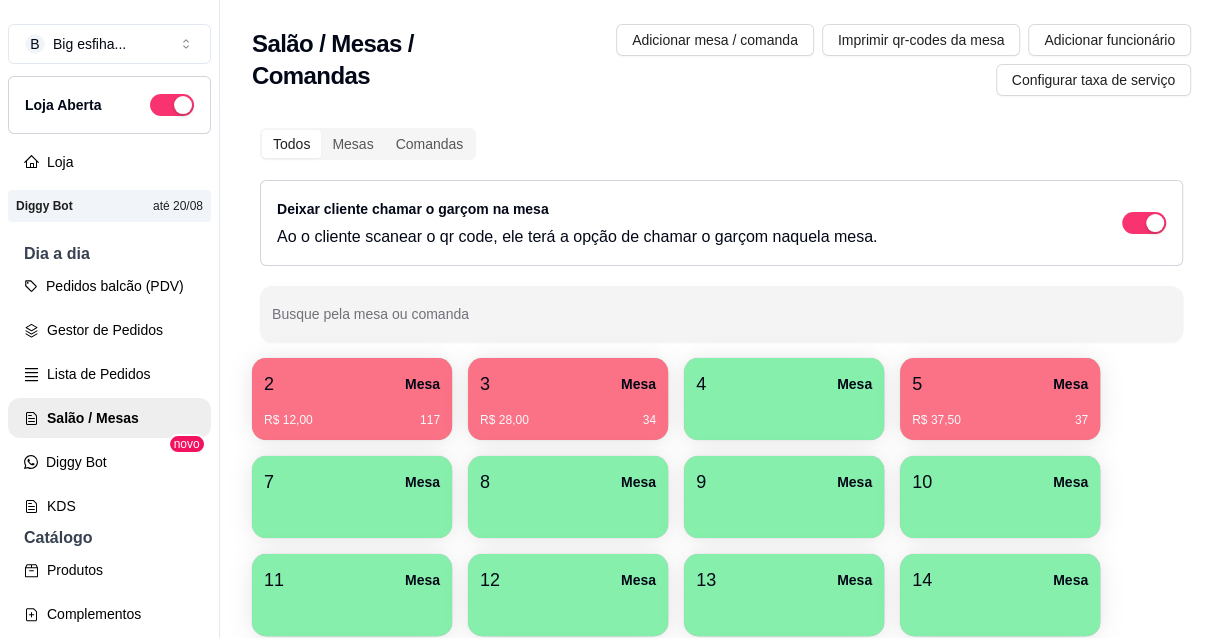 click on "3 Mesa" at bounding box center [568, 384] 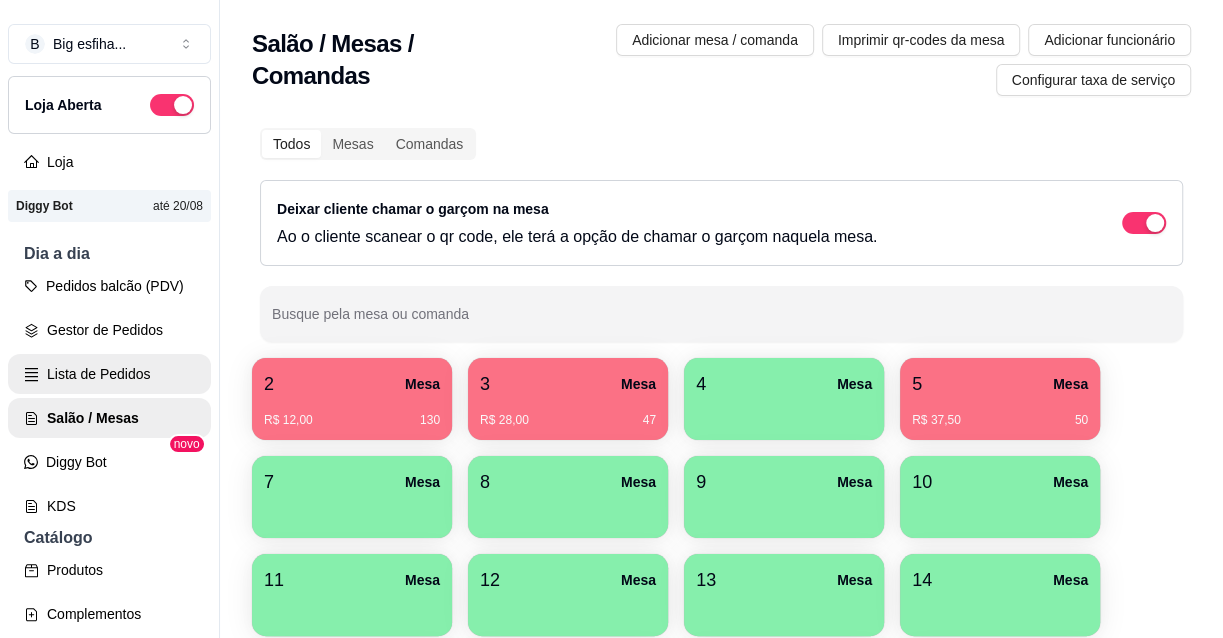 click on "Lista de Pedidos" at bounding box center [109, 374] 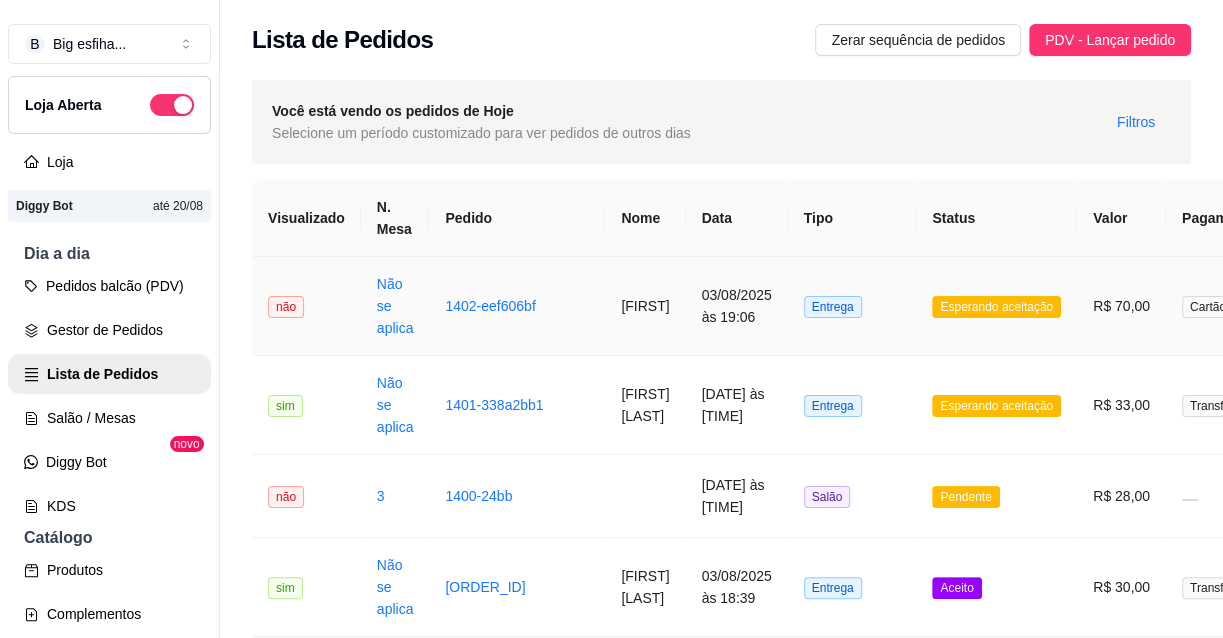 click on "[FIRST]" at bounding box center [645, 306] 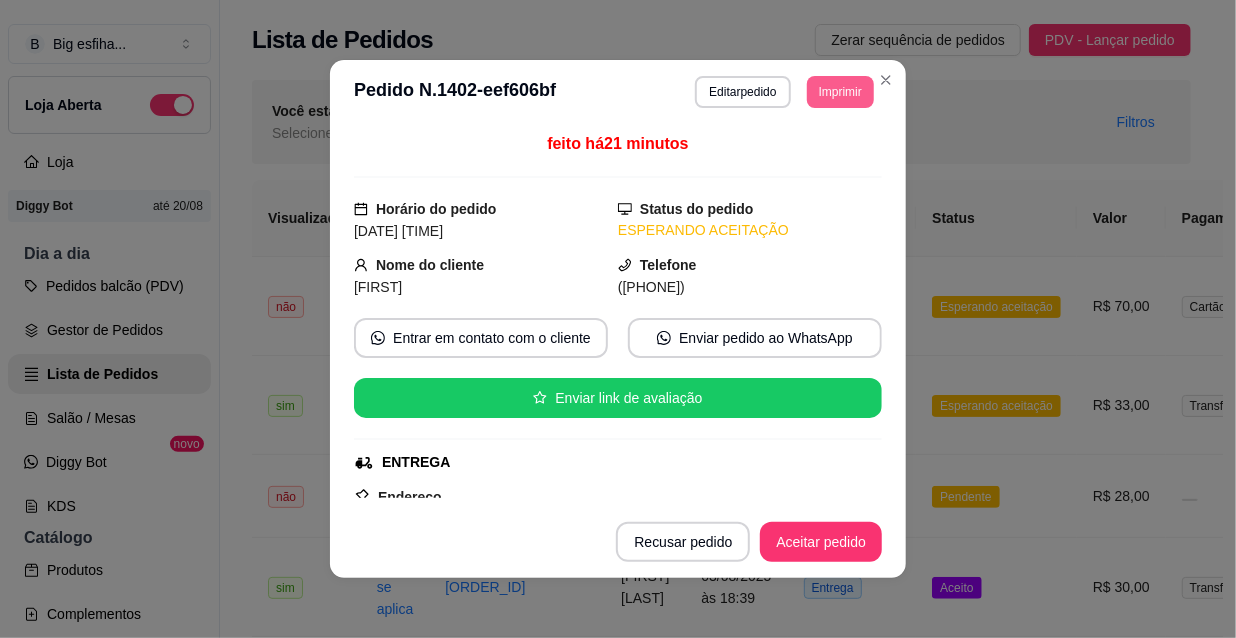 click on "Imprimir" at bounding box center [840, 92] 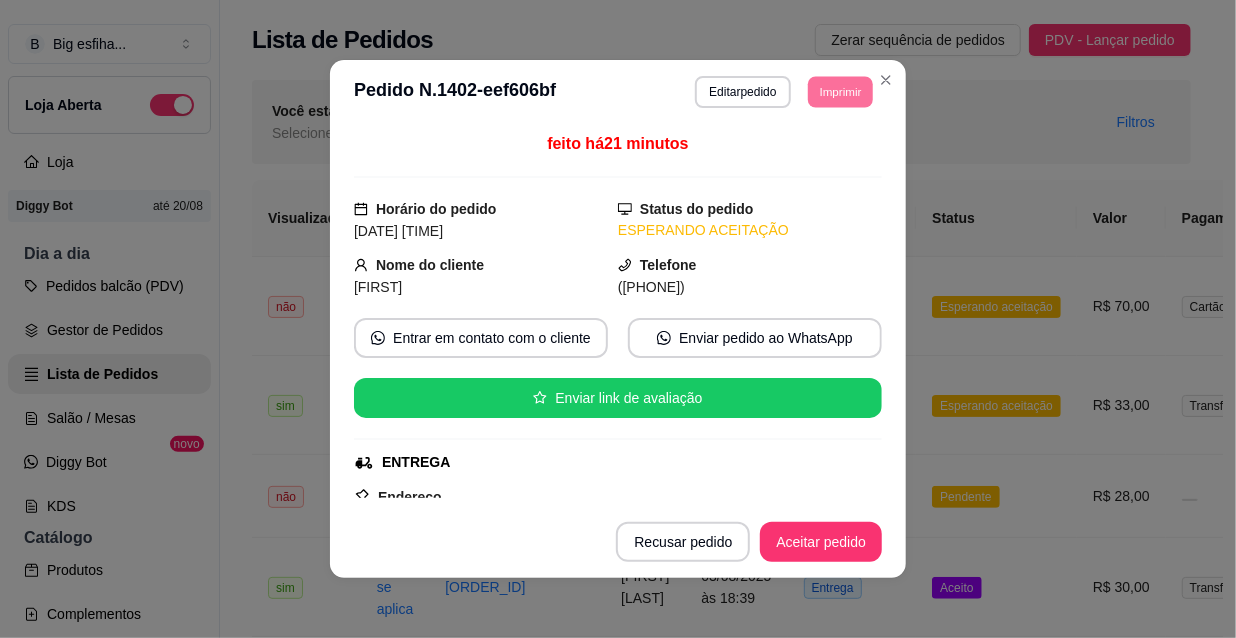 click on "feito há 21 minutos Horário do pedido 03/08/2025 19:06 Status do pedido ESPERANDO ACEITAÇÃO Nome do cliente [FIRST] Telefone ([PHONE]) [PHONE] Entrar em contato com o cliente Enviar pedido ao WhatsApp Enviar link de avaliação ENTREGA Endereço [STREET], [NUMBER] - Apt. [NUMBER]A Taxa de entrega R$ 5,00 Copiar Endereço Pagamento Cartão de crédito R$ 70,00 Resumo do pedido 2 x Pastel carne de sol com queijo coalho R$ 32,00 1 x KIDS DE MUSSARELA R$ 8,00 1 x Pastel calabresa catupiry R$ 12,00 1 x Pastel frango com mussarela R$ 13,00 Subtotal R$ 65,00 Total R$ 70,00" at bounding box center (618, 315) 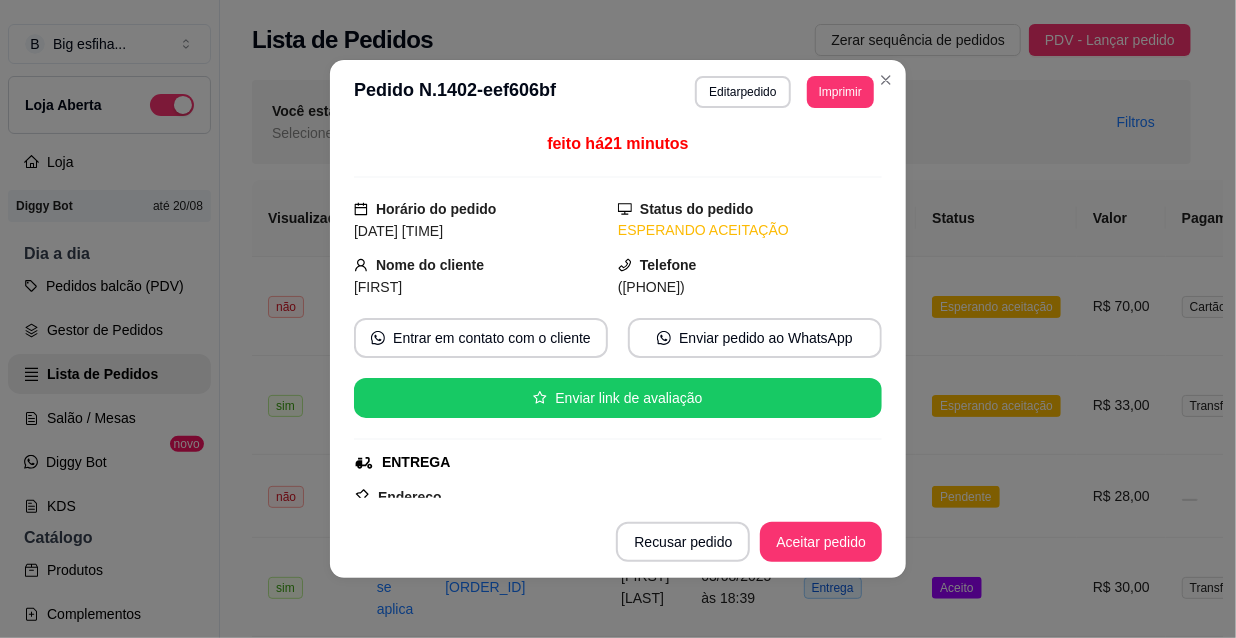 click on "feito há  21   minutos" at bounding box center [618, 155] 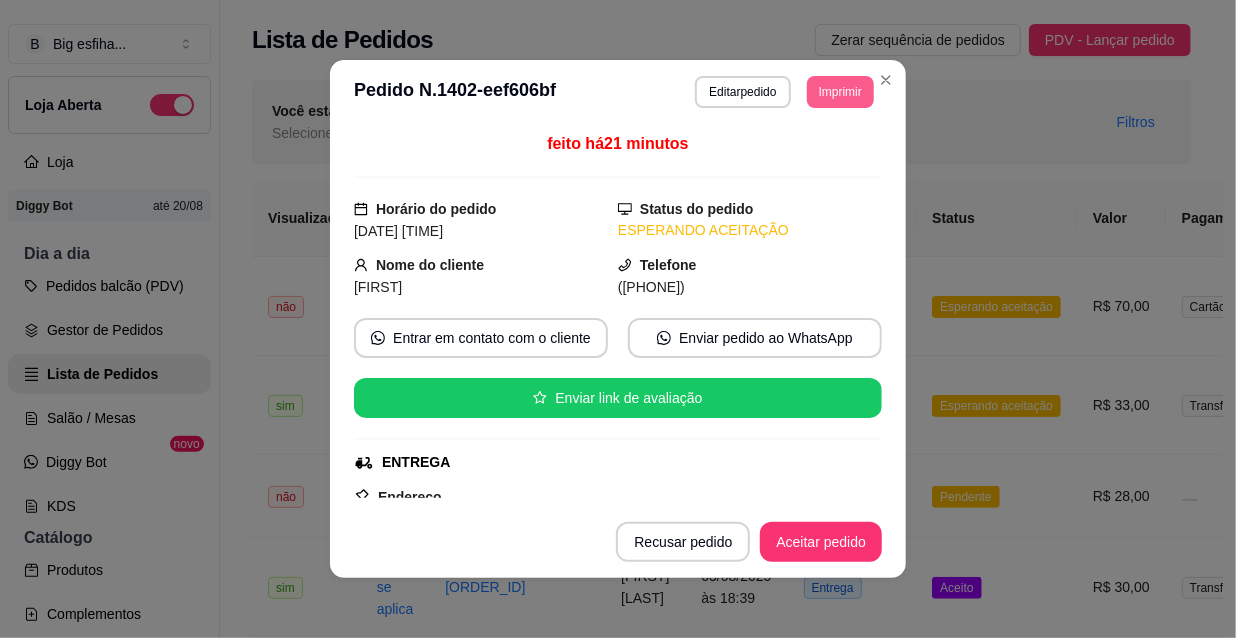 click on "Imprimir" at bounding box center (840, 92) 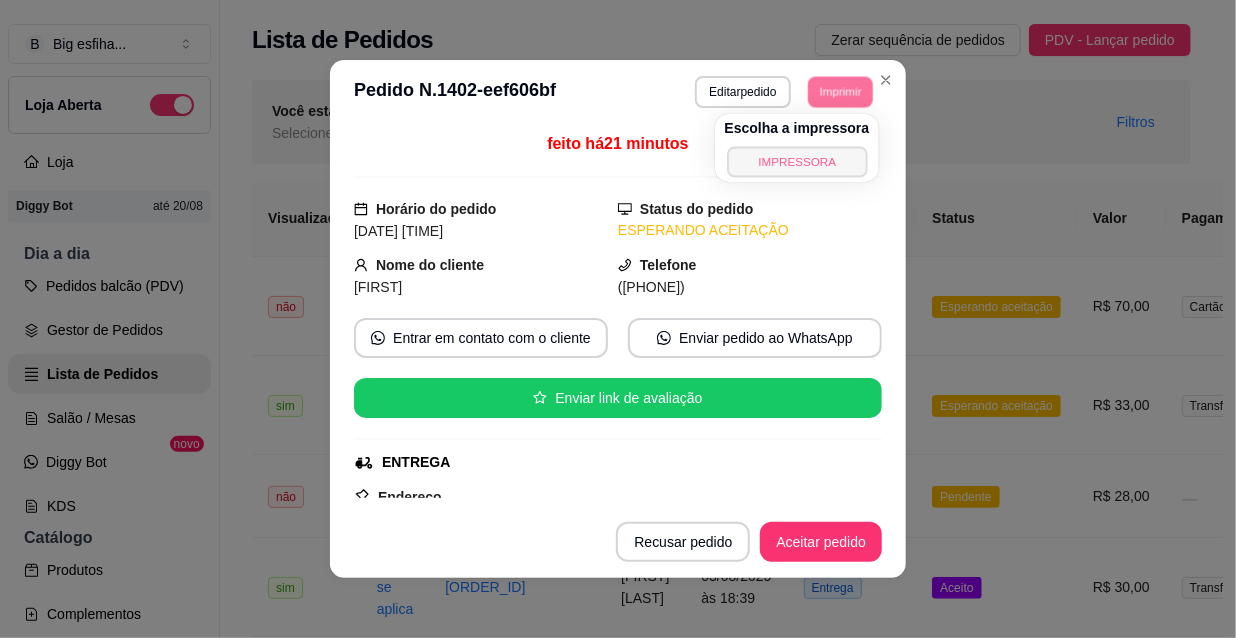 click on "IMPRESSORA" at bounding box center [797, 161] 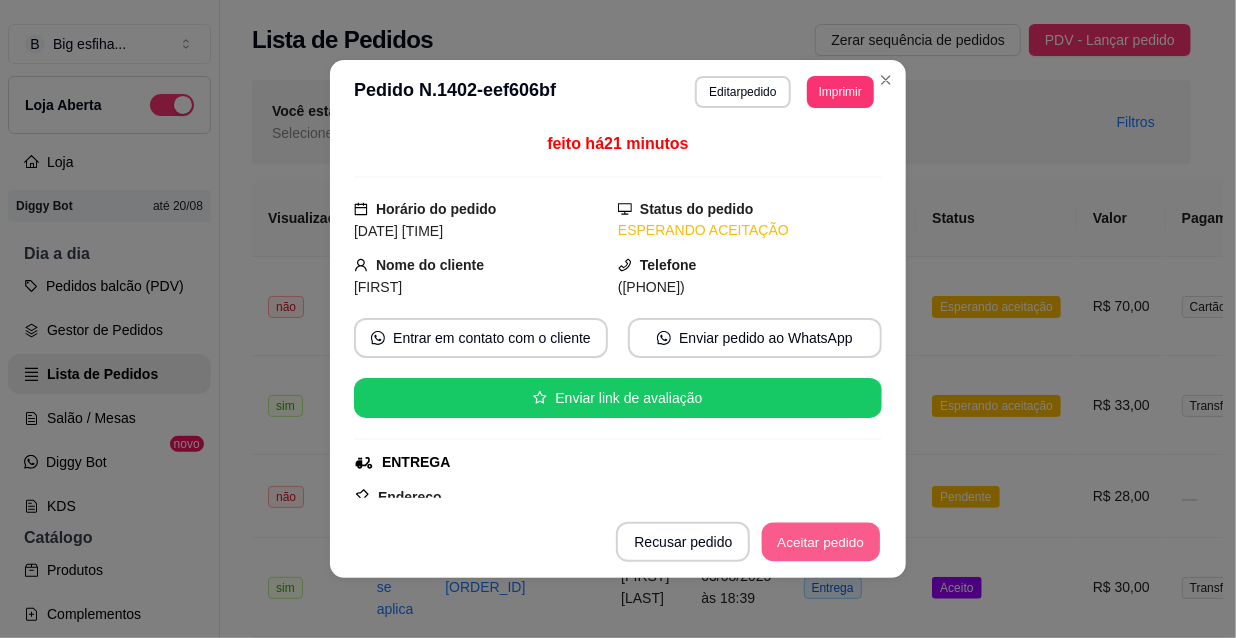 click on "Aceitar pedido" at bounding box center (821, 542) 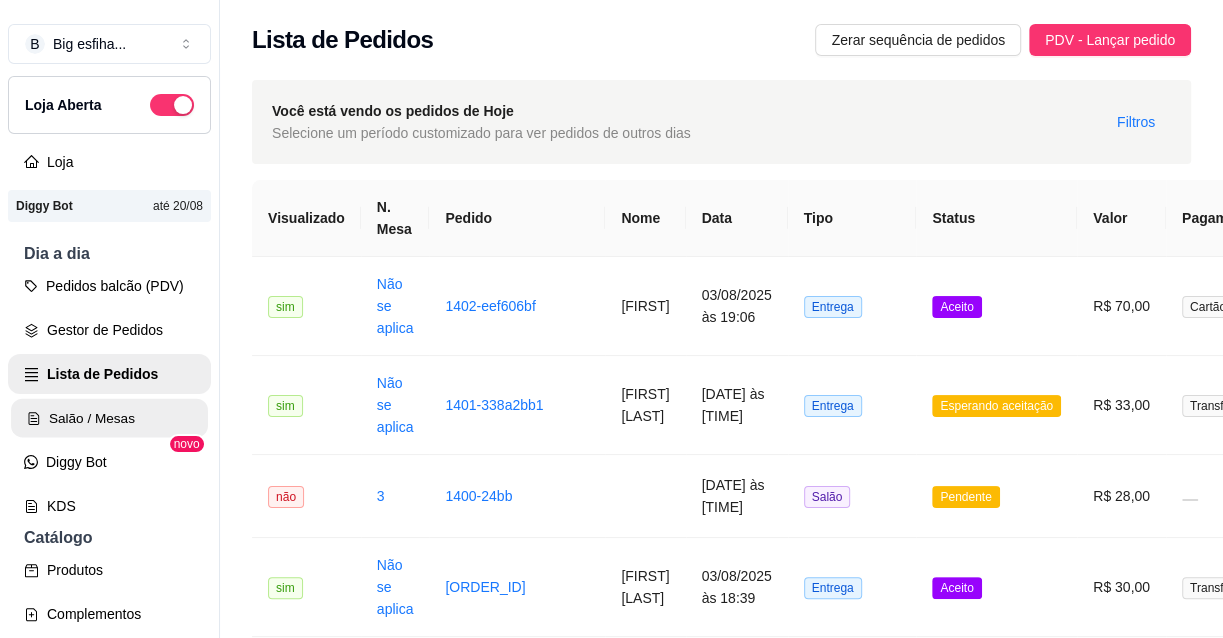 click on "Salão / Mesas" at bounding box center [109, 418] 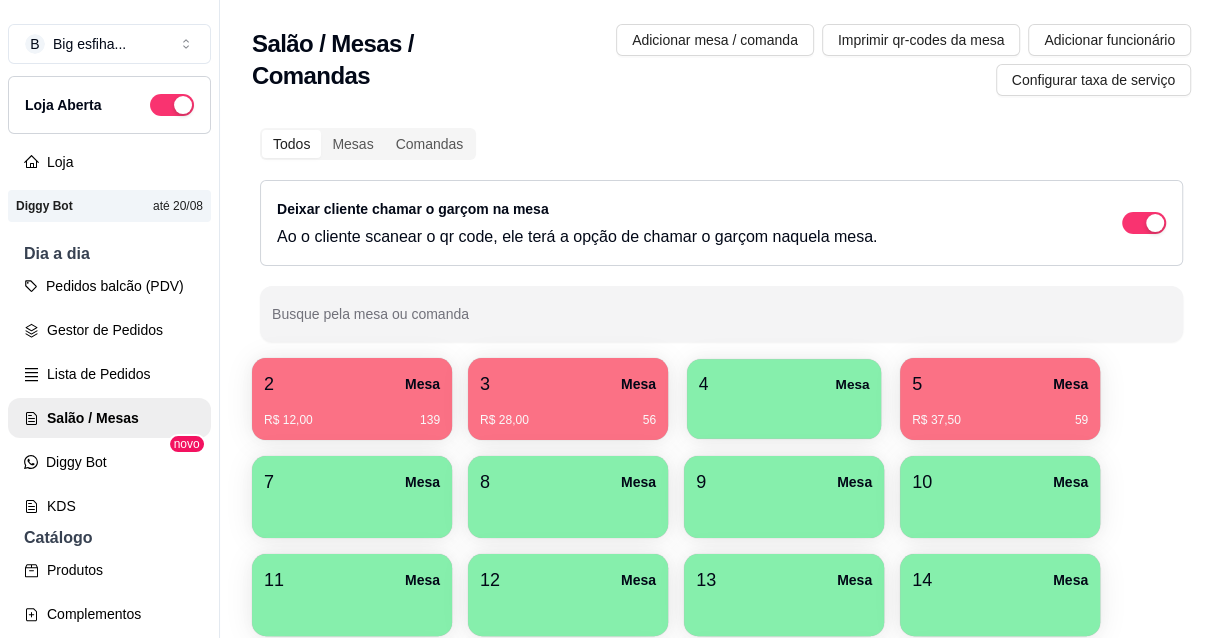 click on "4 Mesa" at bounding box center [784, 384] 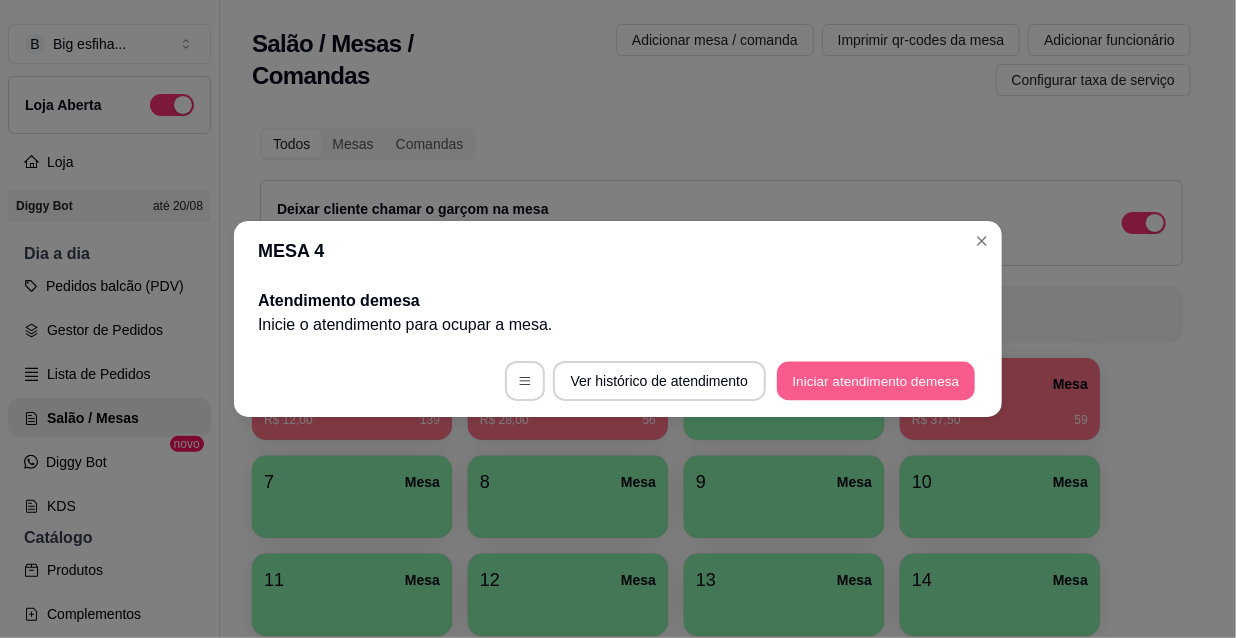 click on "Iniciar atendimento de  mesa" at bounding box center [876, 381] 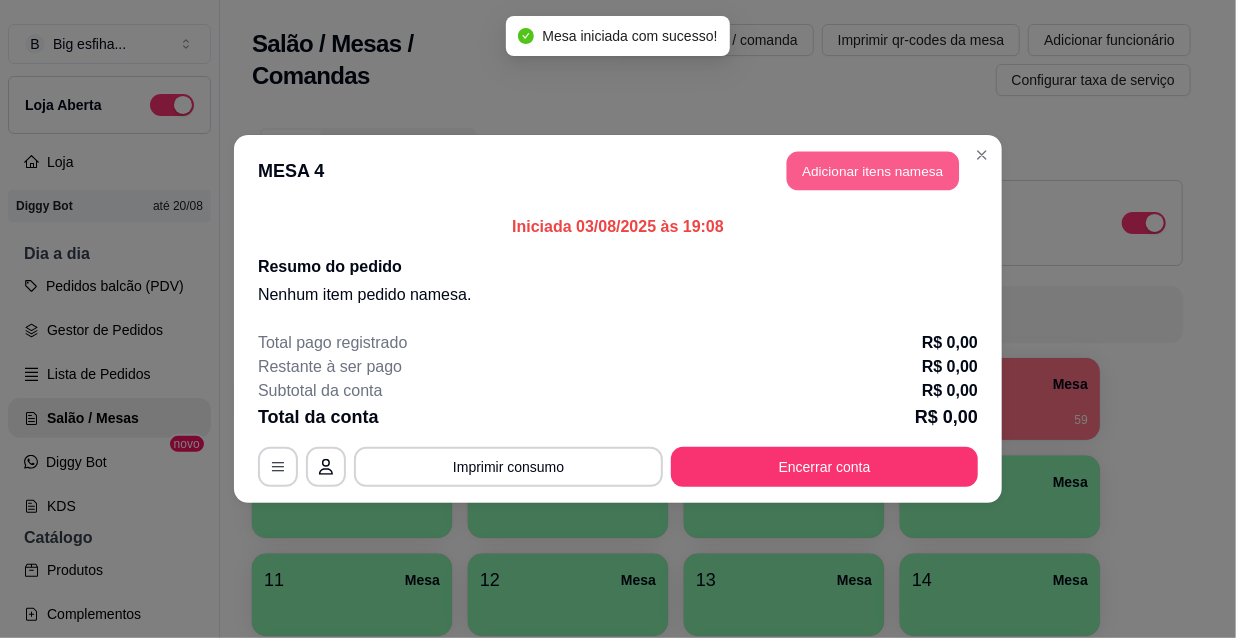 click on "Adicionar itens na  mesa" at bounding box center [873, 171] 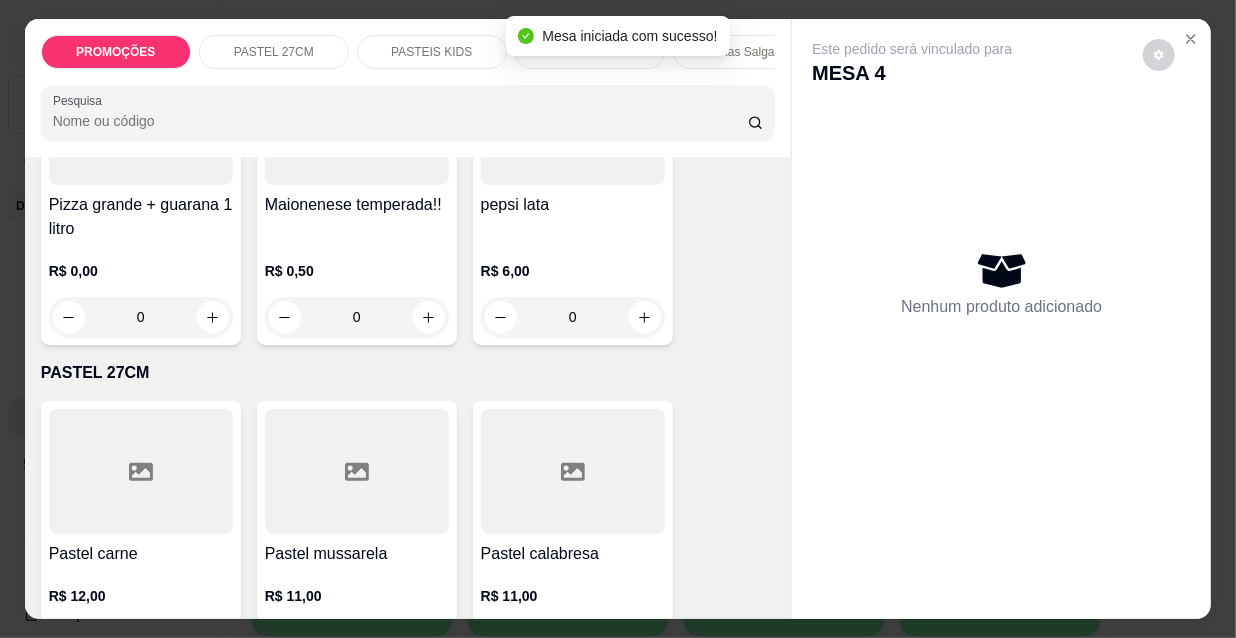 click at bounding box center [141, 471] 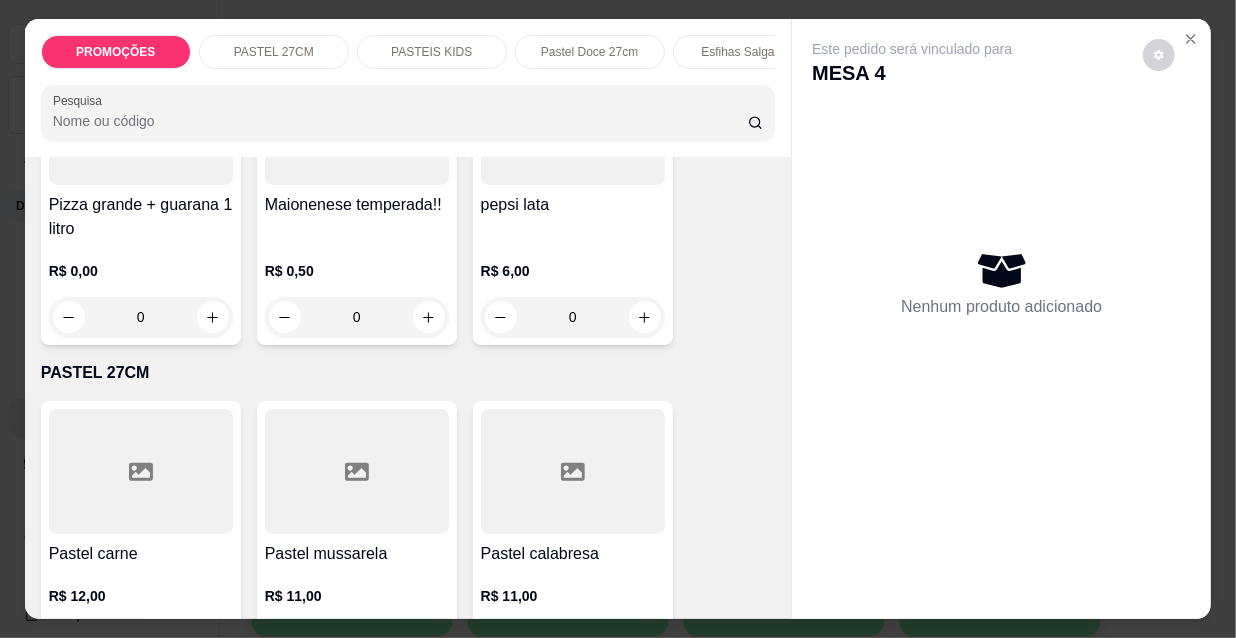 scroll, scrollTop: 272, scrollLeft: 0, axis: vertical 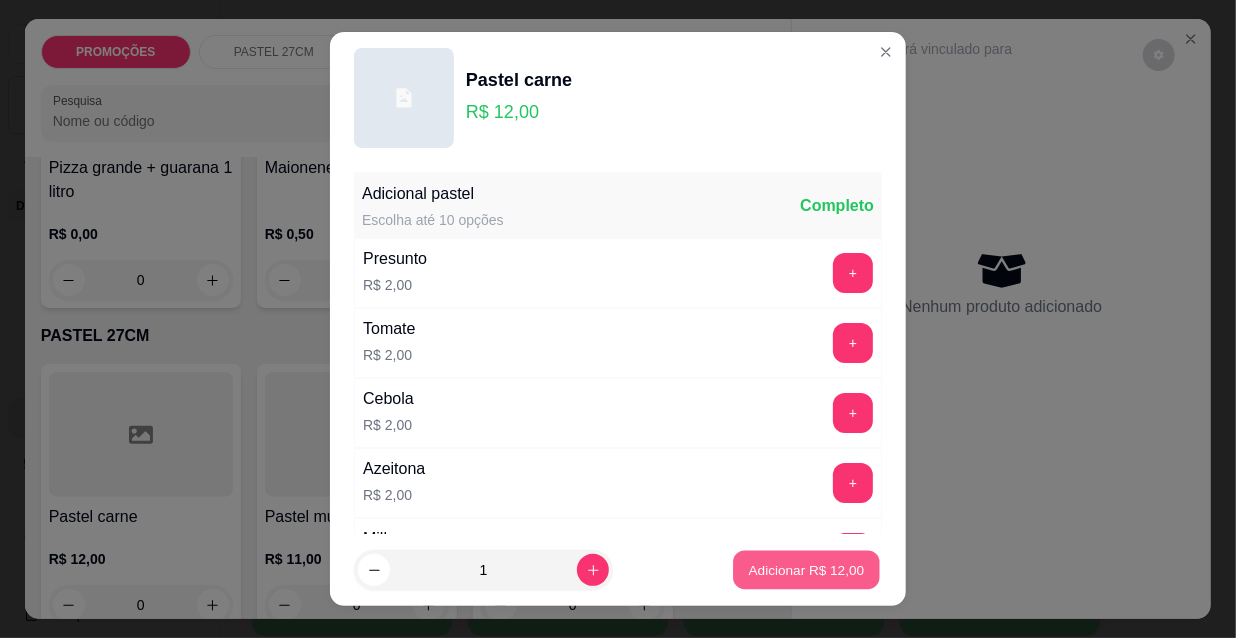 click on "Adicionar   R$ 12,00" at bounding box center [807, 569] 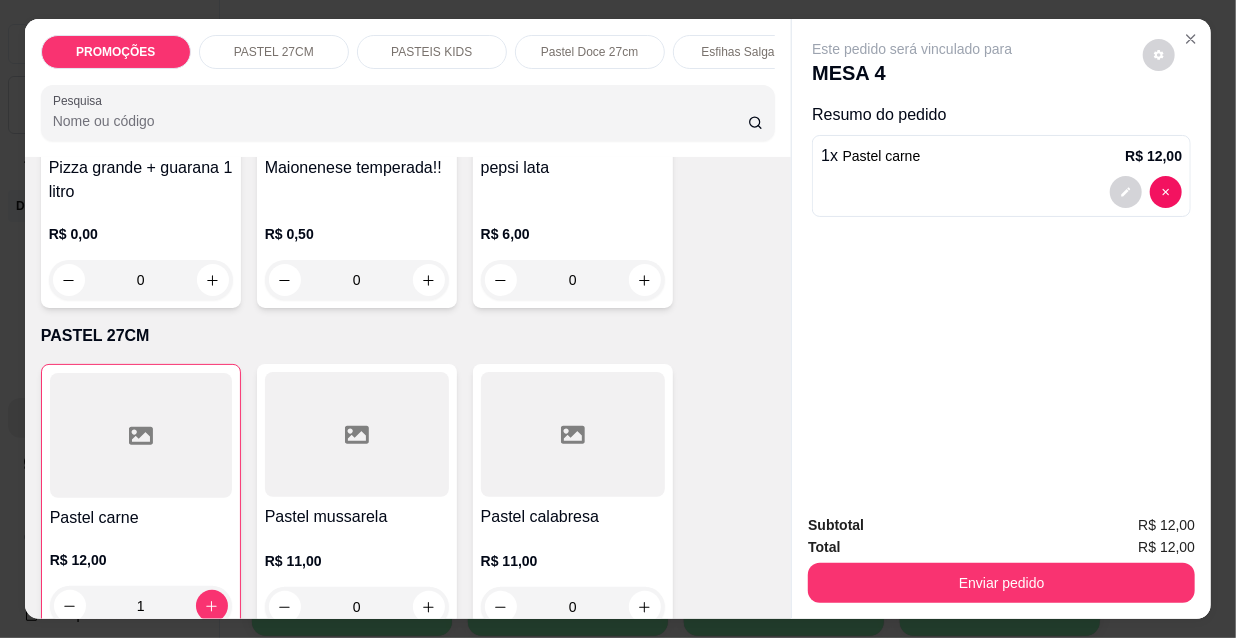 scroll, scrollTop: 0, scrollLeft: 643, axis: horizontal 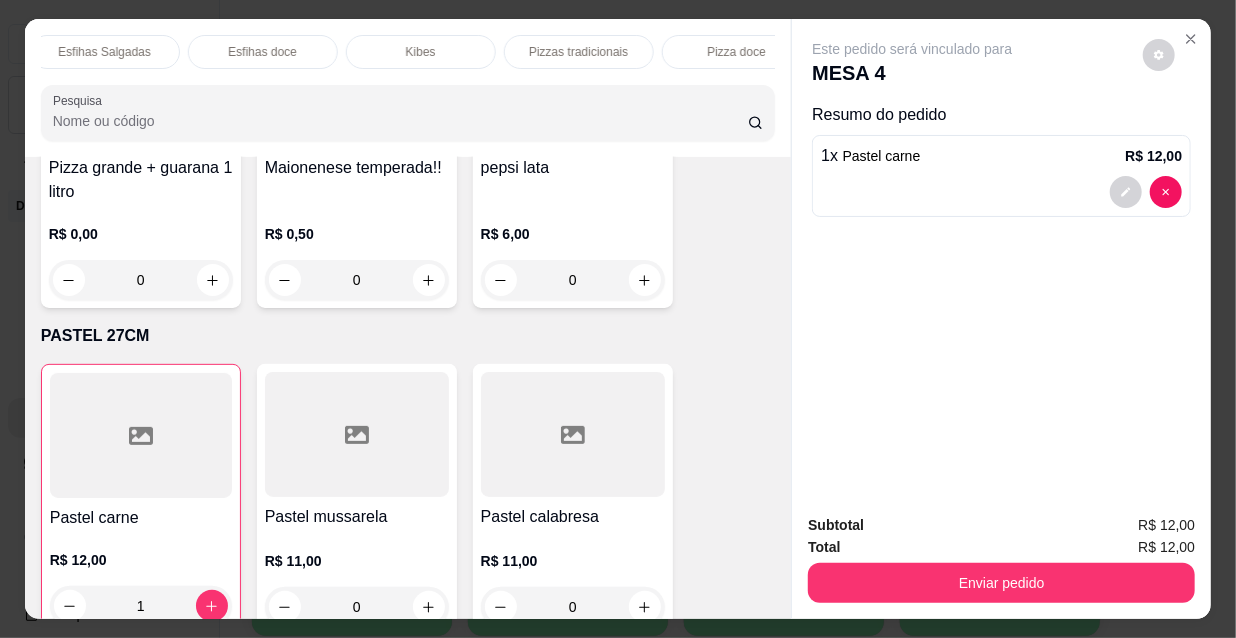 click on "Kibes" at bounding box center [421, 52] 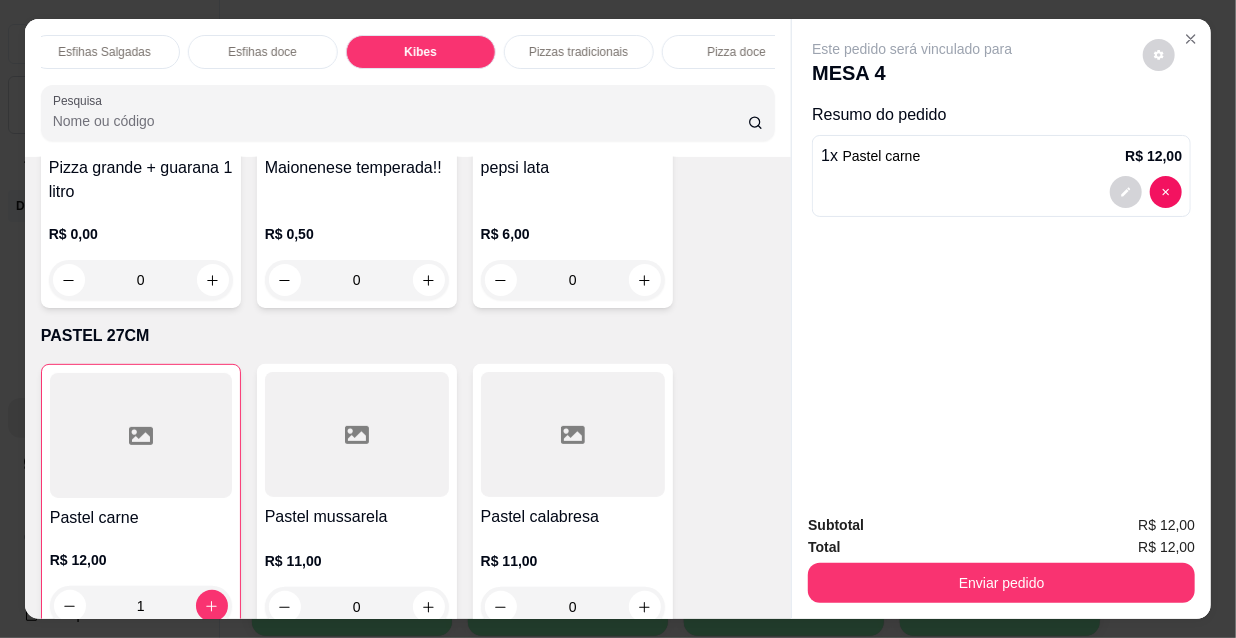 scroll, scrollTop: 16179, scrollLeft: 0, axis: vertical 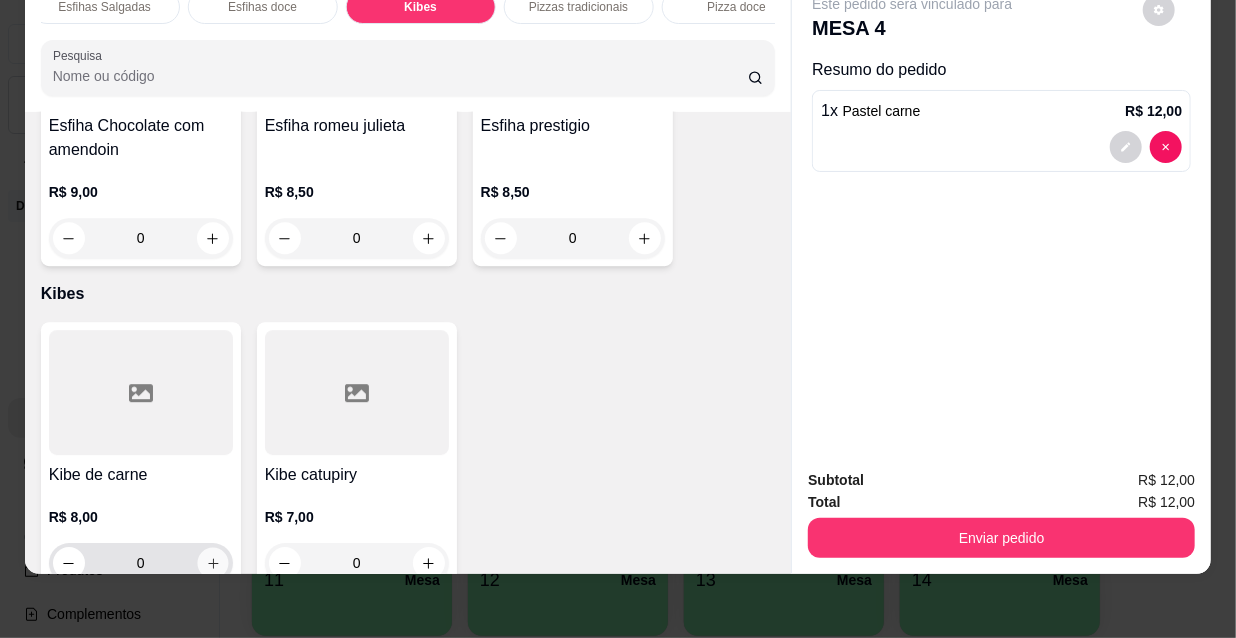 click 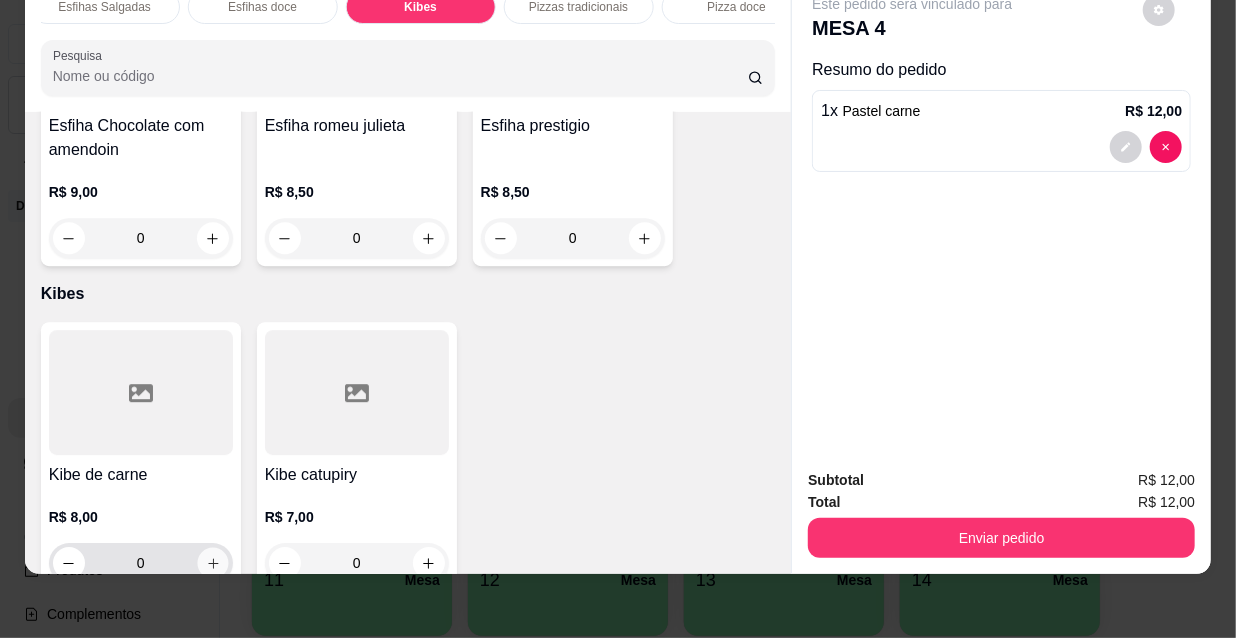 type on "1" 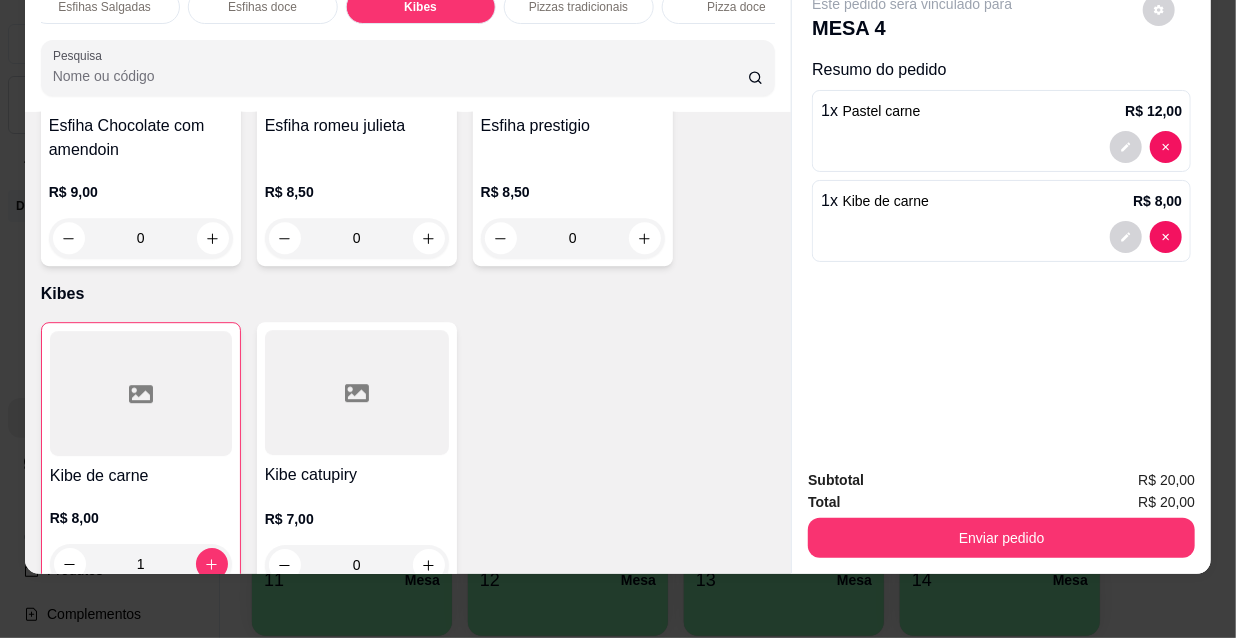 scroll, scrollTop: 0, scrollLeft: 0, axis: both 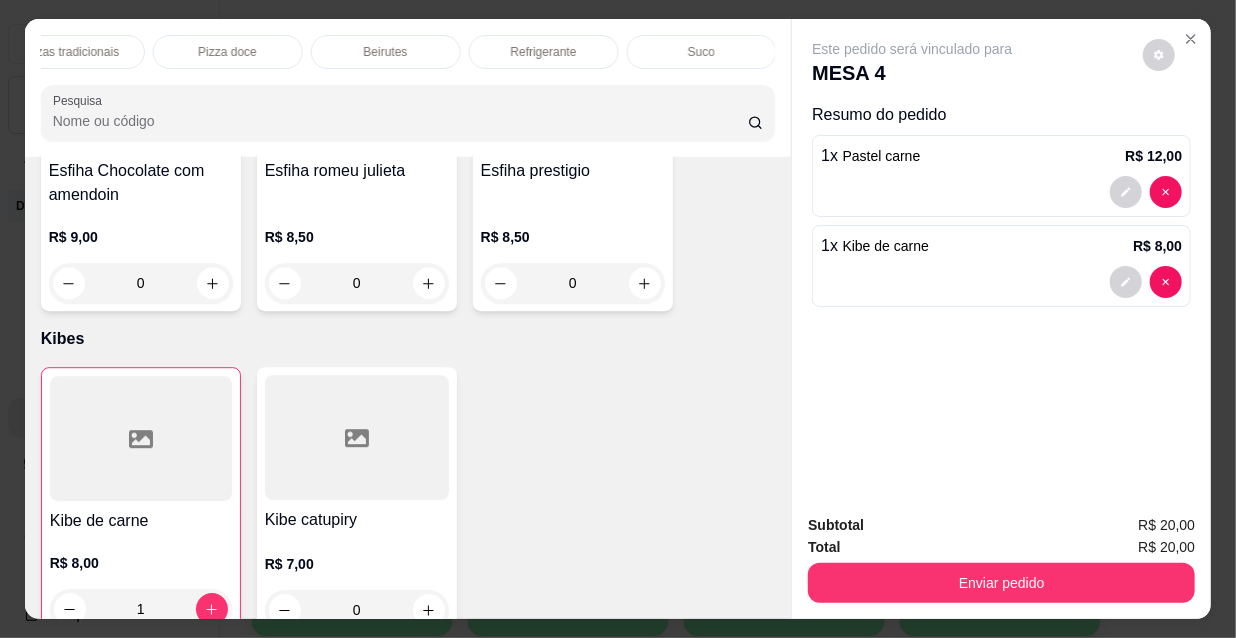 click on "Refrigerante" at bounding box center [544, 52] 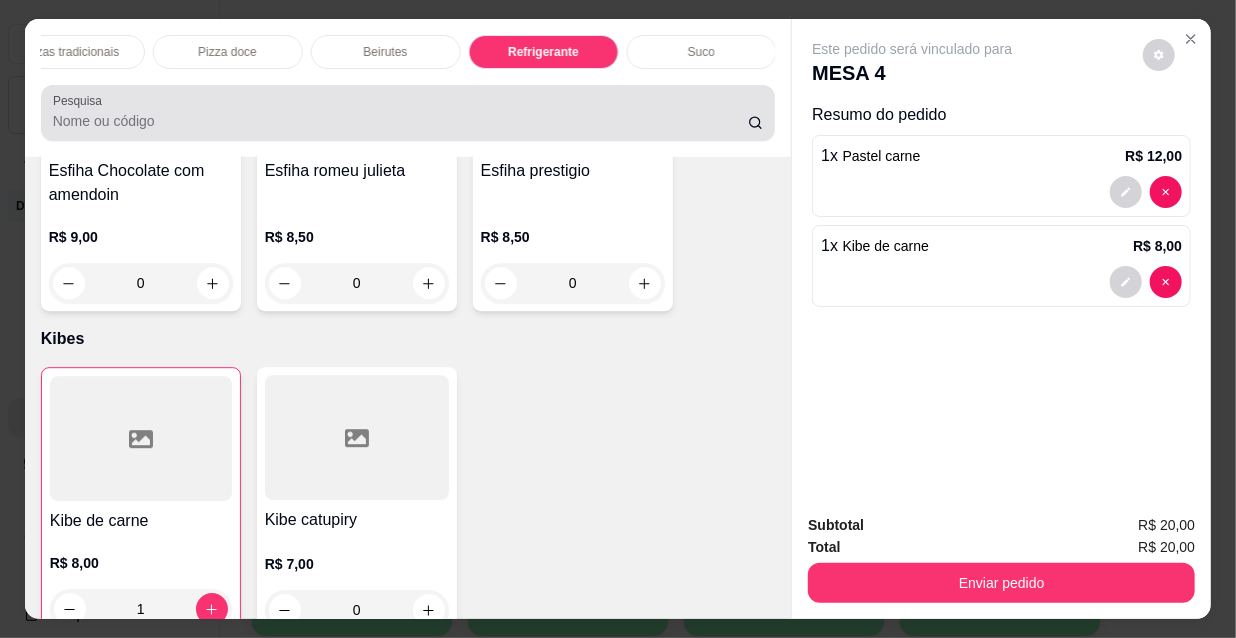 scroll, scrollTop: 18026, scrollLeft: 0, axis: vertical 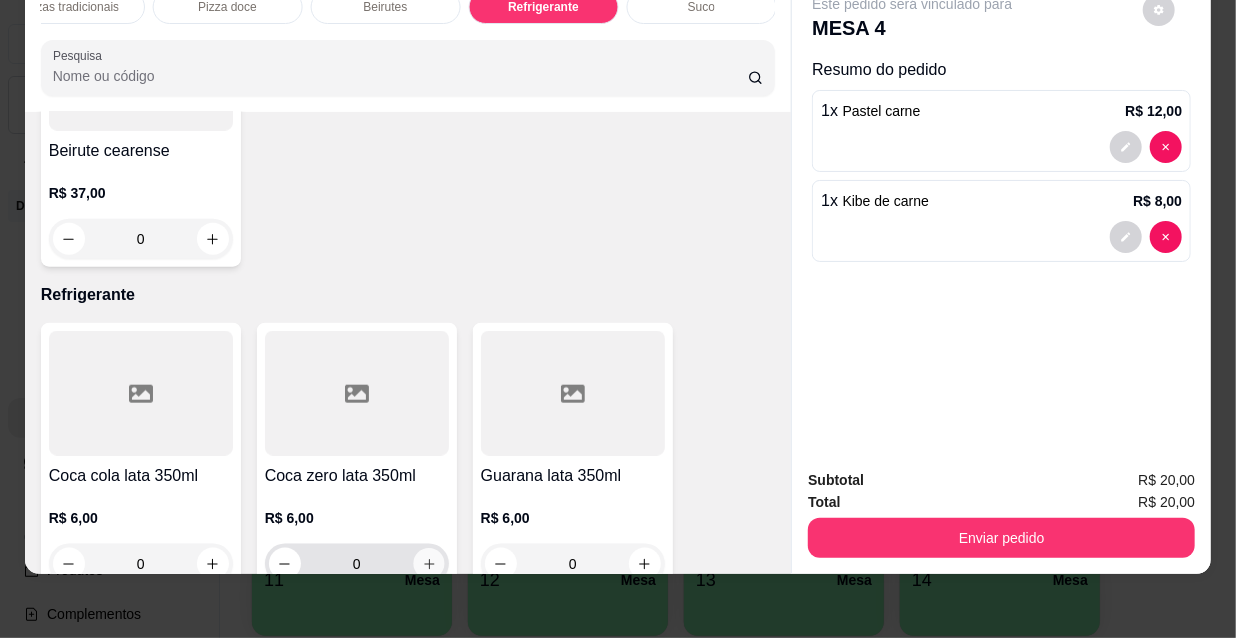 click 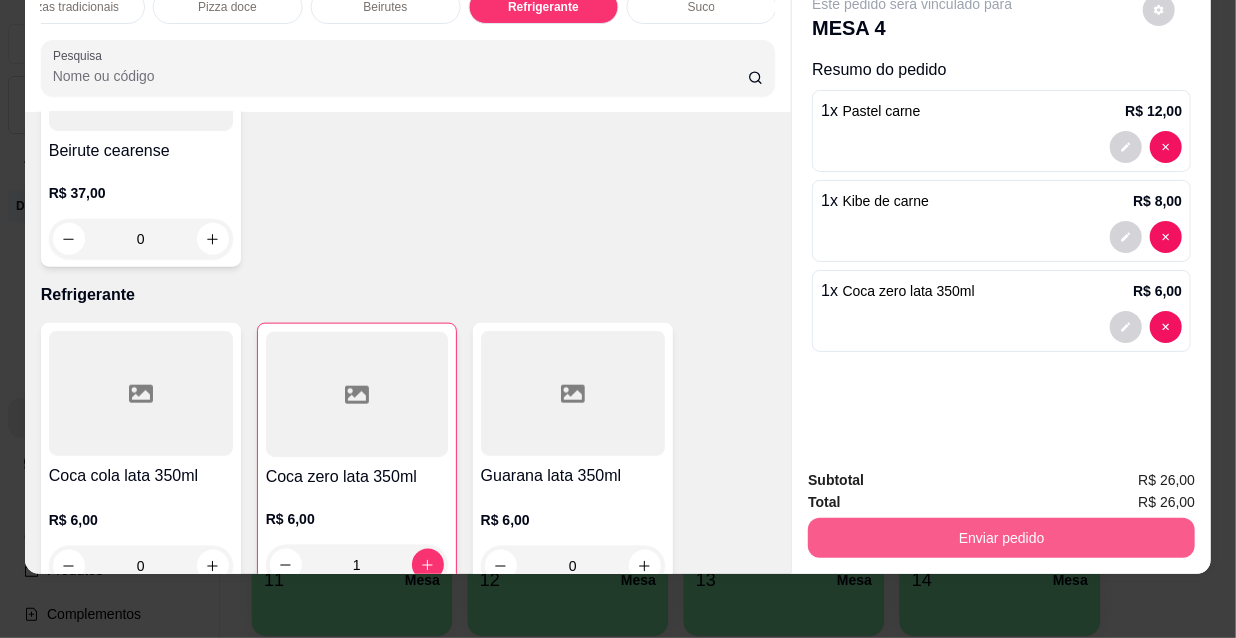 click on "Enviar pedido" at bounding box center [1001, 538] 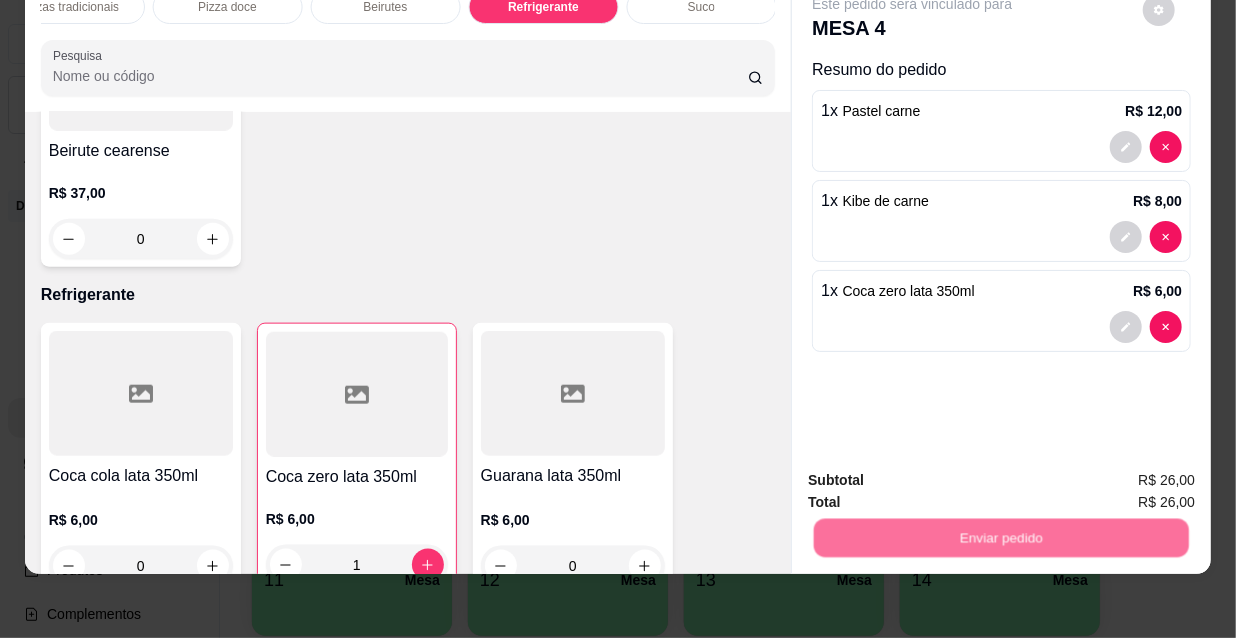 click on "Não registrar e enviar pedido" at bounding box center [937, 474] 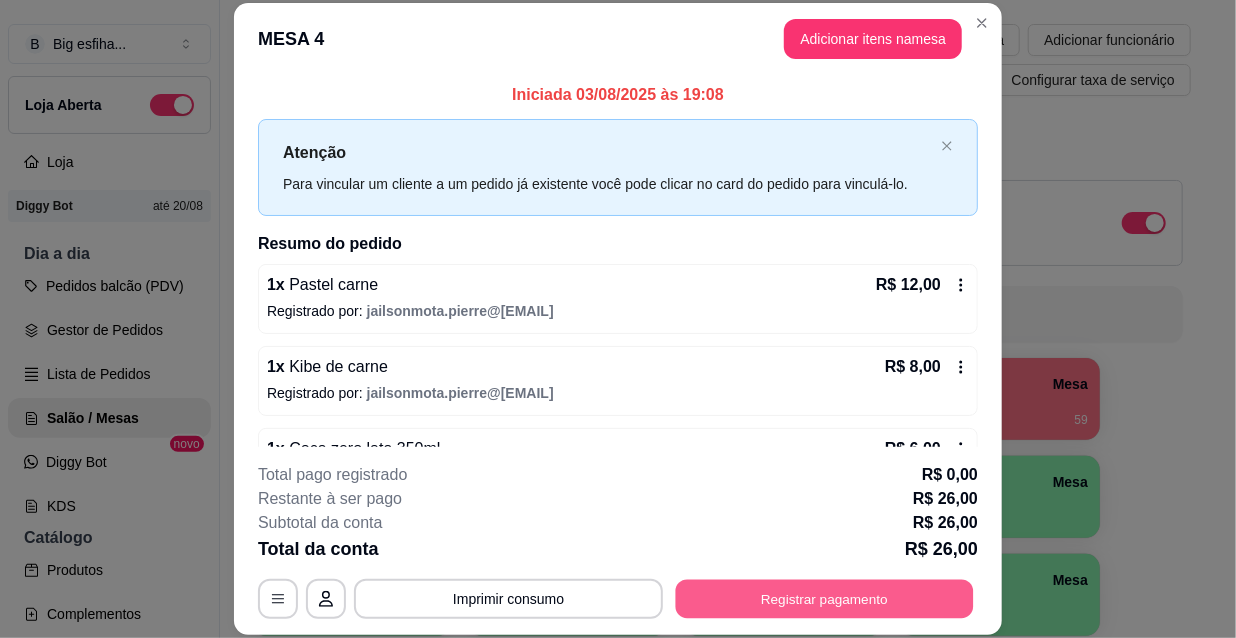 click on "Registrar pagamento" at bounding box center (825, 598) 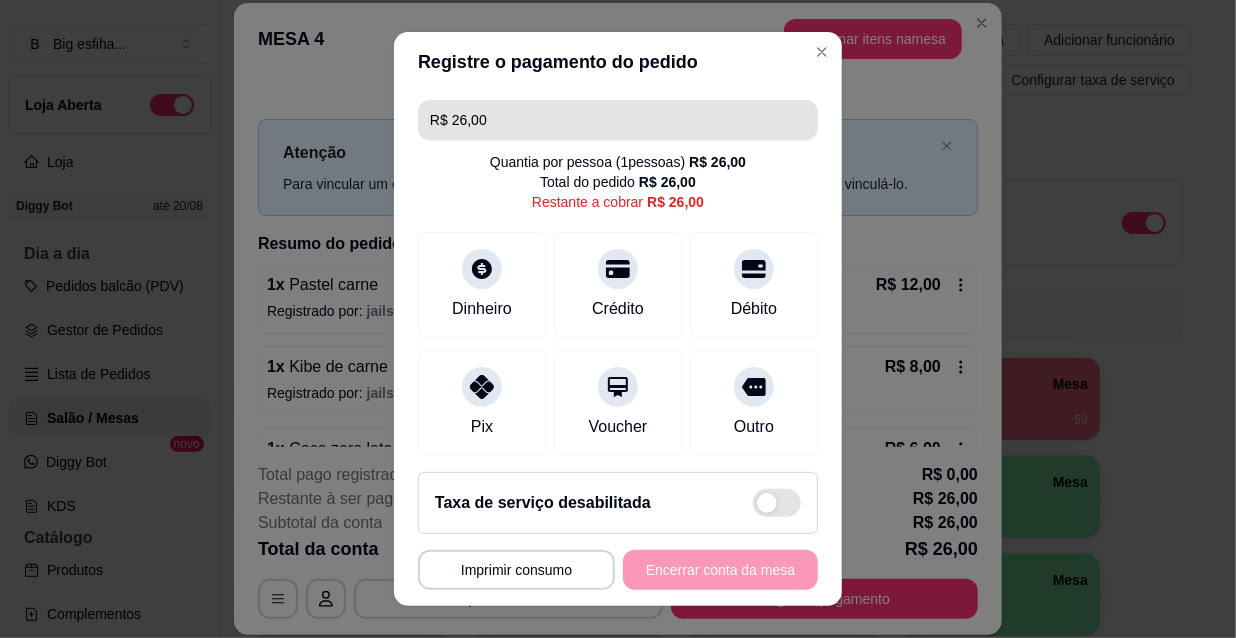 click on "R$ 26,00" at bounding box center (618, 120) 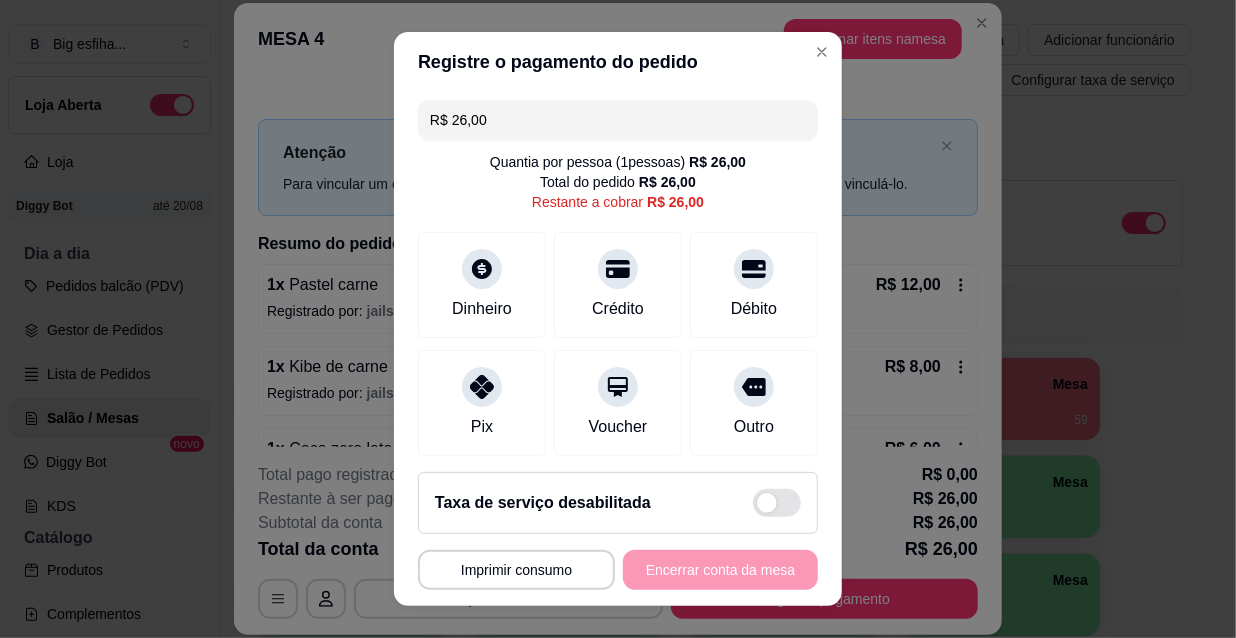 click on "R$ 26,00" at bounding box center (618, 120) 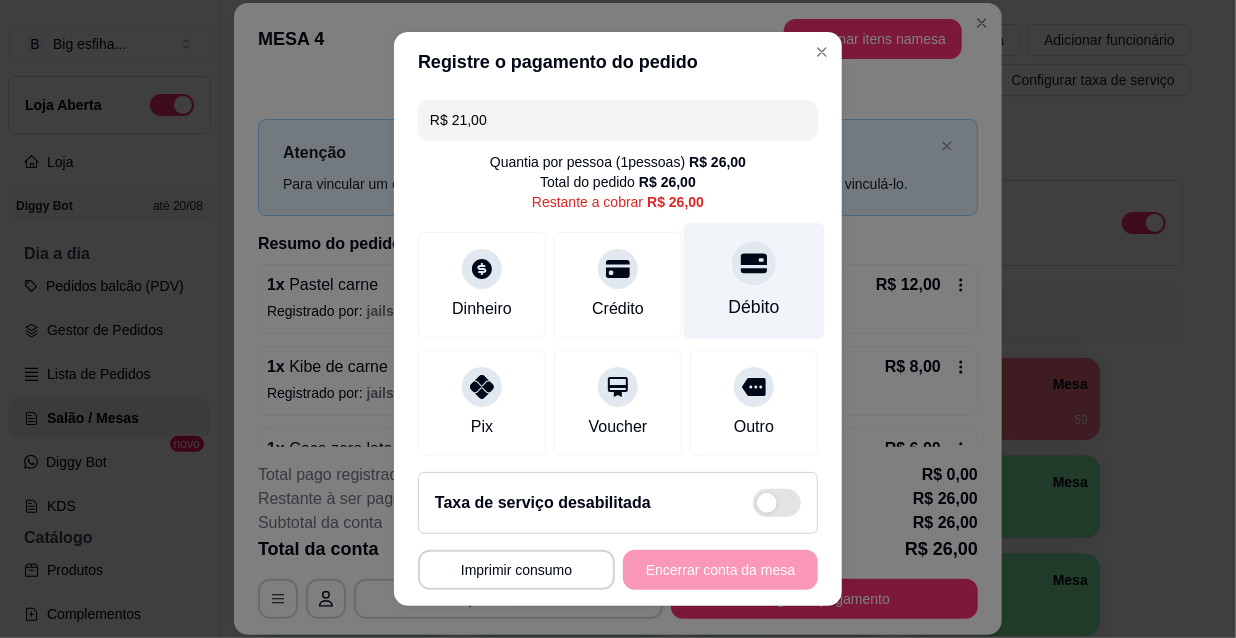 click on "Débito" at bounding box center [754, 281] 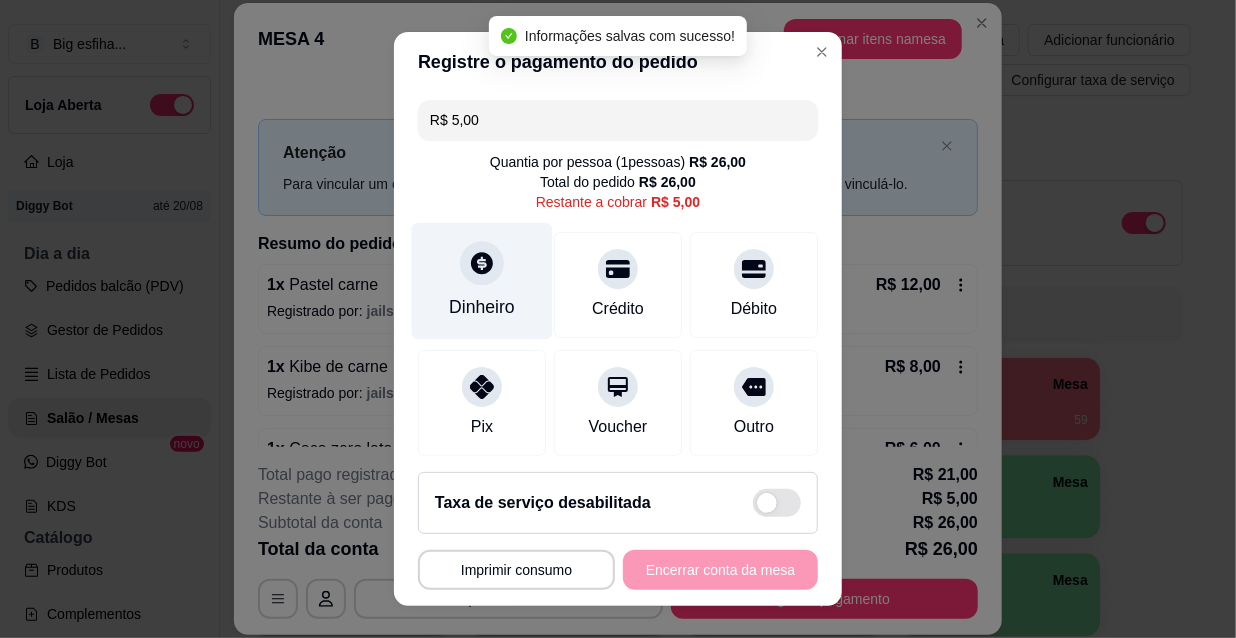 click on "Dinheiro" at bounding box center [482, 281] 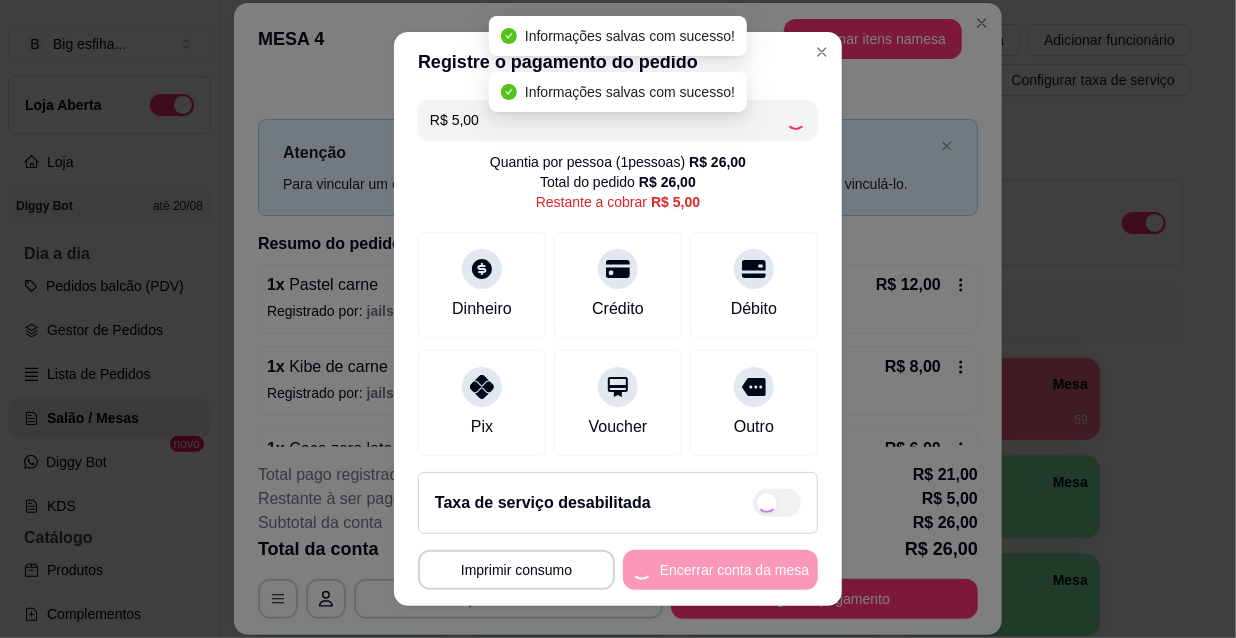 type on "R$ 0,00" 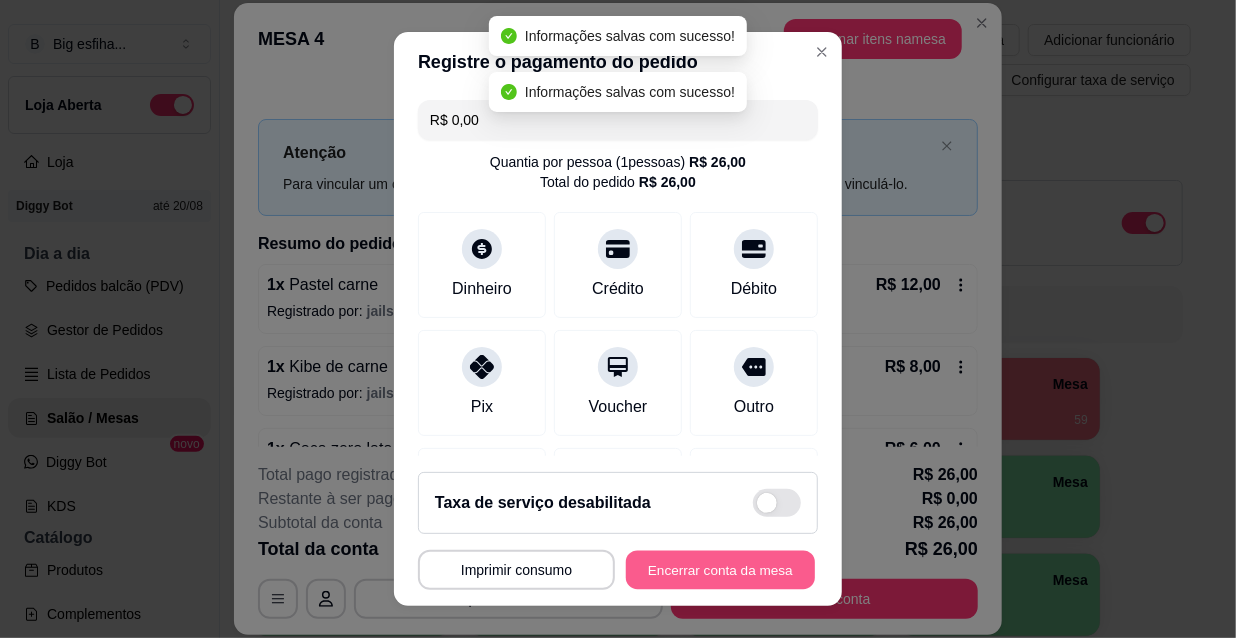 click on "Encerrar conta da mesa" at bounding box center (720, 570) 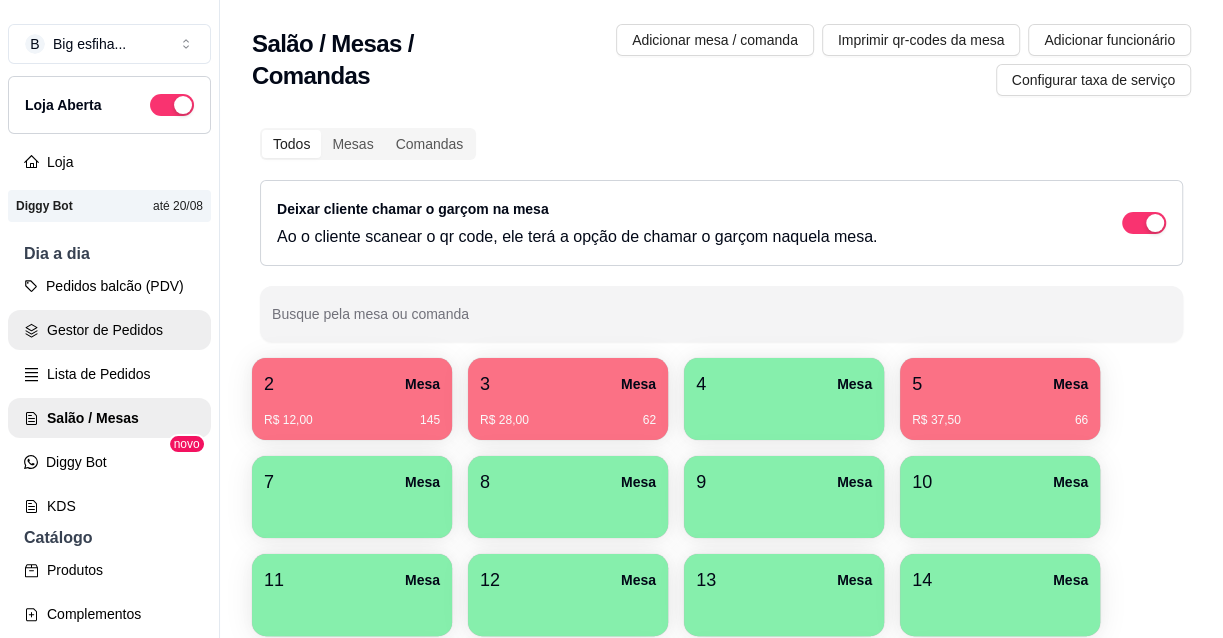 click on "Pedidos balcão (PDV) Gestor de Pedidos Lista de Pedidos Salão / Mesas Diggy Bot novo KDS" at bounding box center (109, 396) 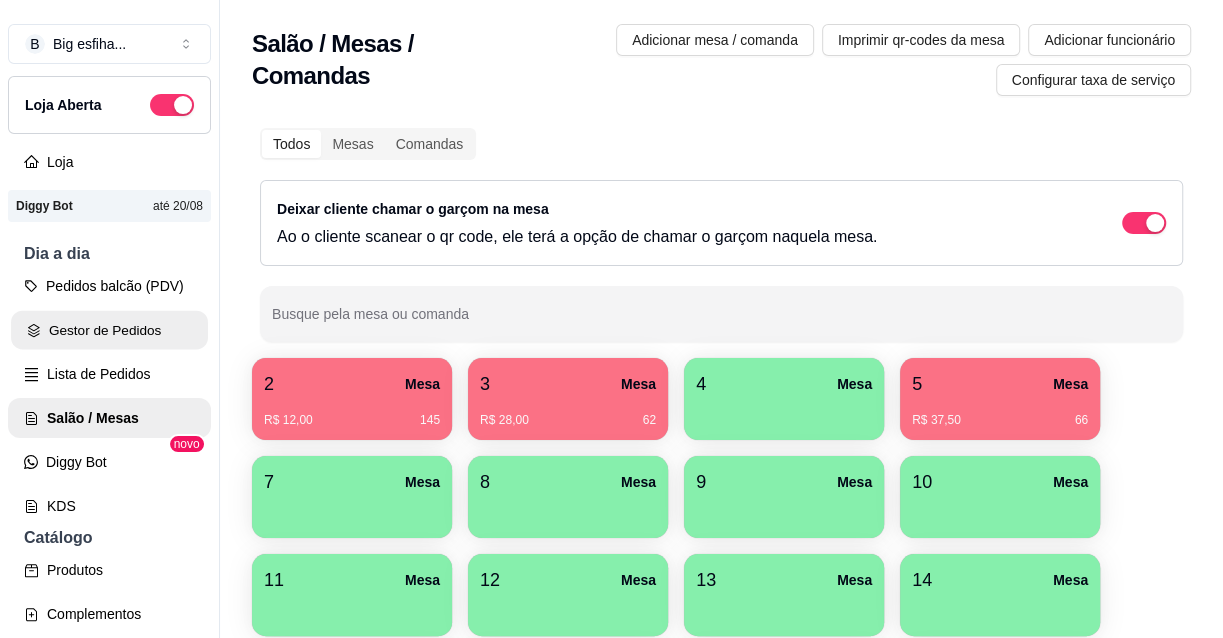 click on "Gestor de Pedidos" at bounding box center (109, 330) 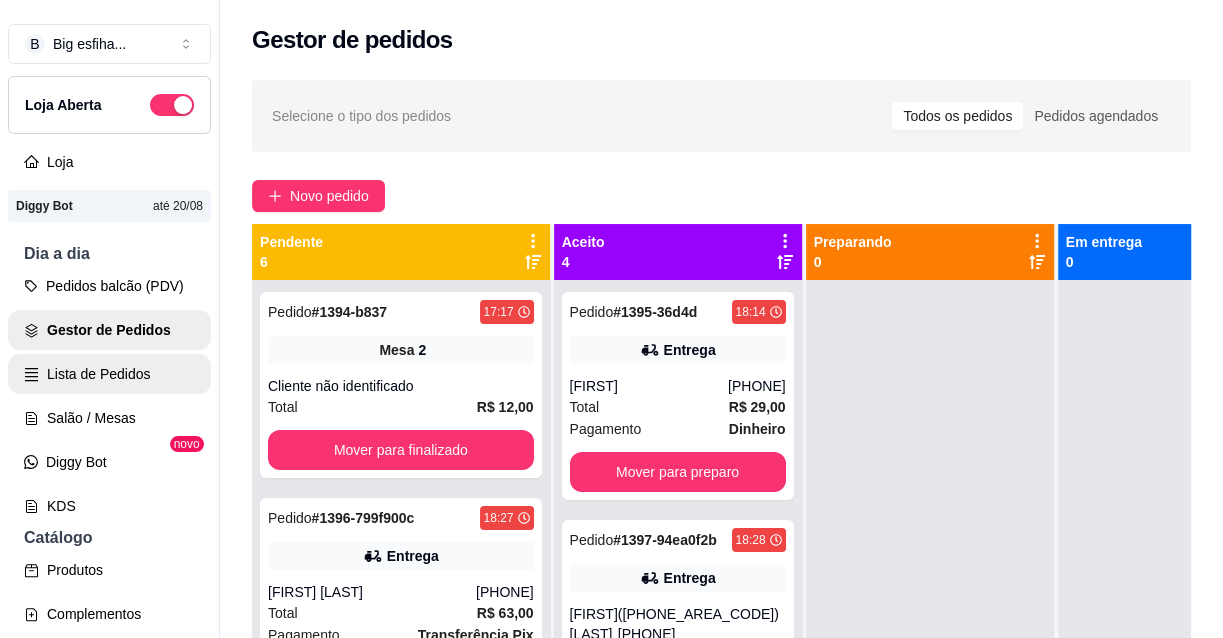 click on "Lista de Pedidos" at bounding box center [109, 374] 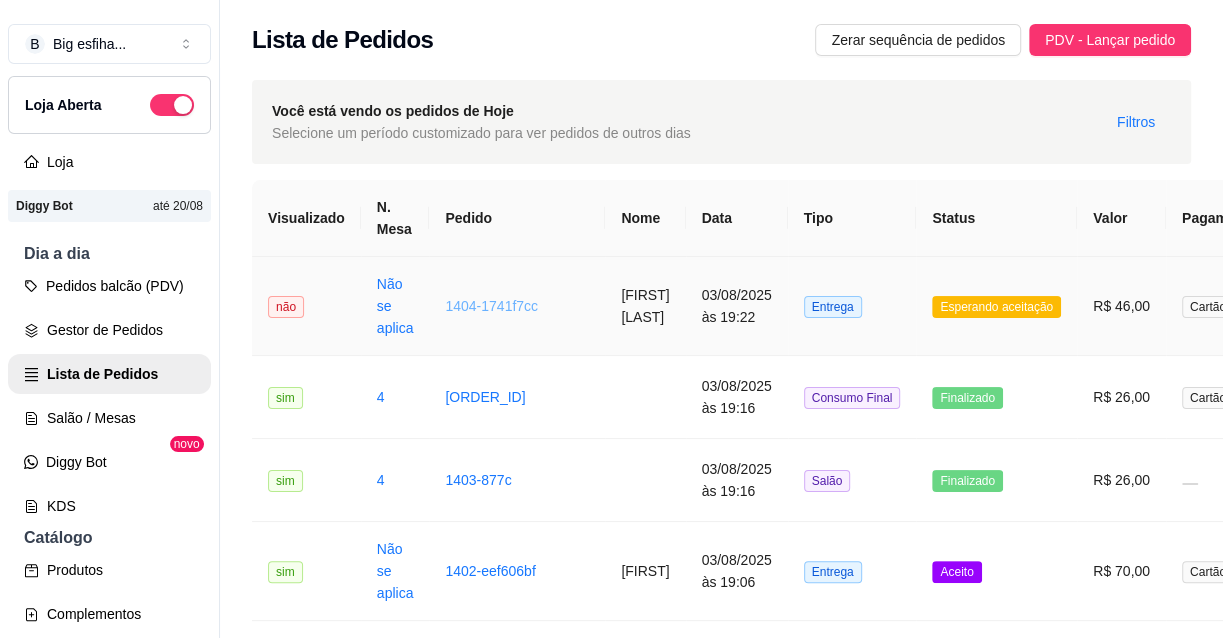 click on "1404-1741f7cc" at bounding box center [491, 306] 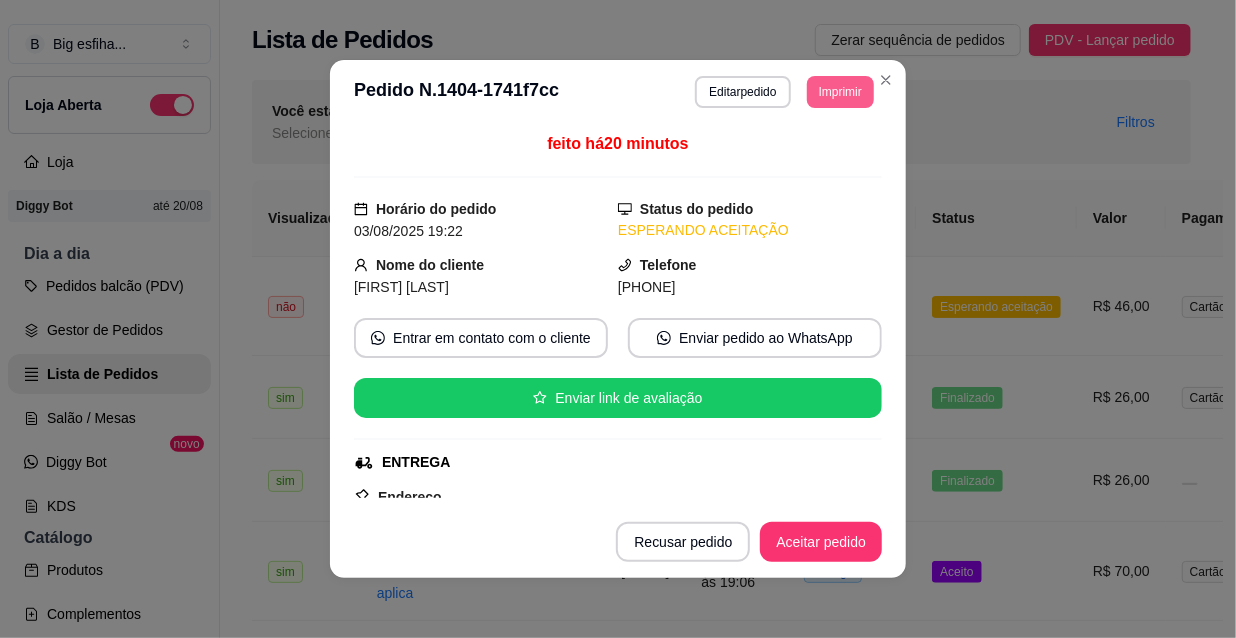 click on "Imprimir" at bounding box center (840, 92) 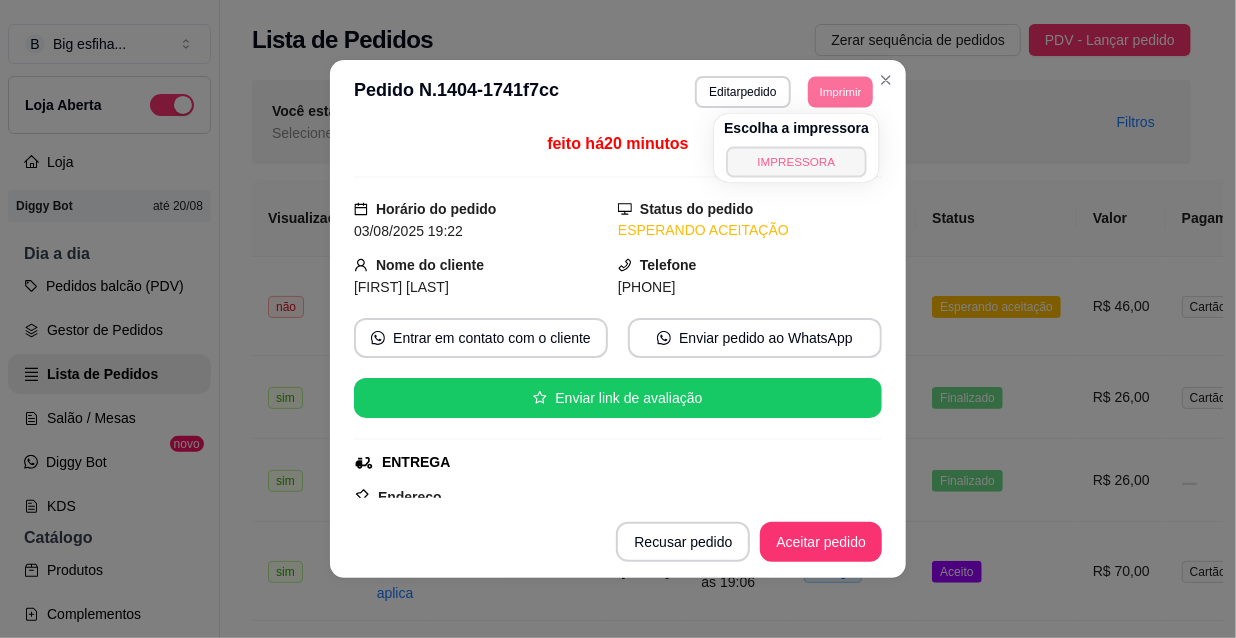 click on "IMPRESSORA" at bounding box center [796, 161] 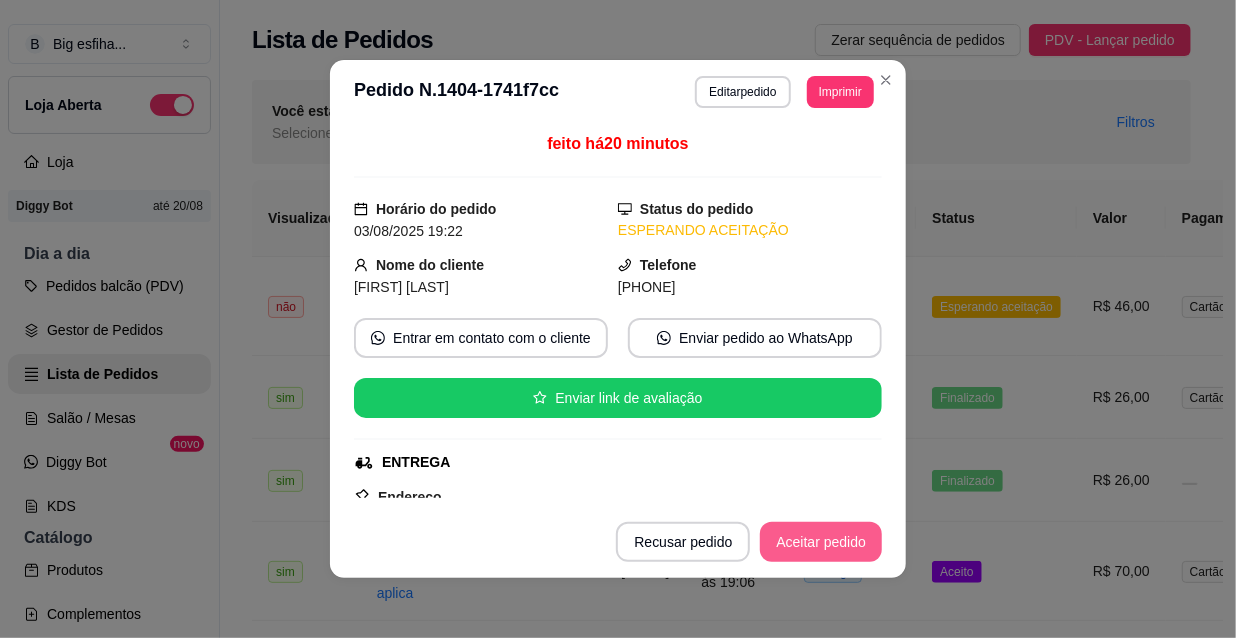 click on "Aceitar pedido" at bounding box center [821, 542] 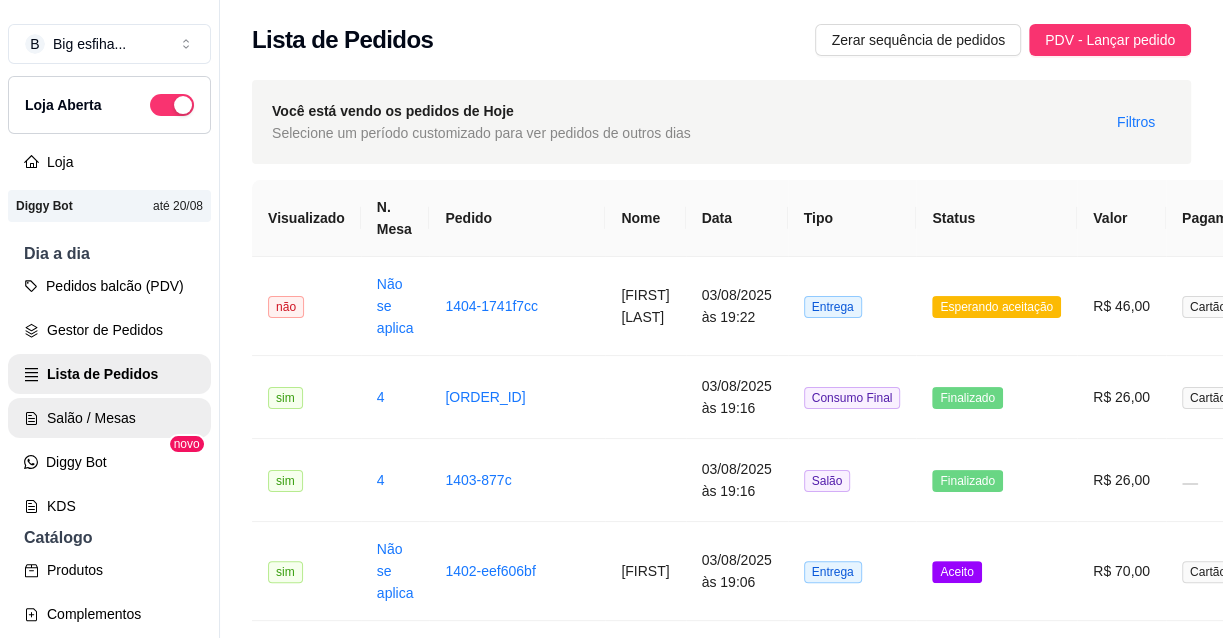 click on "Salão / Mesas" at bounding box center [109, 418] 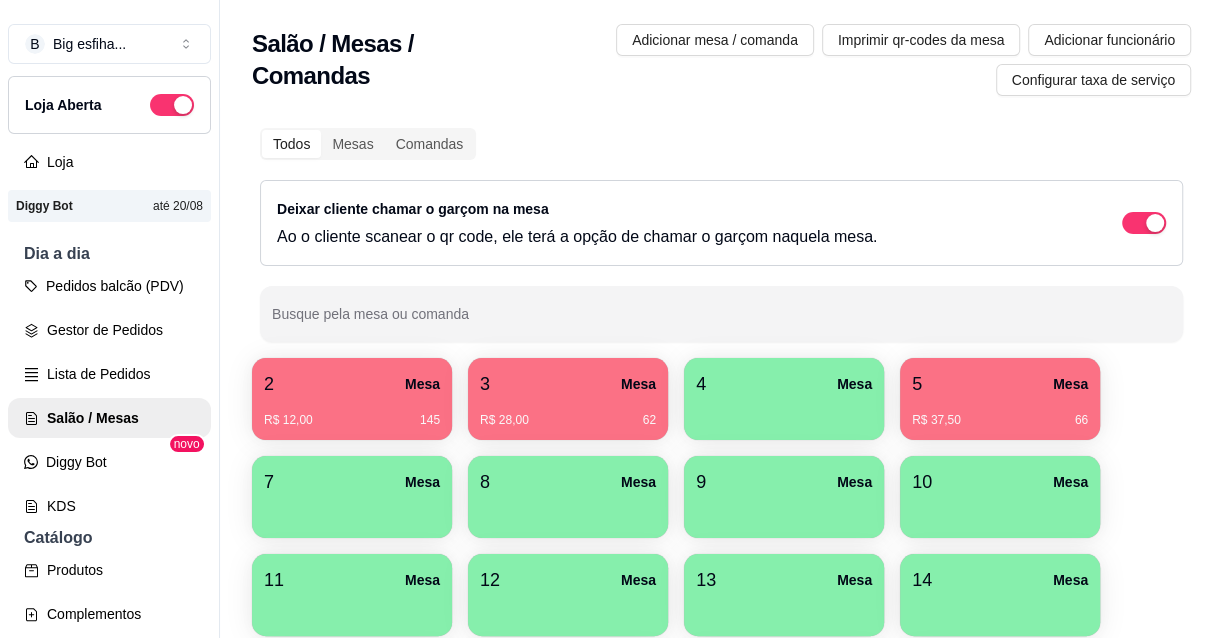 click on "2 Mesa" at bounding box center (352, 384) 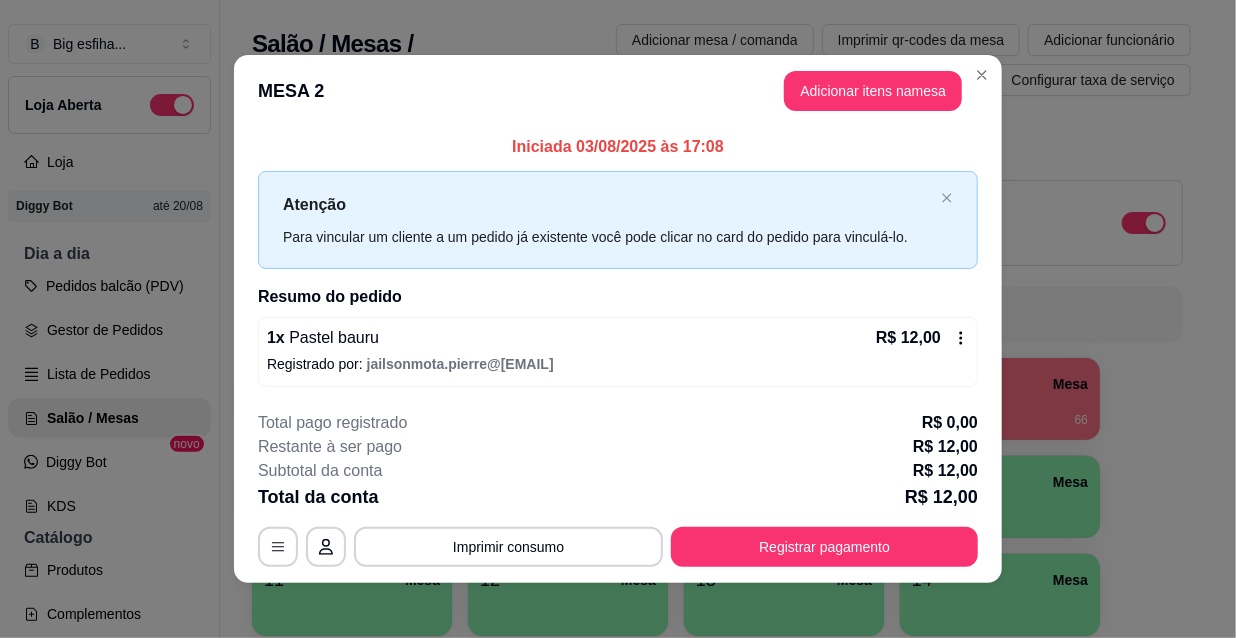 scroll, scrollTop: 8, scrollLeft: 0, axis: vertical 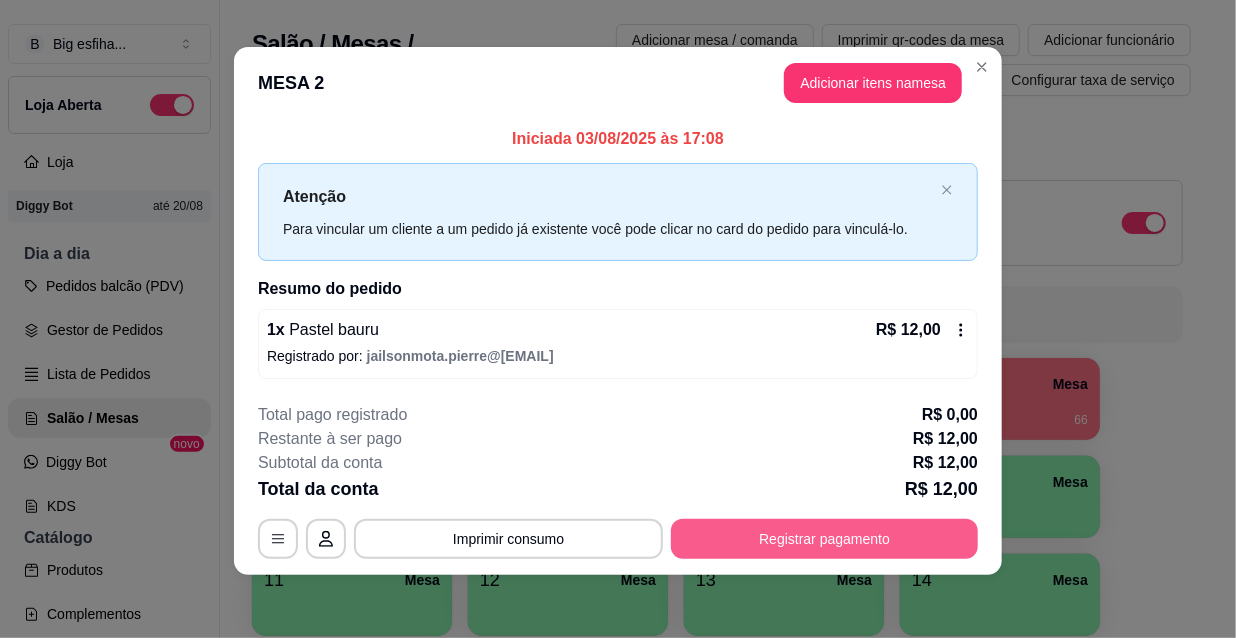 click on "Registrar pagamento" at bounding box center [824, 539] 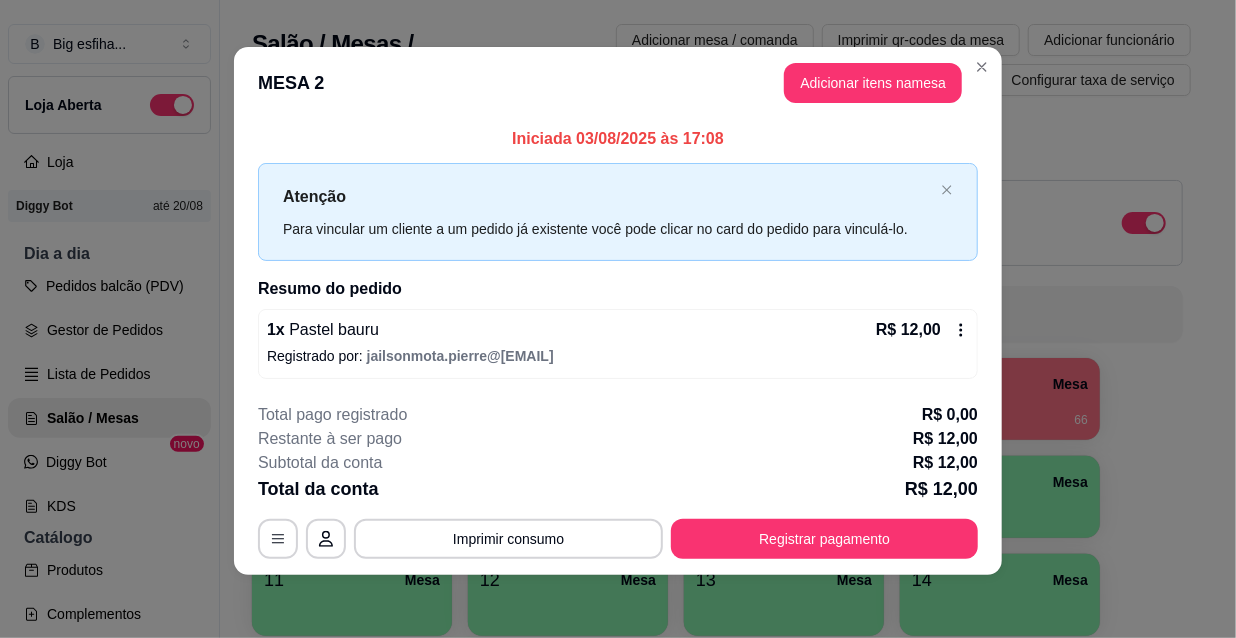 click on "**********" at bounding box center (618, 535) 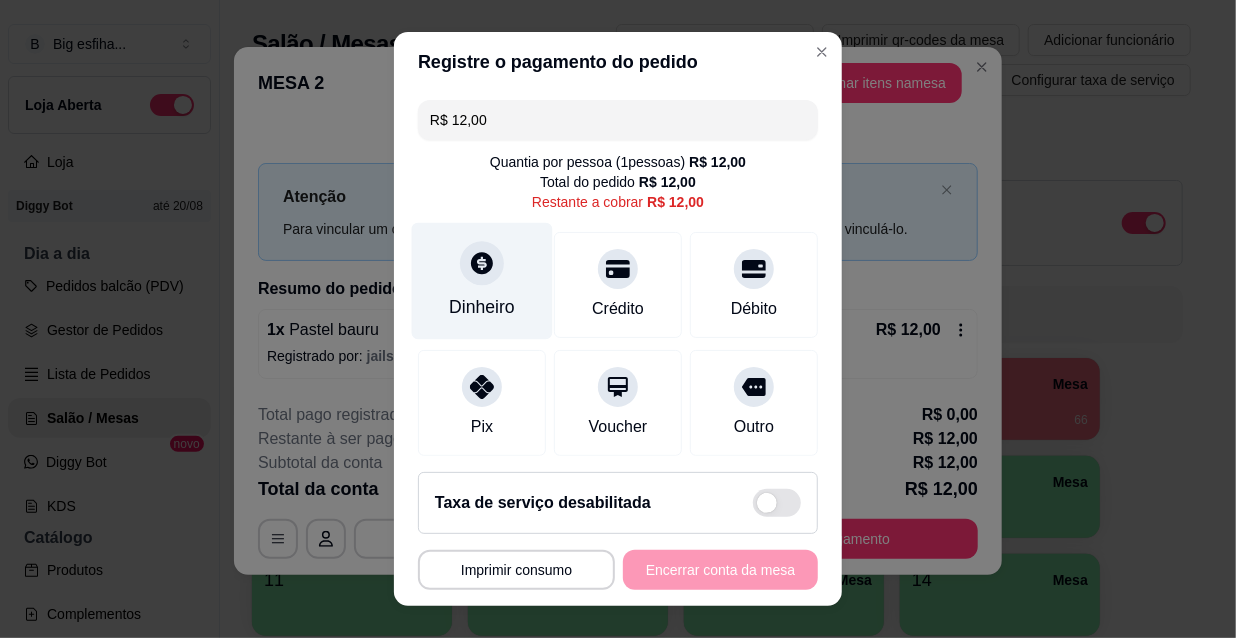click at bounding box center [482, 263] 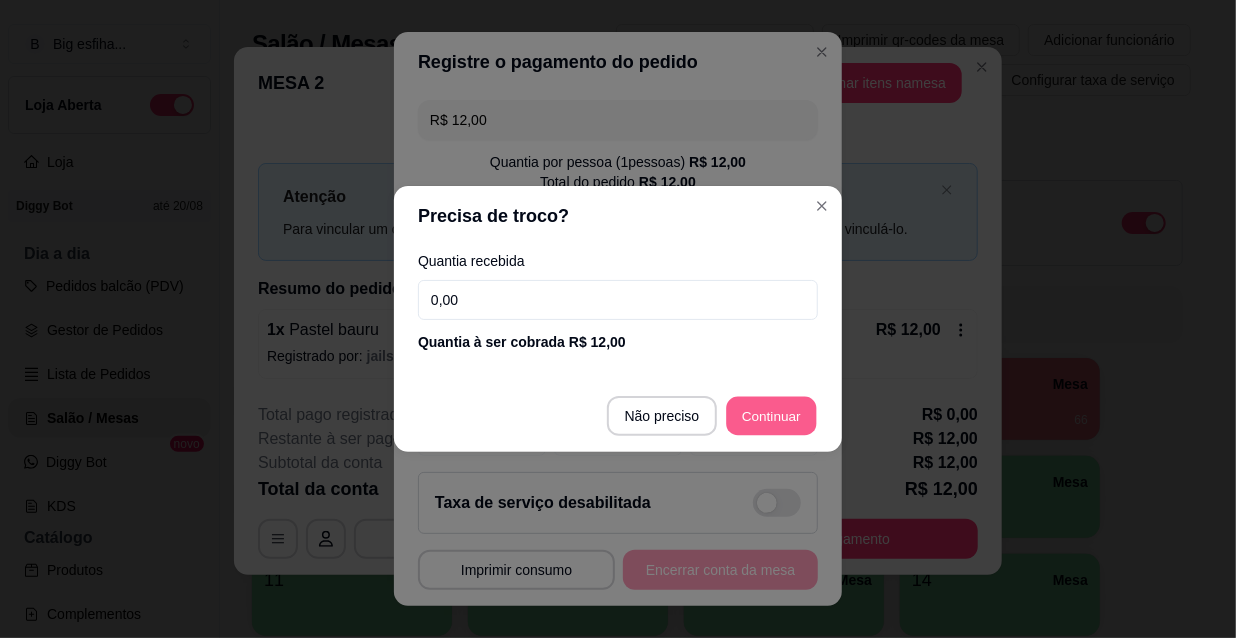 click on "Não preciso Continuar" at bounding box center [618, 416] 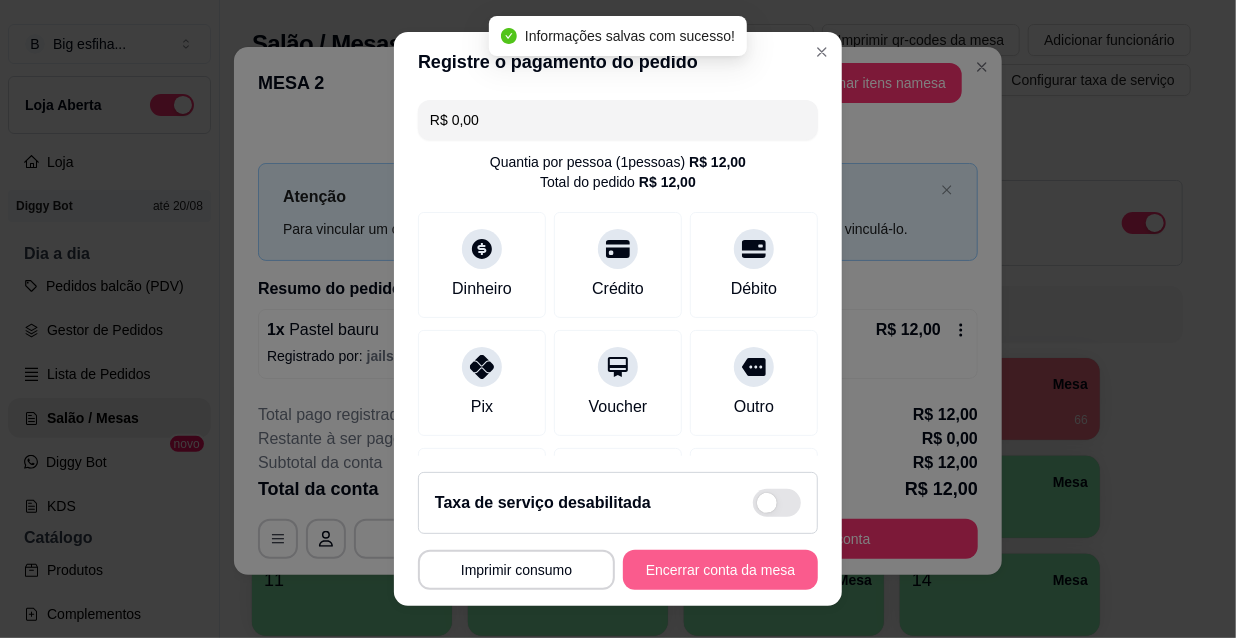 type on "R$ 0,00" 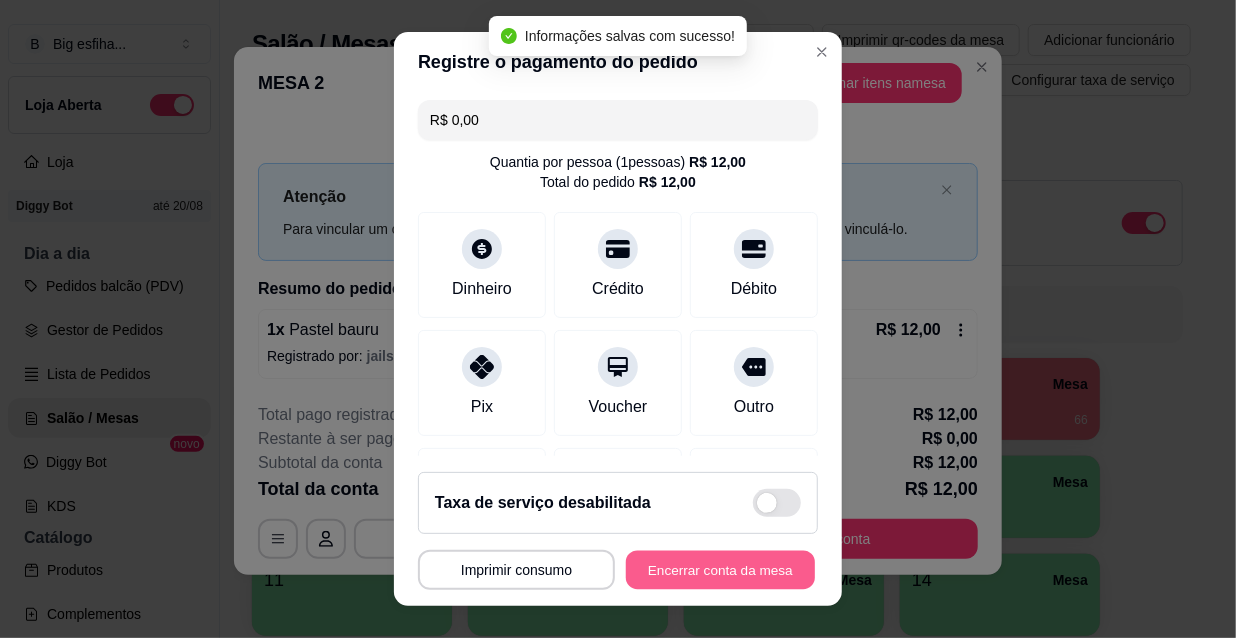 click on "Encerrar conta da mesa" at bounding box center (720, 570) 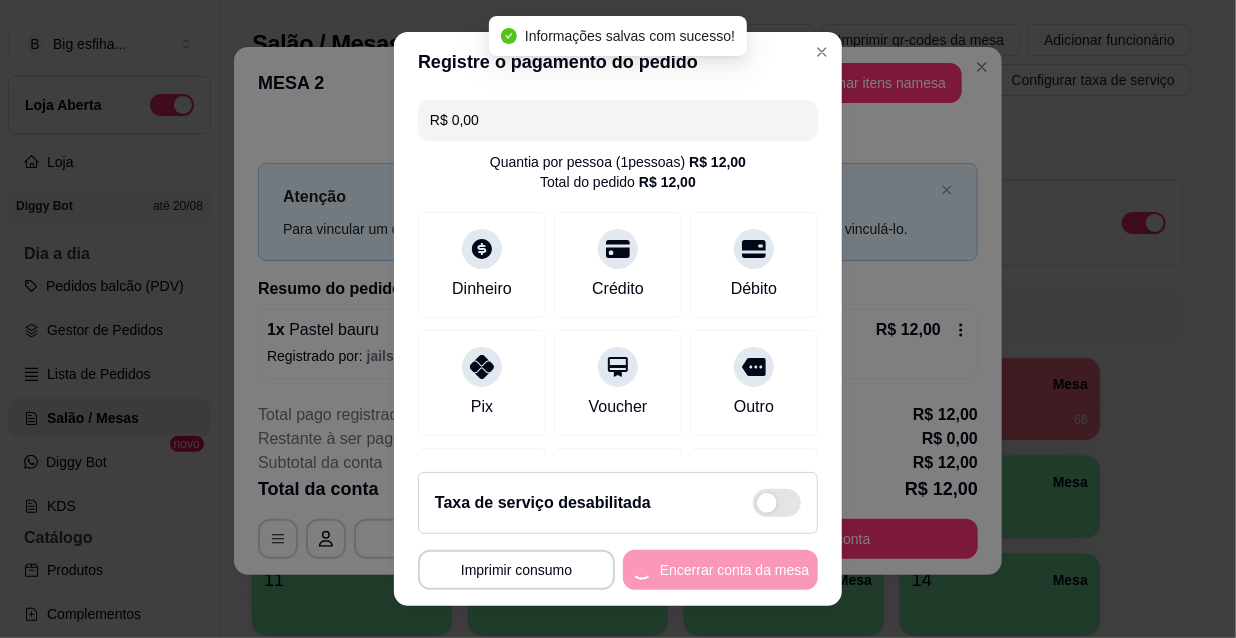 scroll, scrollTop: 0, scrollLeft: 0, axis: both 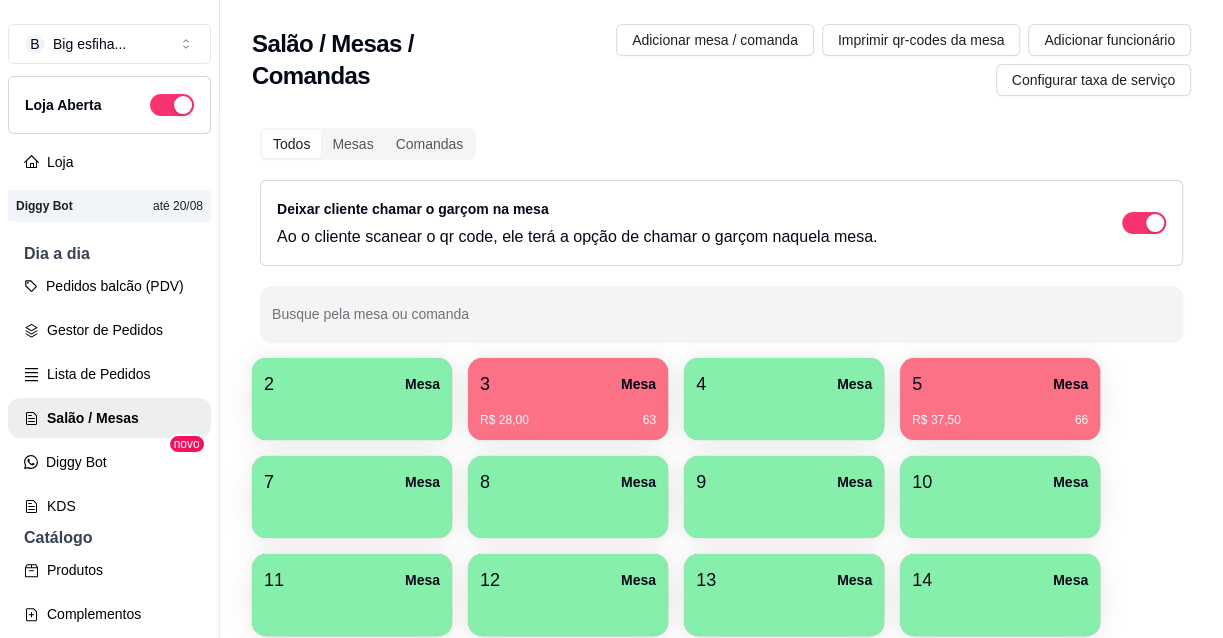click on "R$ 28,00 63" at bounding box center [568, 413] 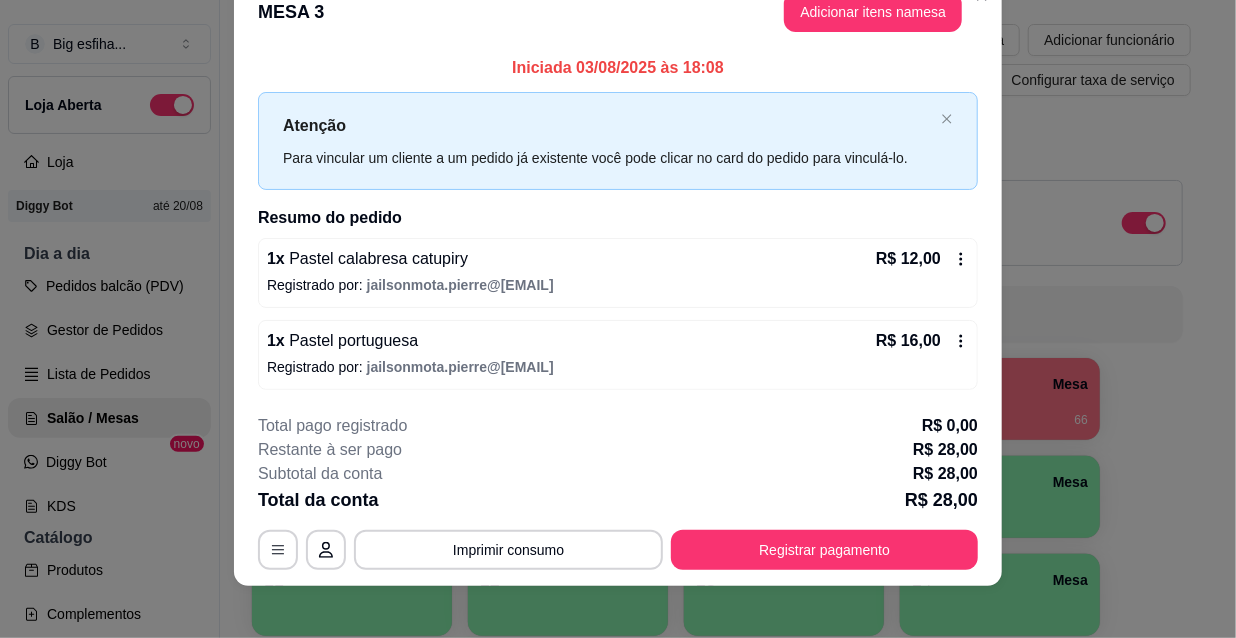 scroll, scrollTop: 49, scrollLeft: 0, axis: vertical 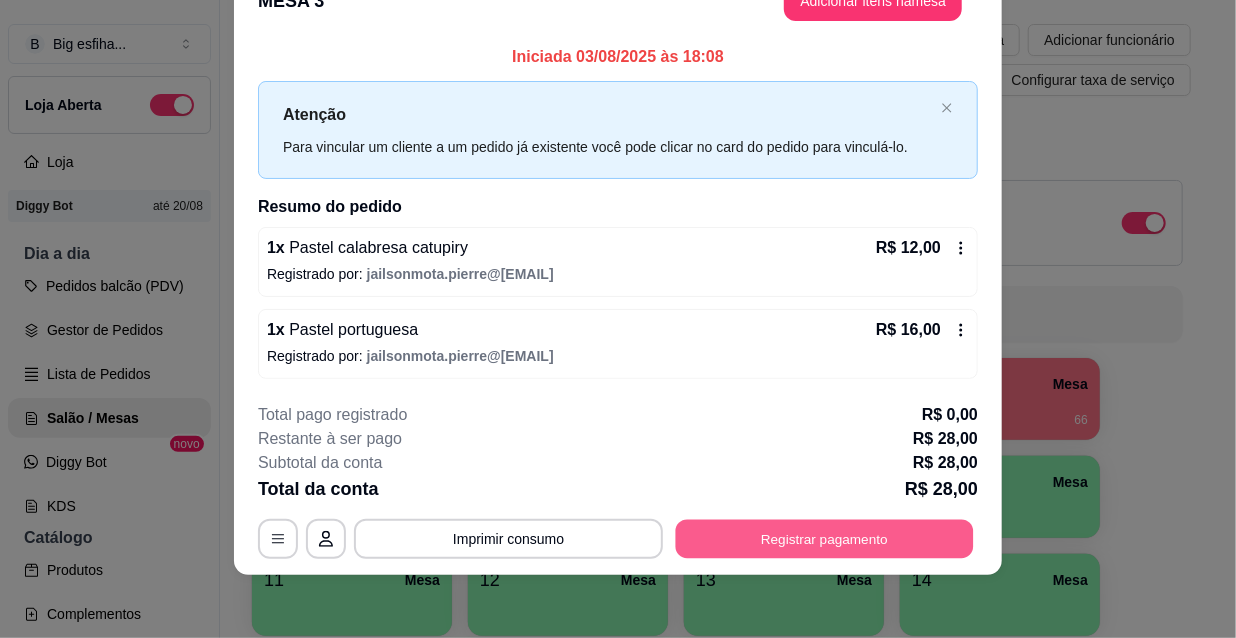 click on "Registrar pagamento" at bounding box center (825, 538) 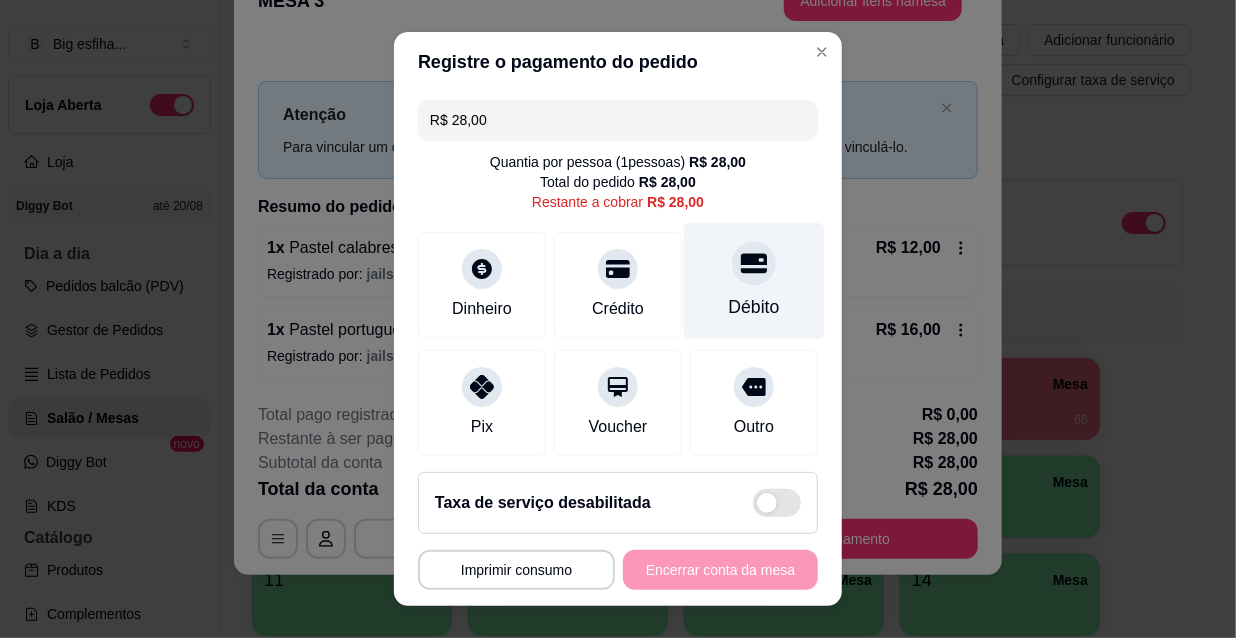 click at bounding box center (754, 263) 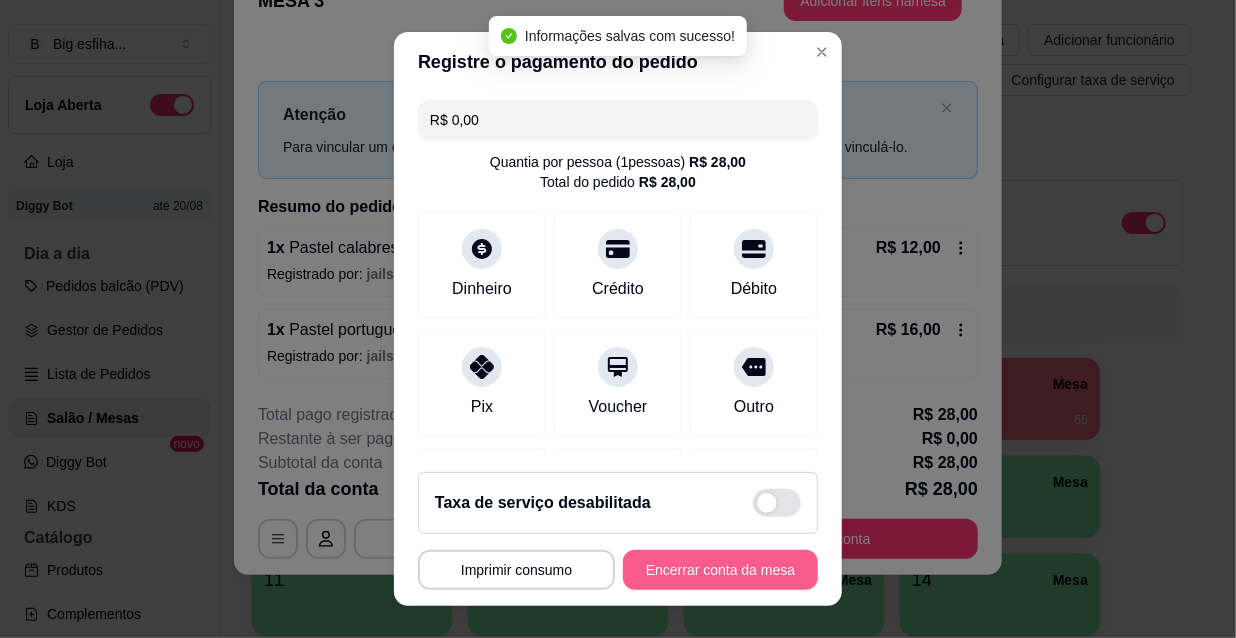 type on "R$ 0,00" 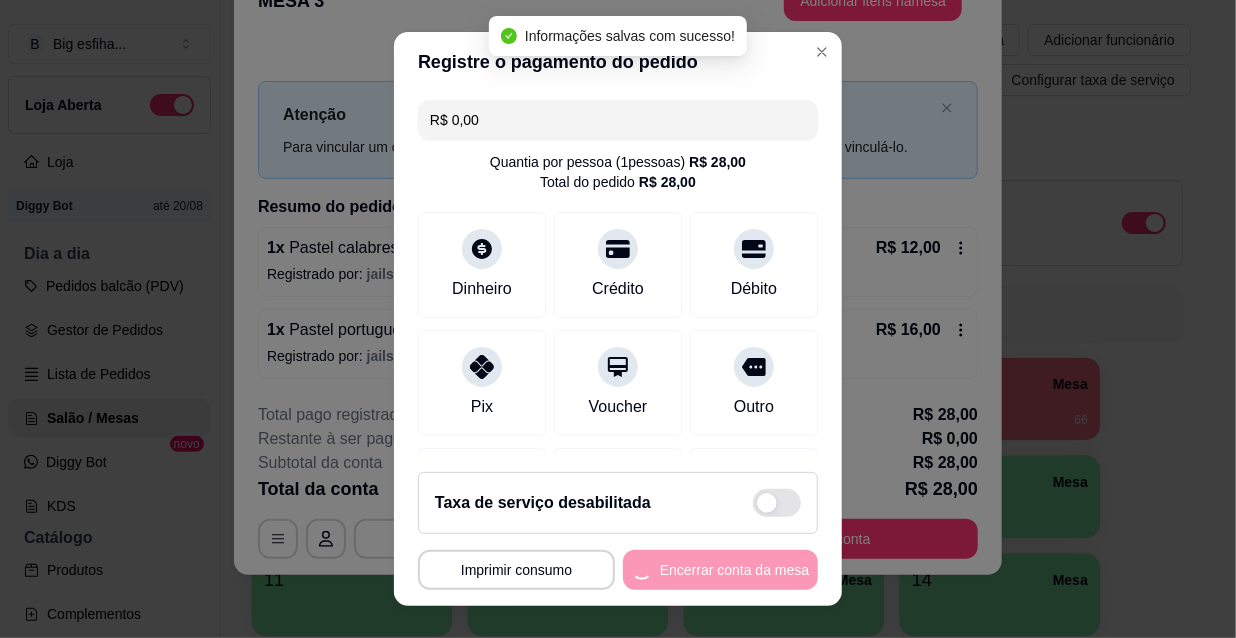 scroll, scrollTop: 0, scrollLeft: 0, axis: both 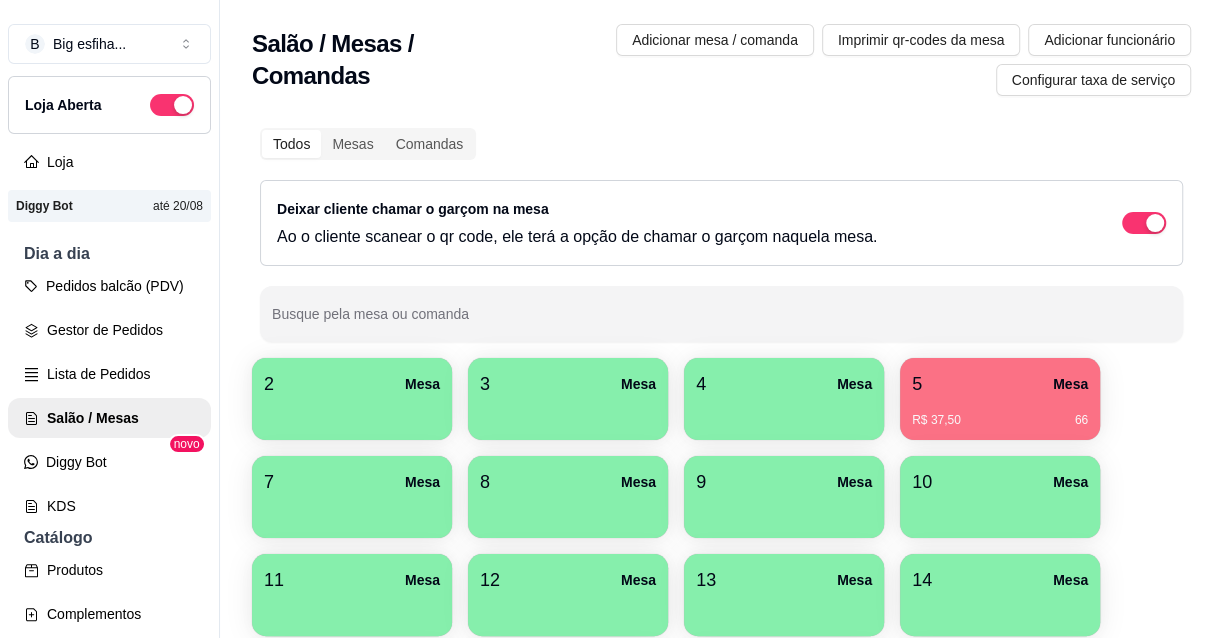 click on "5 Mesa" at bounding box center (1000, 384) 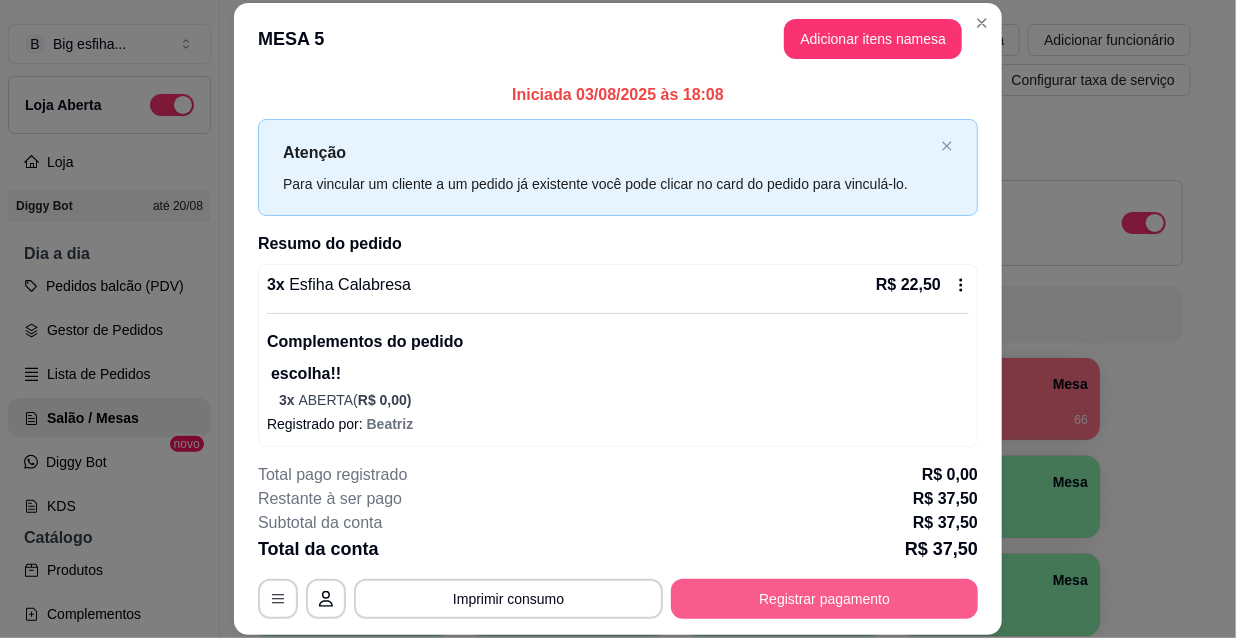 click on "Registrar pagamento" at bounding box center [824, 599] 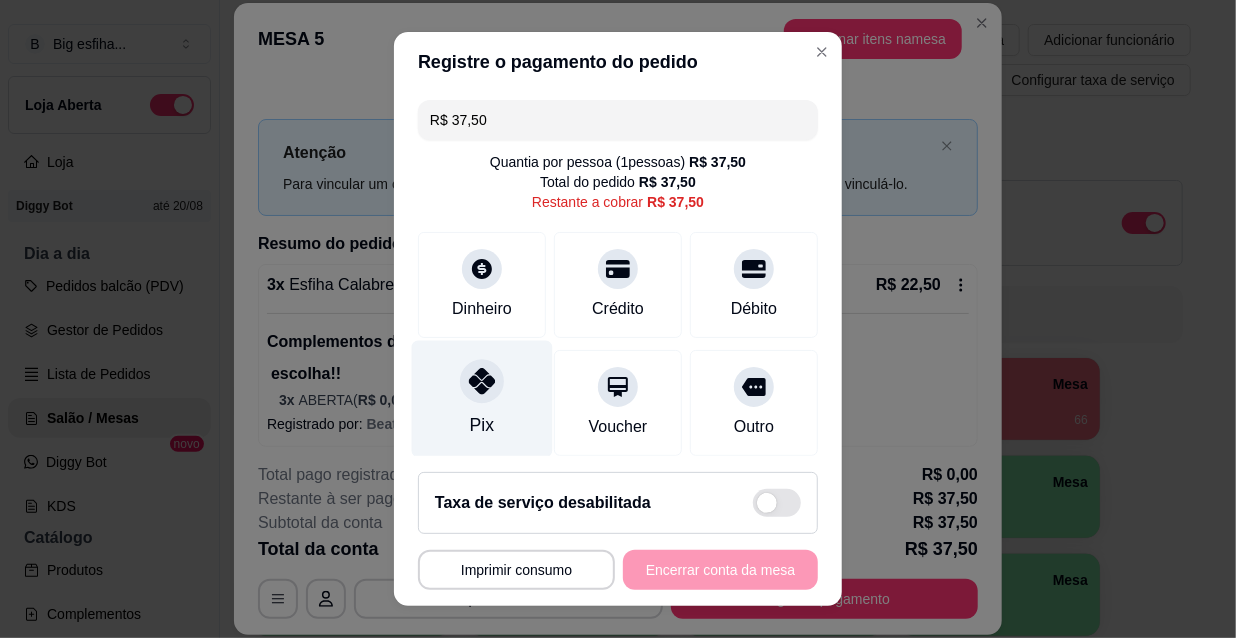 click on "Pix" at bounding box center [482, 399] 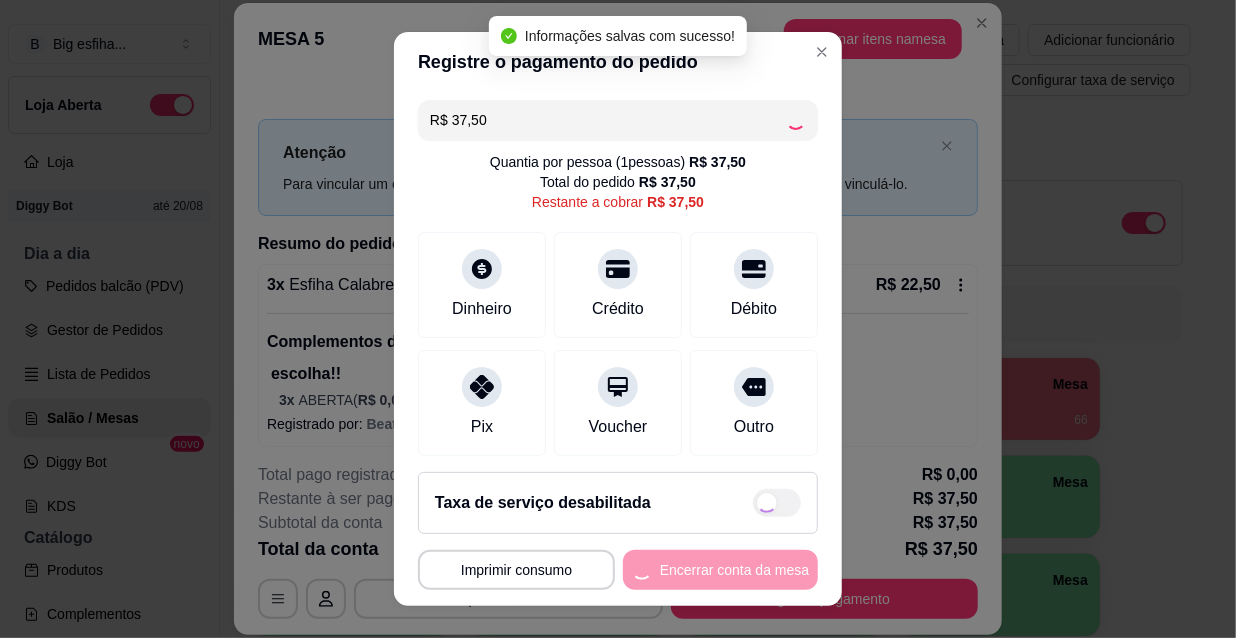 type on "R$ 0,00" 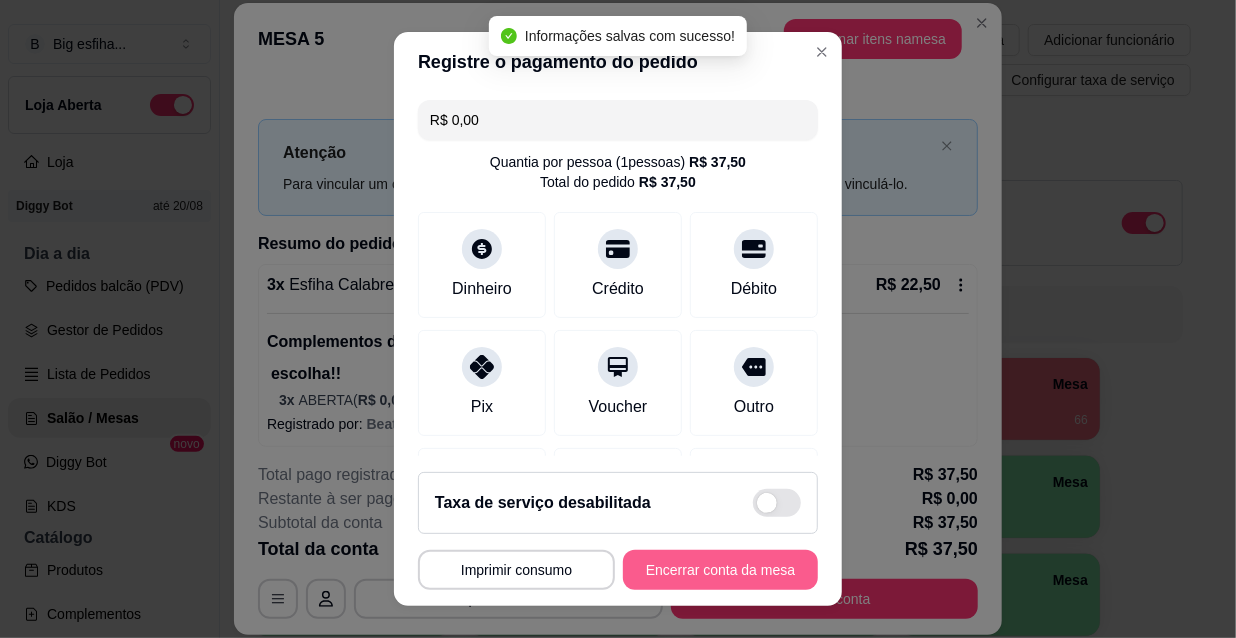 click on "Encerrar conta da mesa" at bounding box center (720, 570) 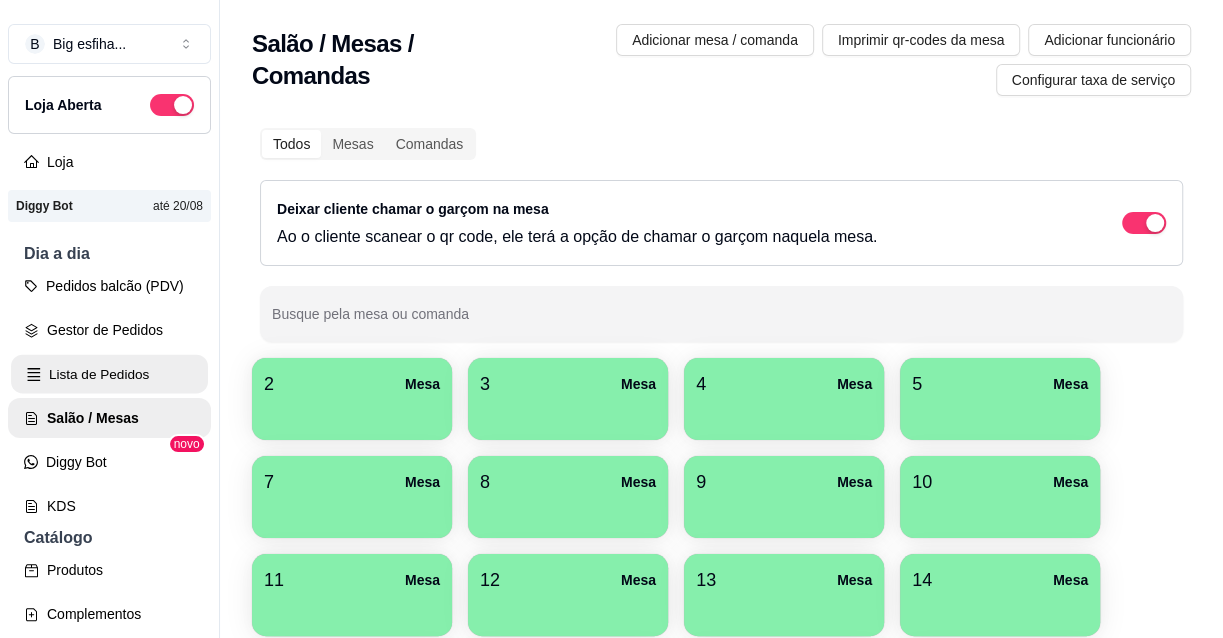 click on "Lista de Pedidos" at bounding box center (109, 374) 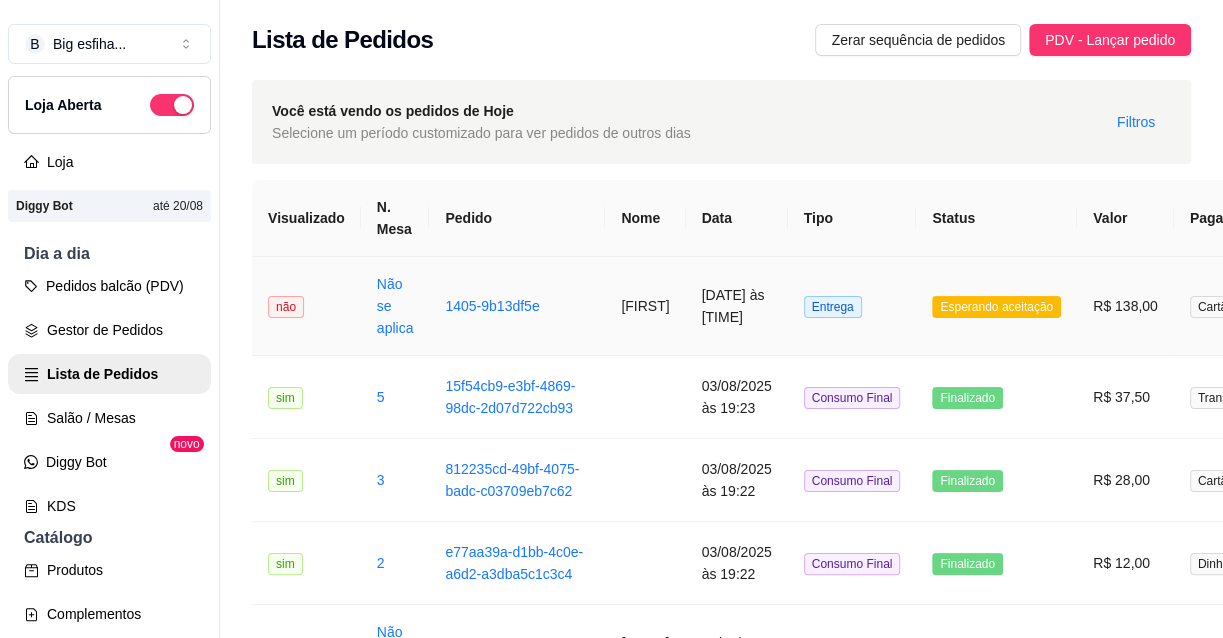 click on "[DATE] às [TIME]" at bounding box center [737, 306] 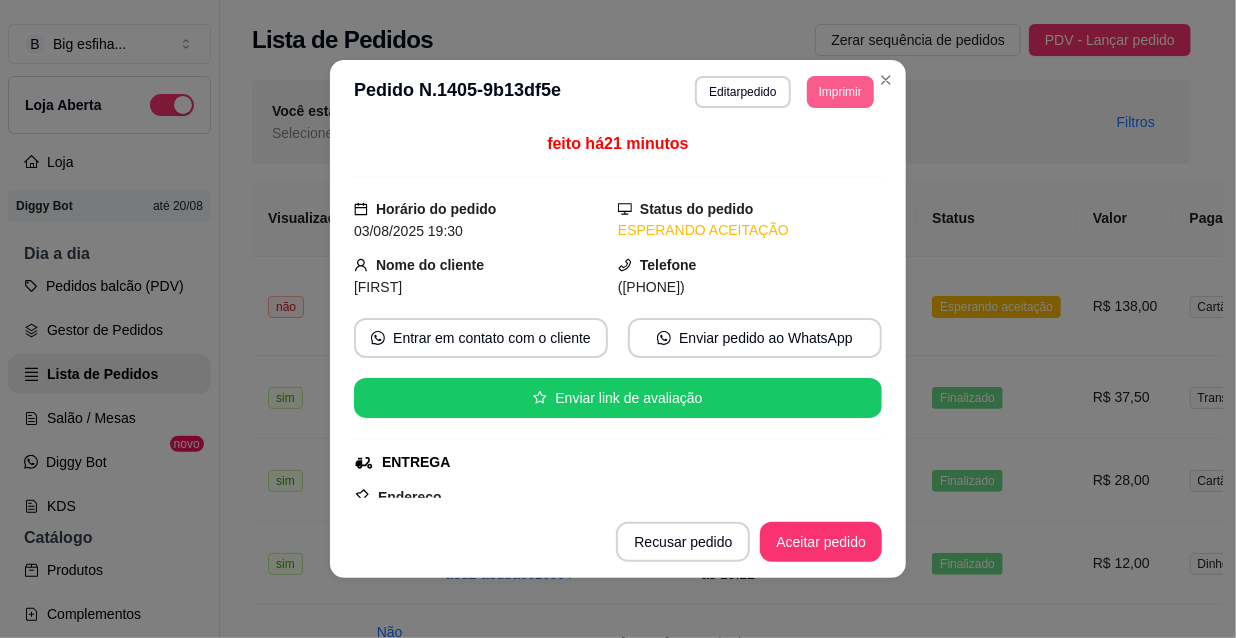 click on "Imprimir" at bounding box center (840, 92) 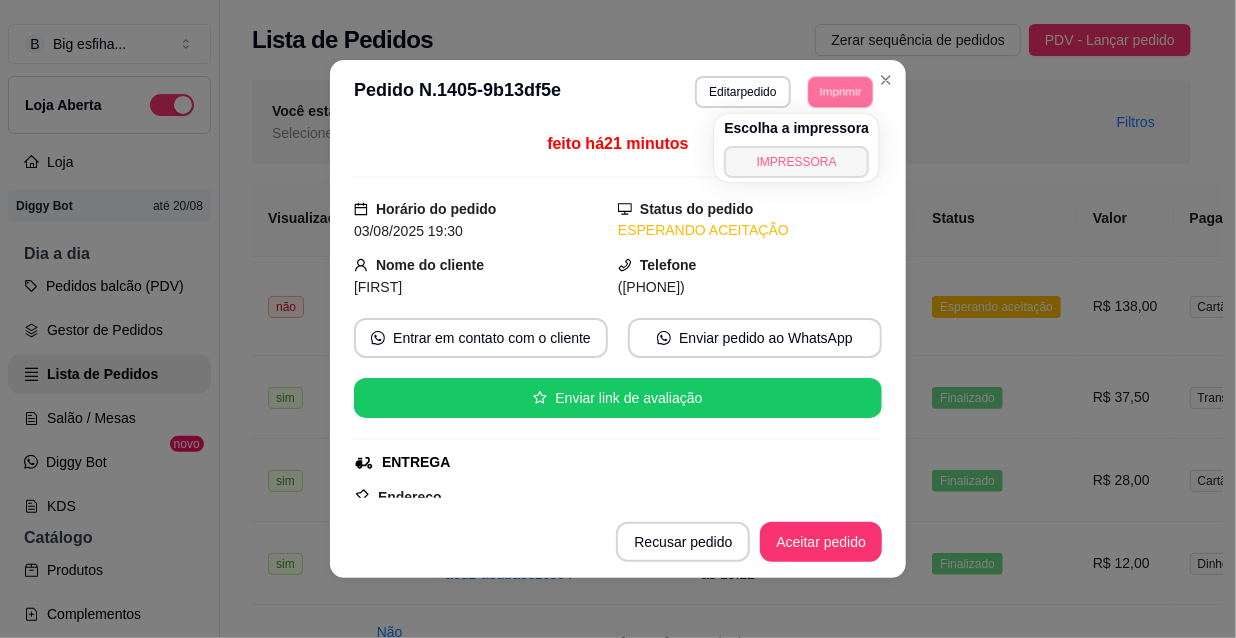 click on "IMPRESSORA" at bounding box center (796, 162) 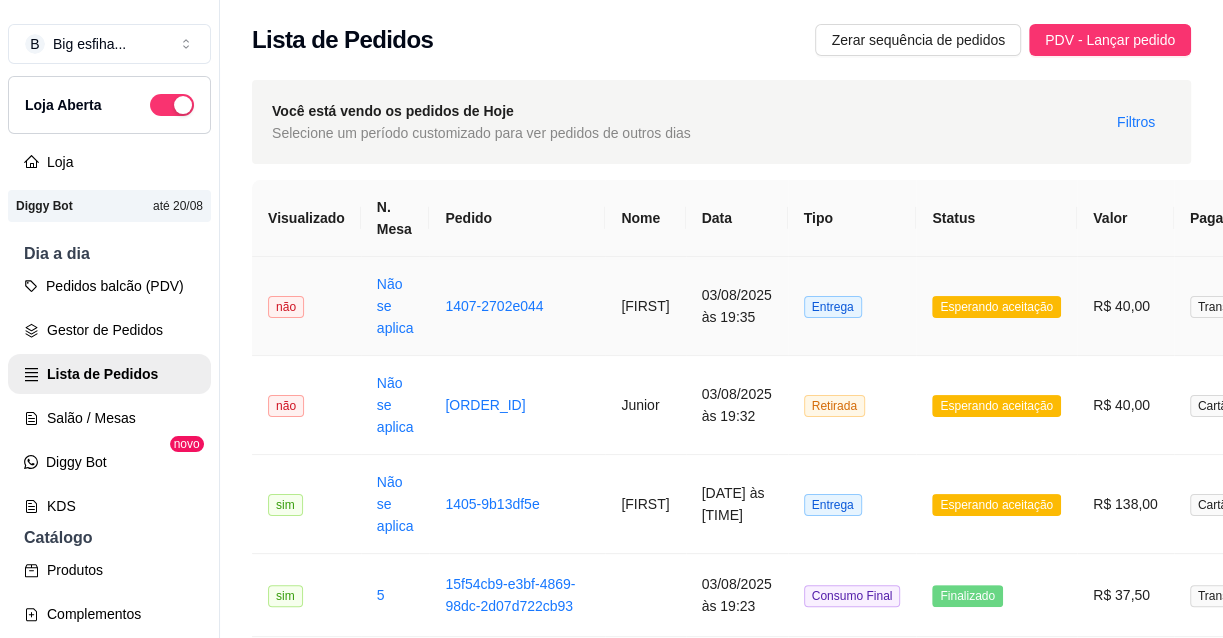 click on "[FIRST]" at bounding box center (645, 306) 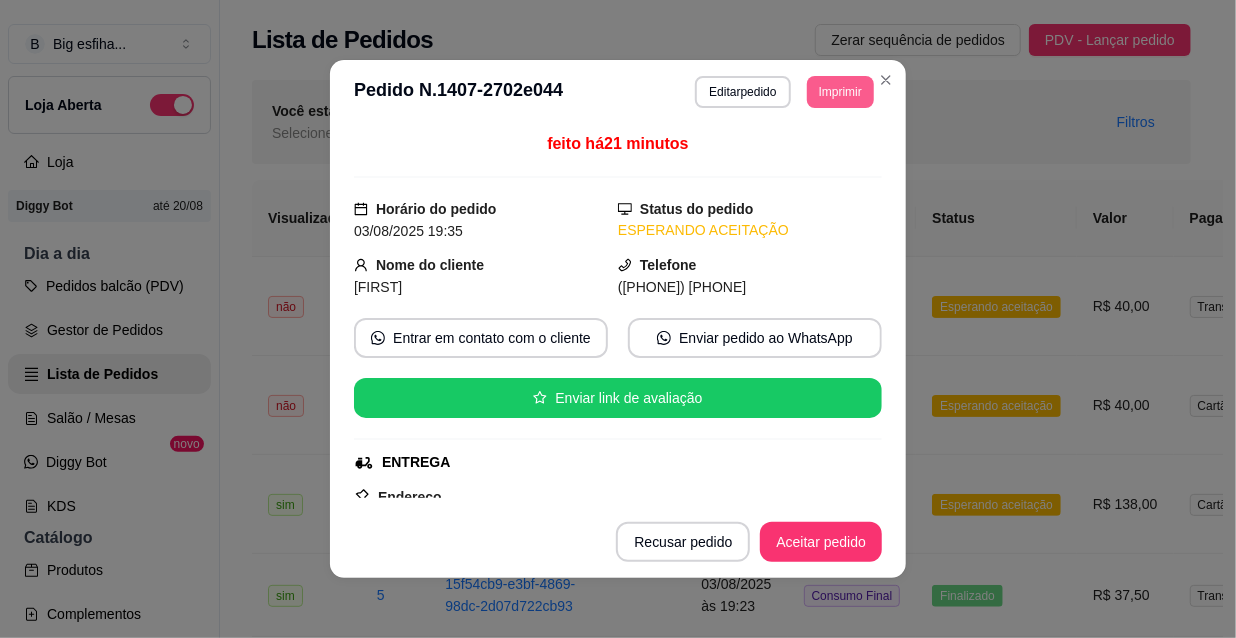 click on "Imprimir" at bounding box center (840, 92) 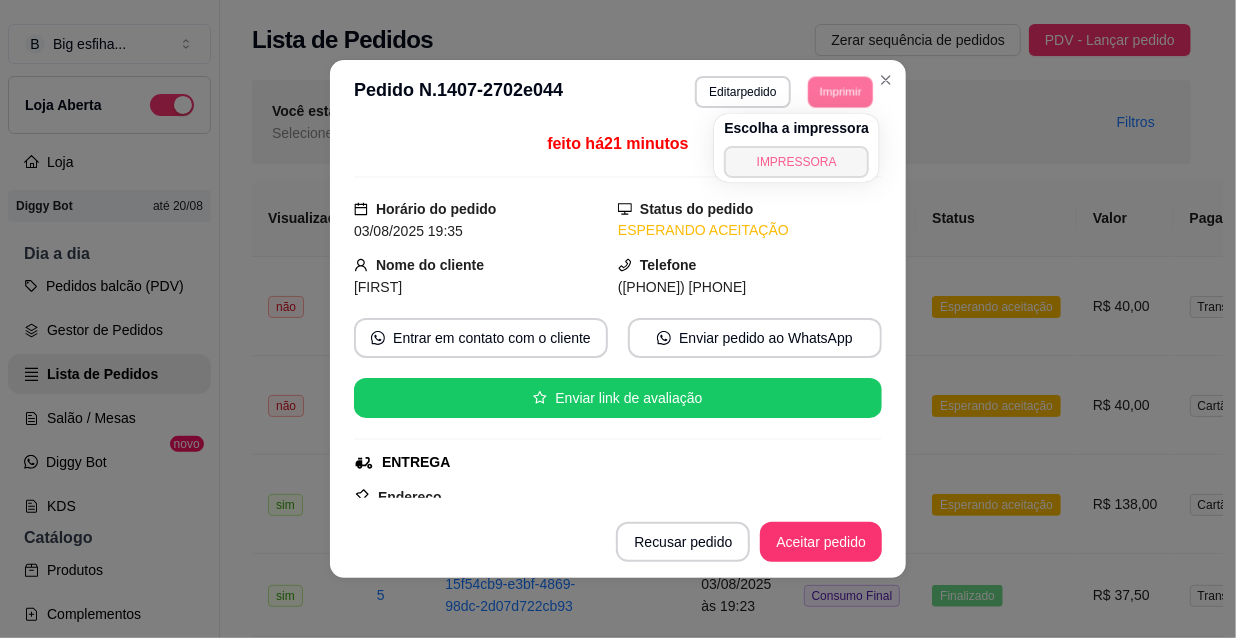 click on "IMPRESSORA" at bounding box center (796, 162) 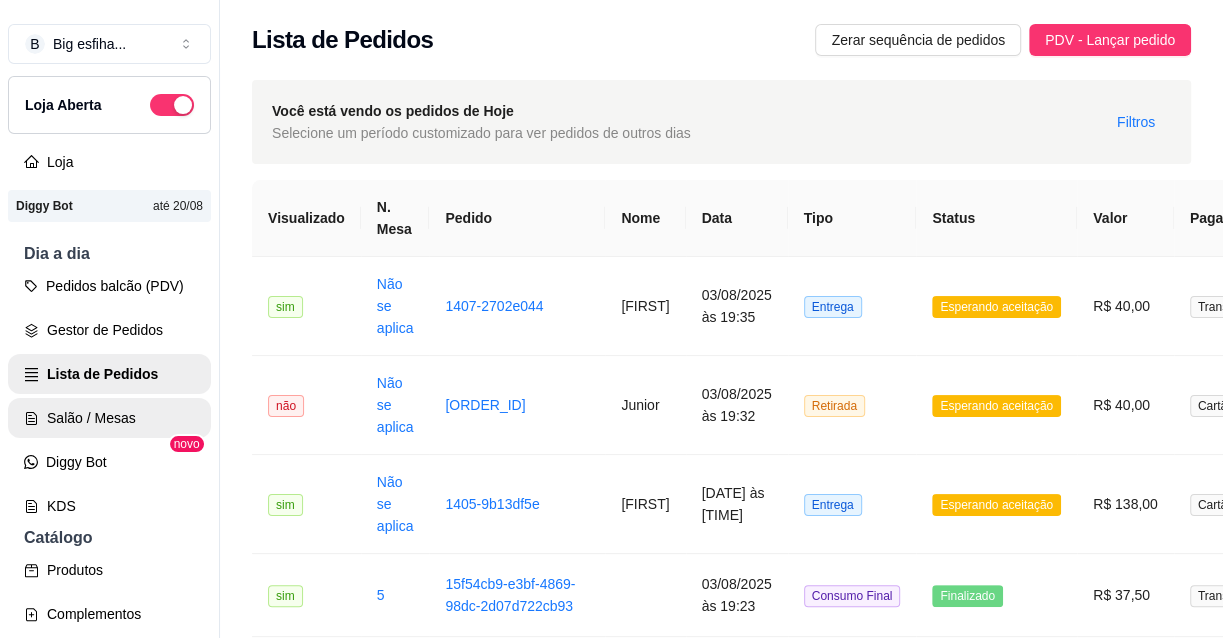 click on "Salão / Mesas" at bounding box center [109, 418] 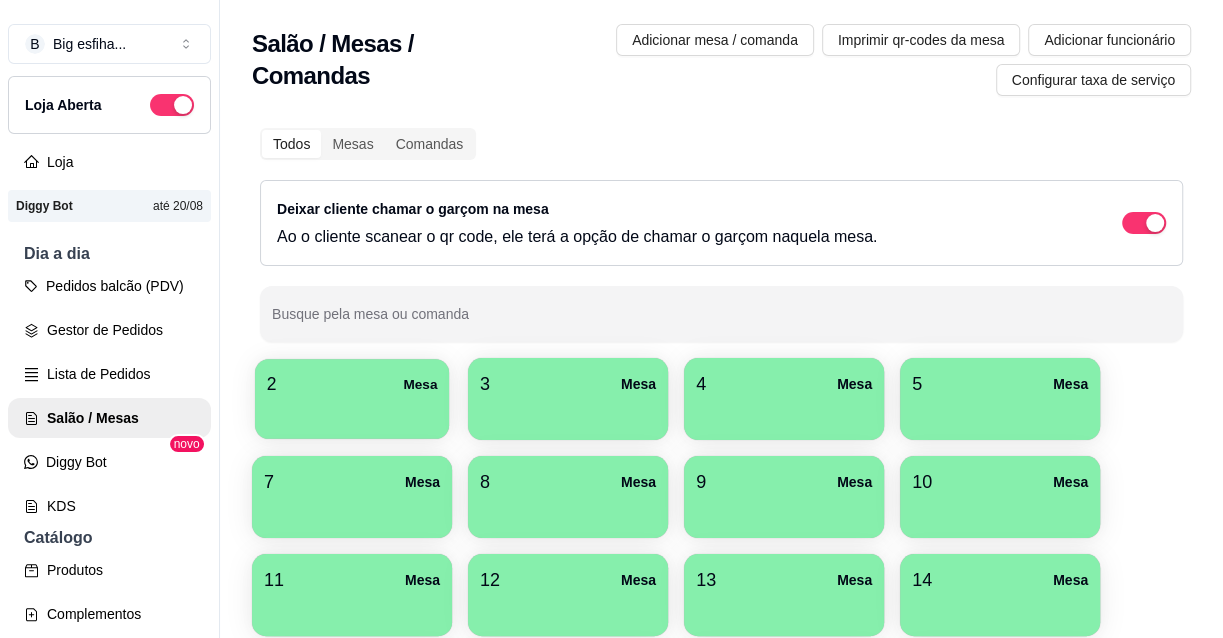 click on "2 Mesa" at bounding box center (352, 384) 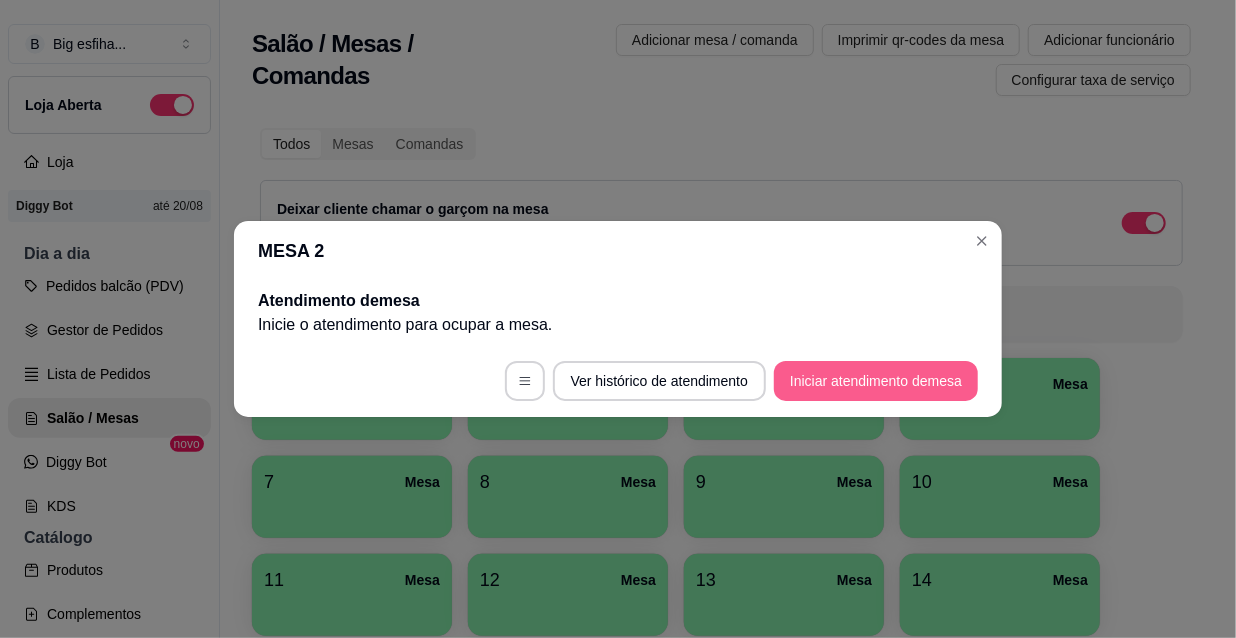 click on "Iniciar atendimento de  mesa" at bounding box center [876, 381] 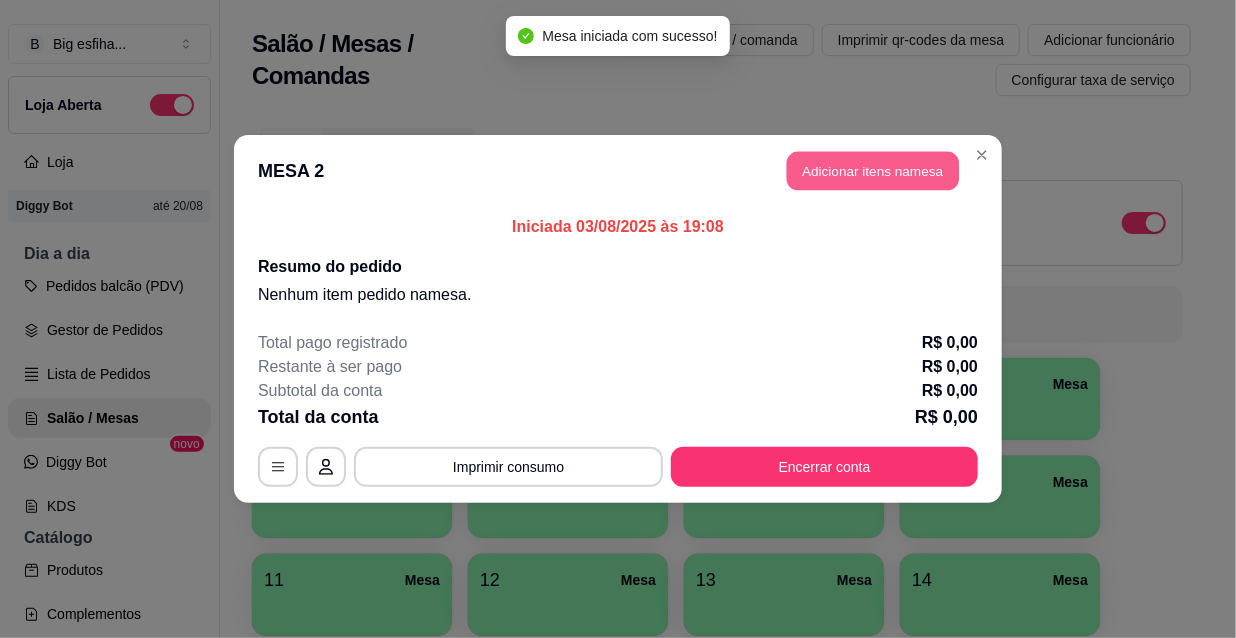 click on "Adicionar itens na  mesa" at bounding box center [873, 171] 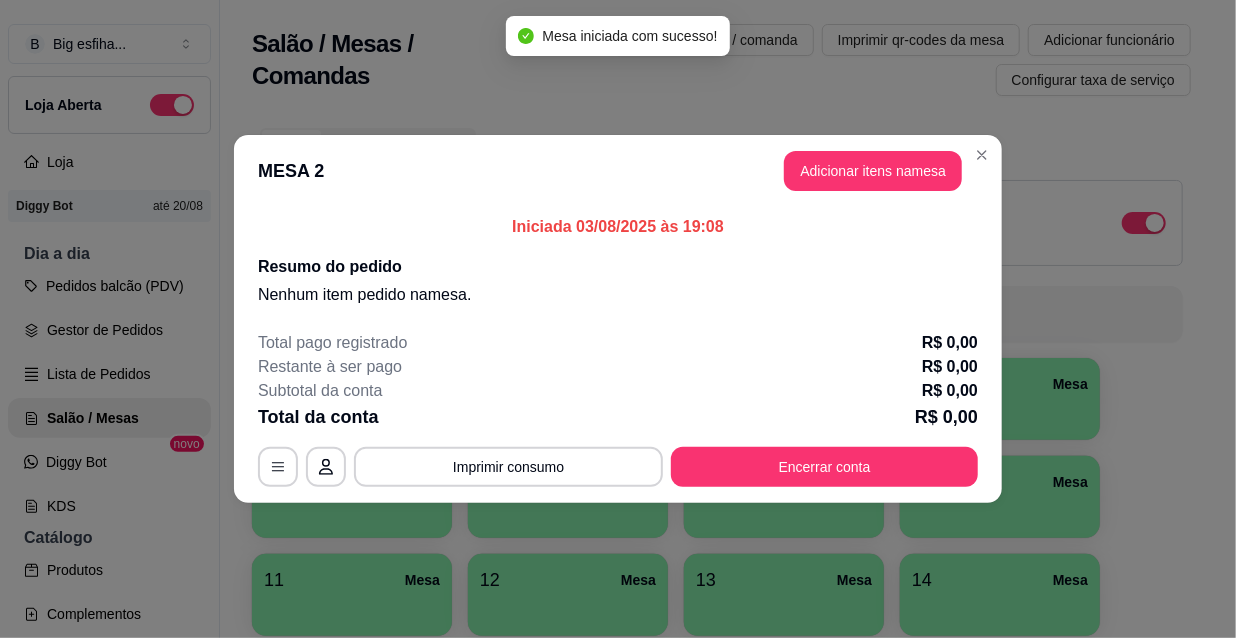 click on "Pesquisa" at bounding box center [400, 121] 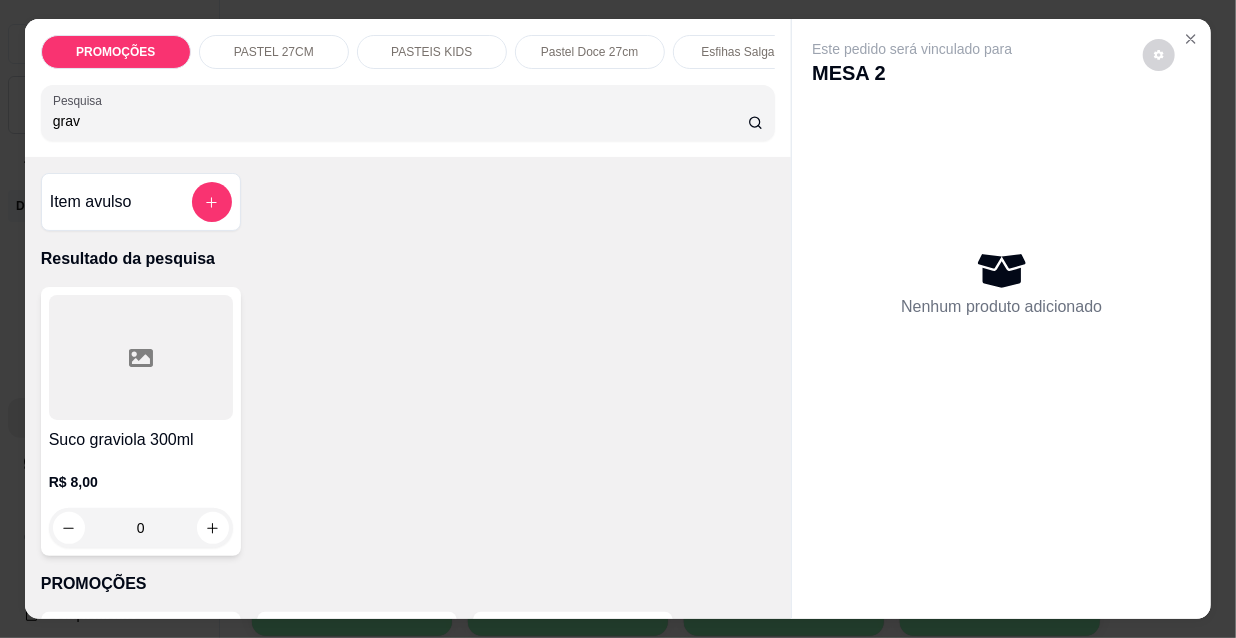 type on "grav" 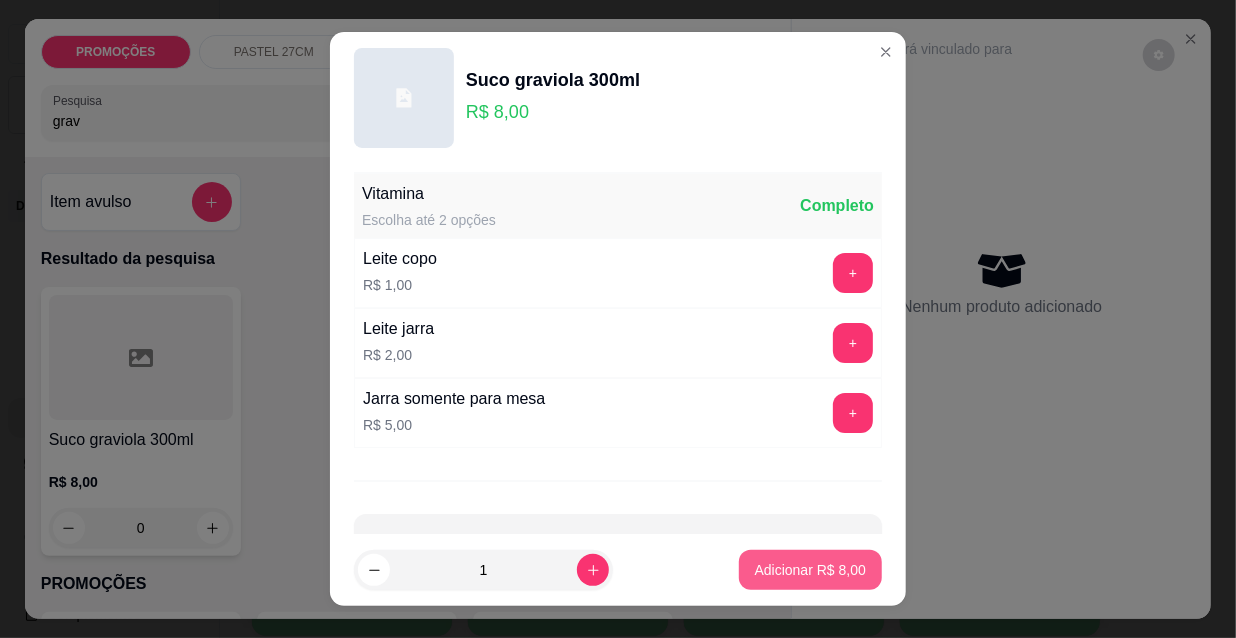 click on "Adicionar   R$ 8,00" at bounding box center [810, 570] 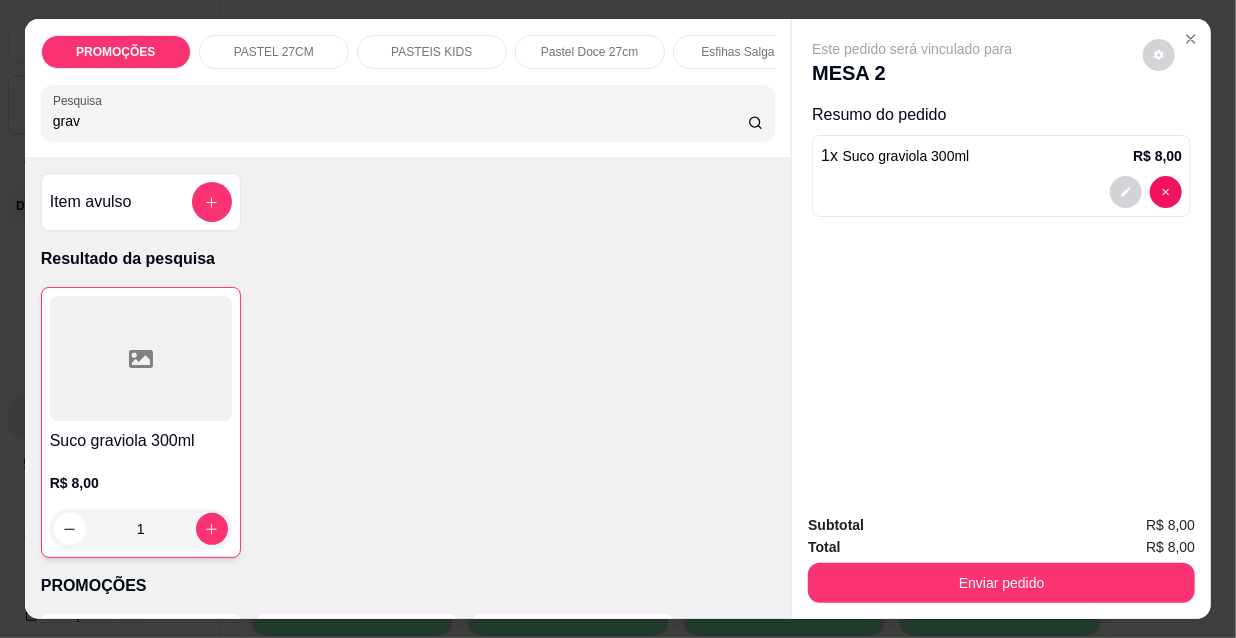 type on "1" 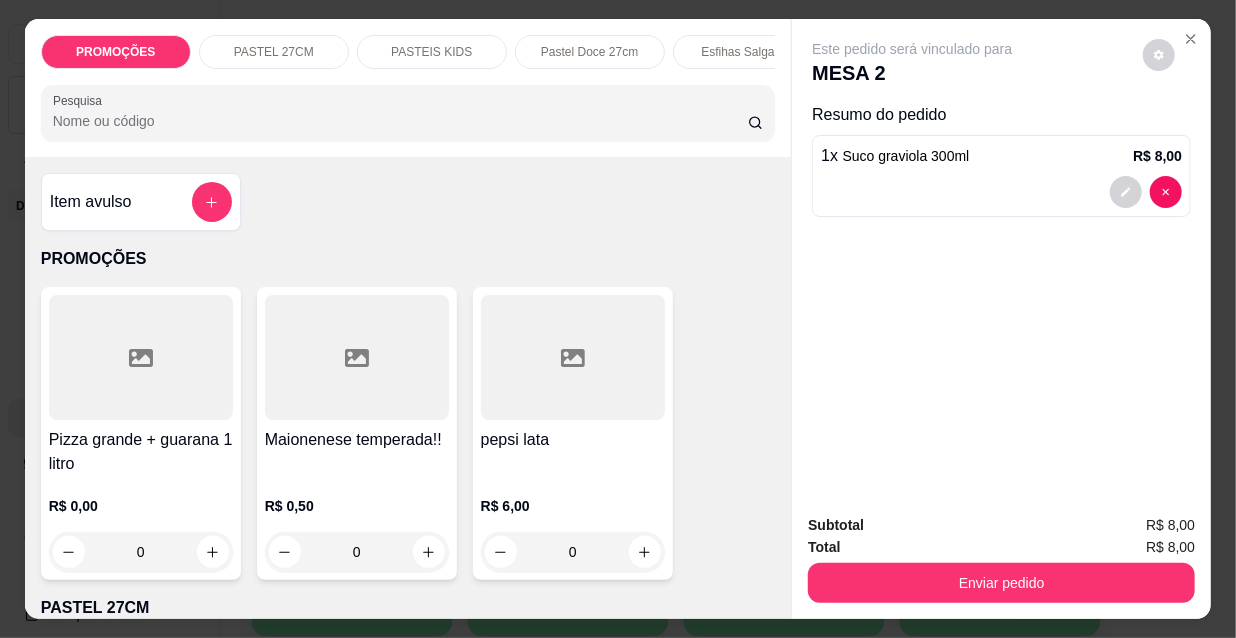 type on "l" 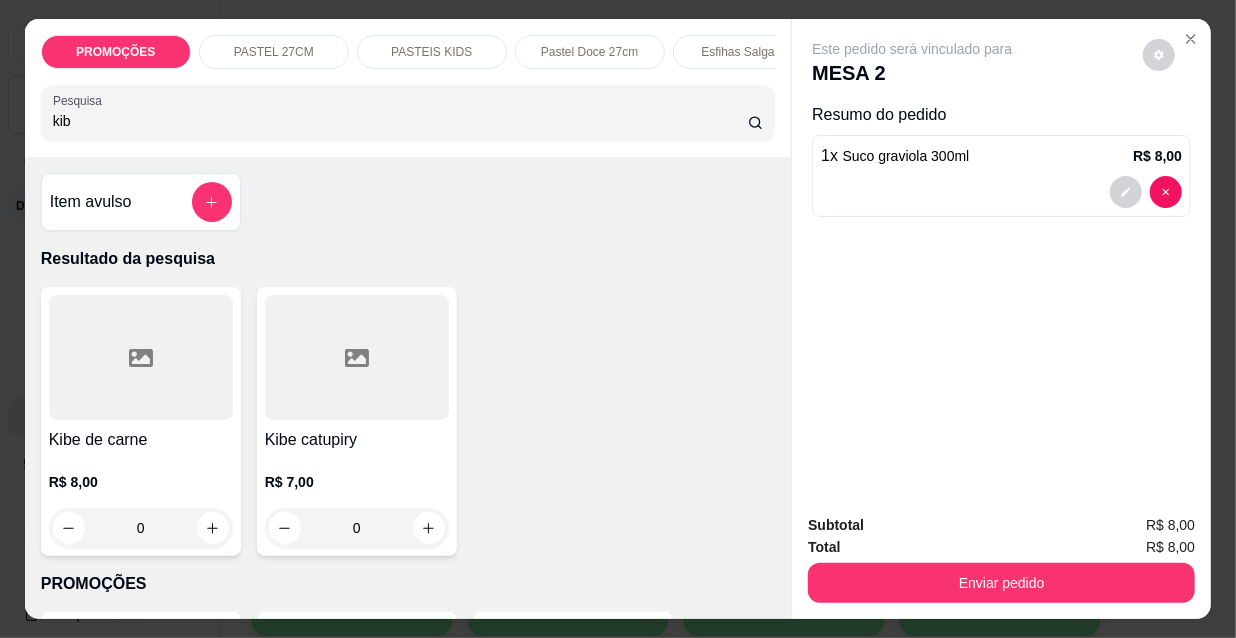 type on "kib" 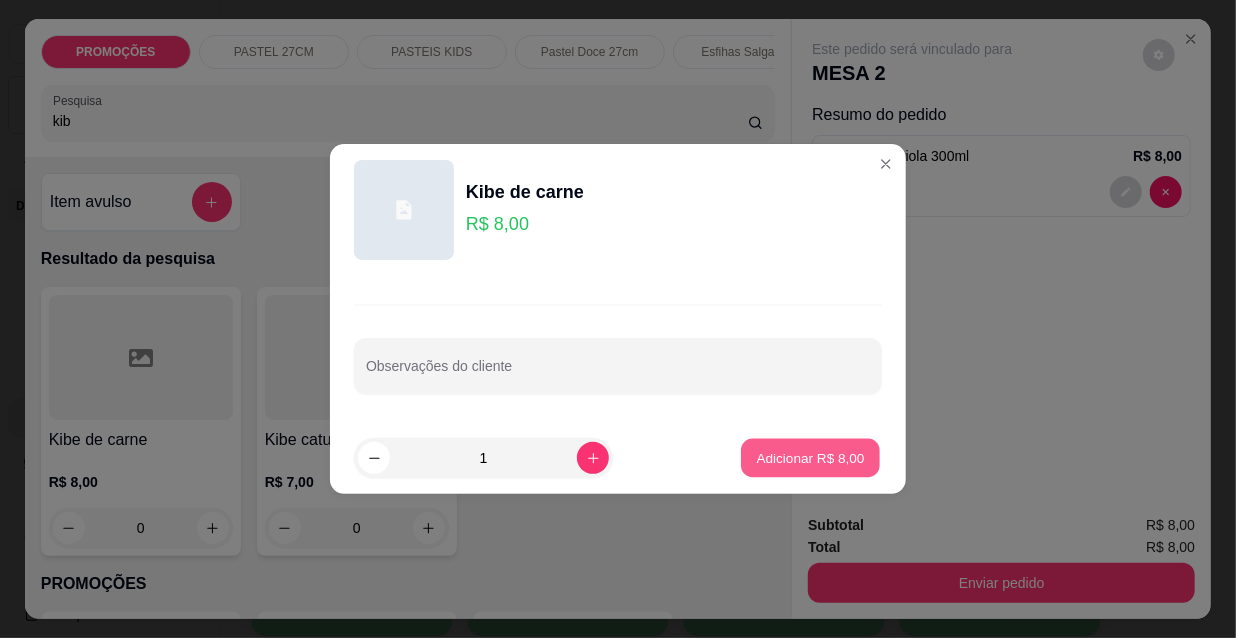 click on "Adicionar   R$ 8,00" at bounding box center (810, 457) 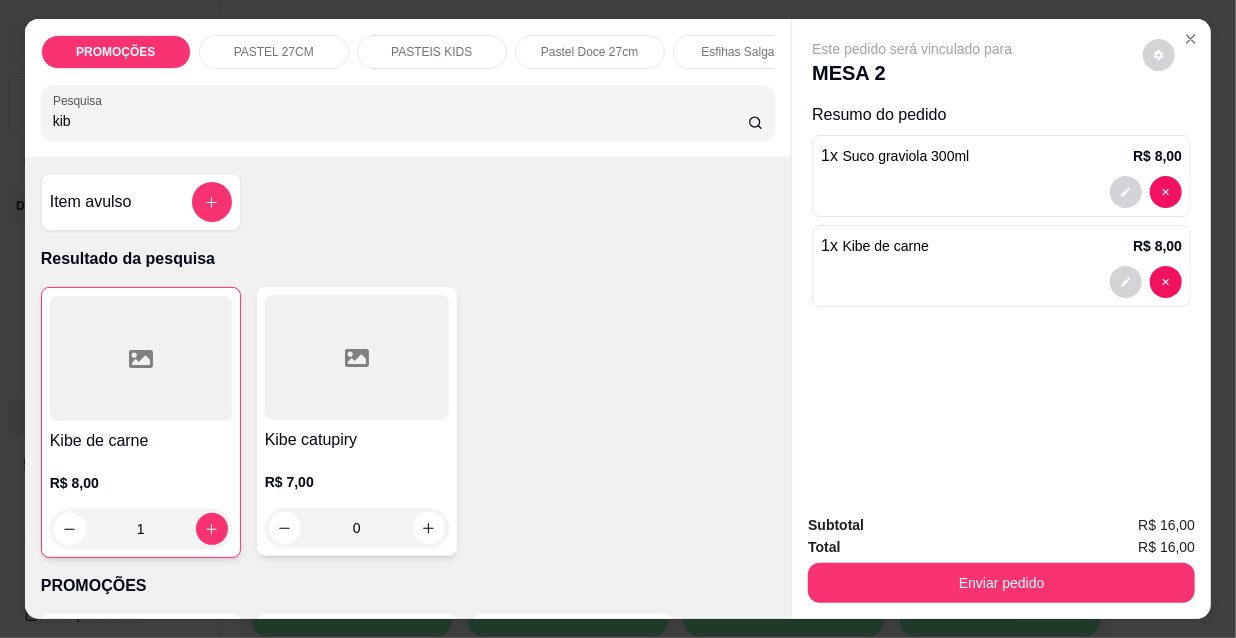 drag, startPoint x: 50, startPoint y: 128, endPoint x: 0, endPoint y: 125, distance: 50.08992 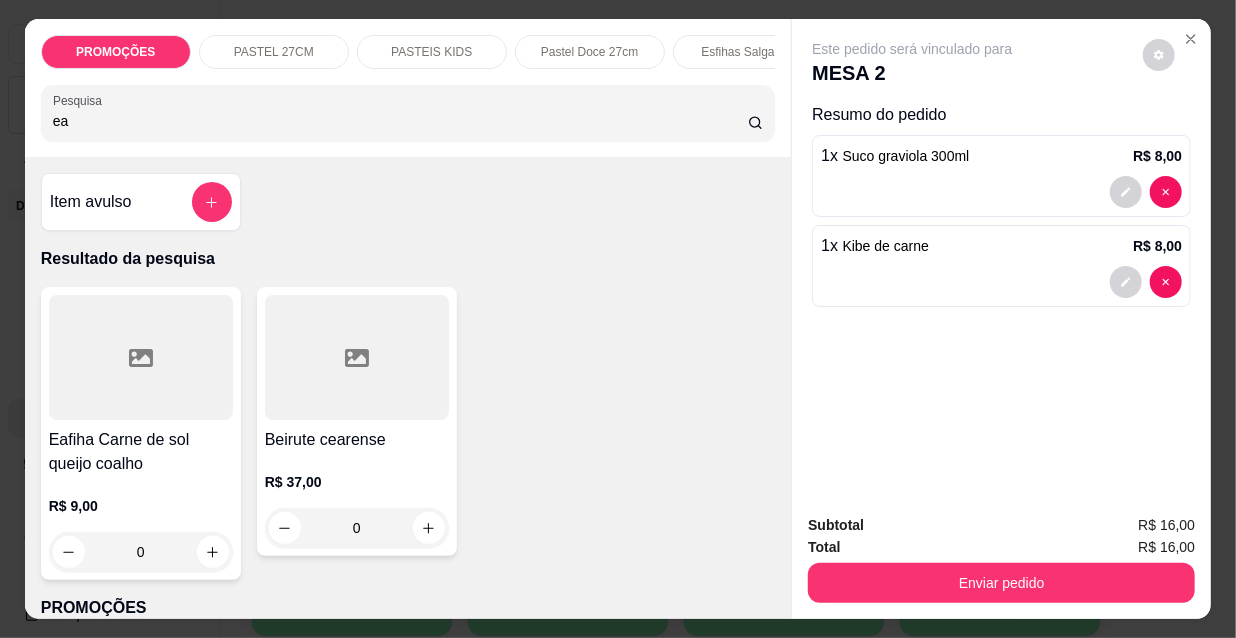 type on "ea" 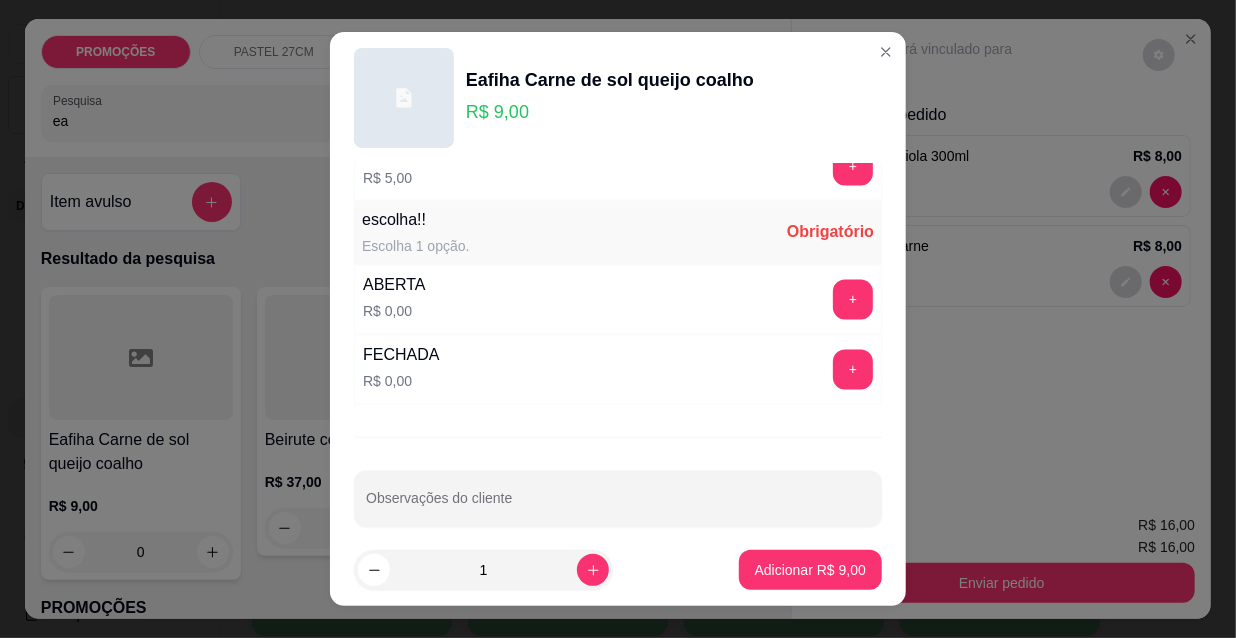 scroll, scrollTop: 1661, scrollLeft: 0, axis: vertical 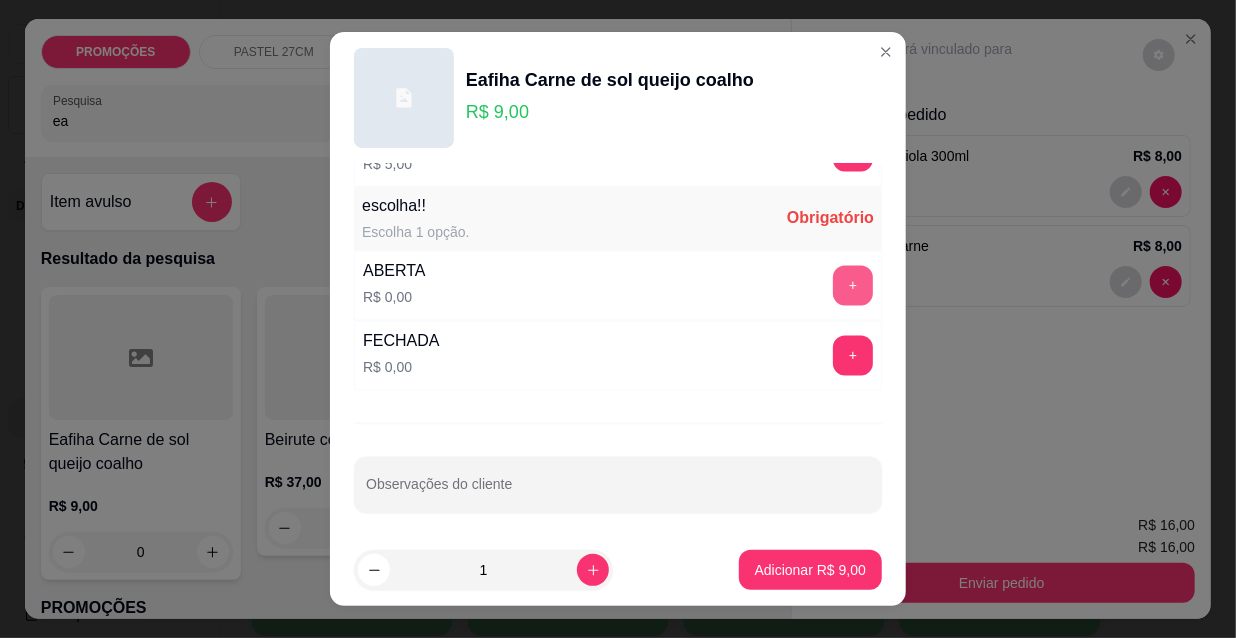 click on "+" at bounding box center [853, 286] 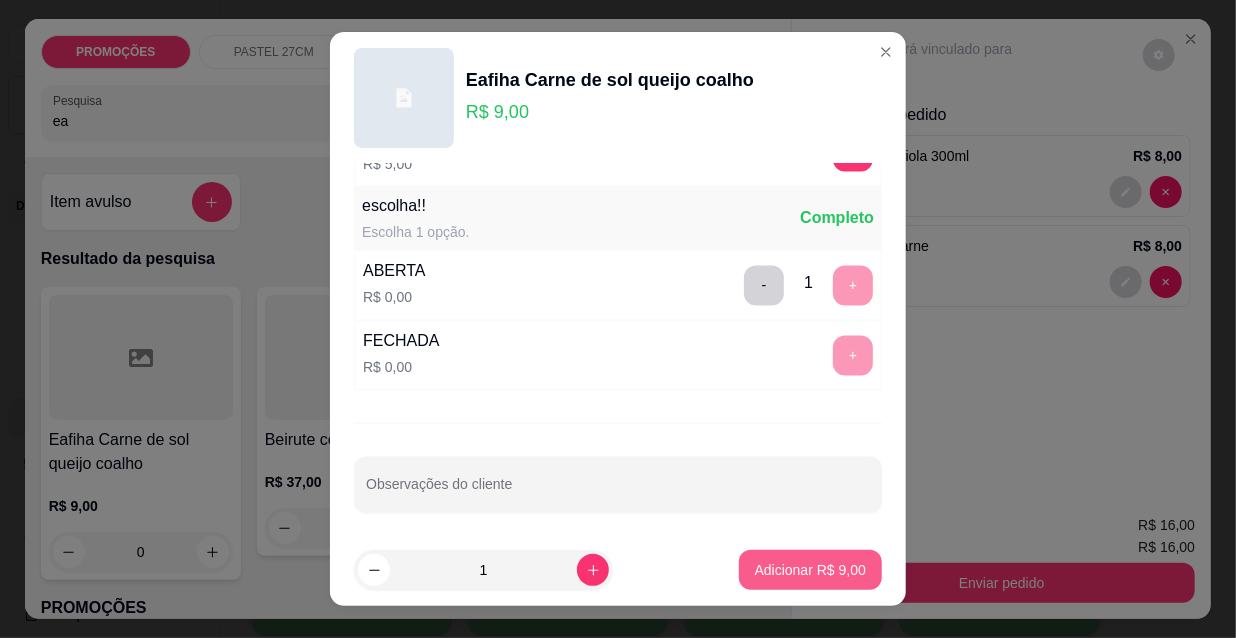 click on "Adicionar   R$ 9,00" at bounding box center [810, 570] 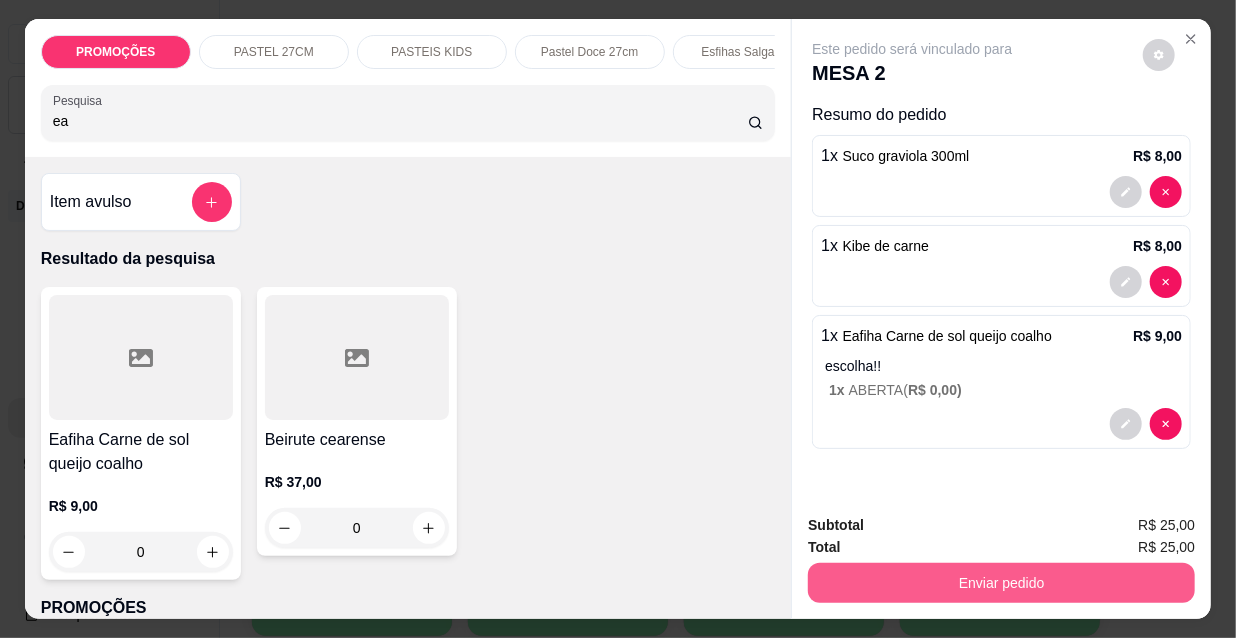 click on "Enviar pedido" at bounding box center [1001, 583] 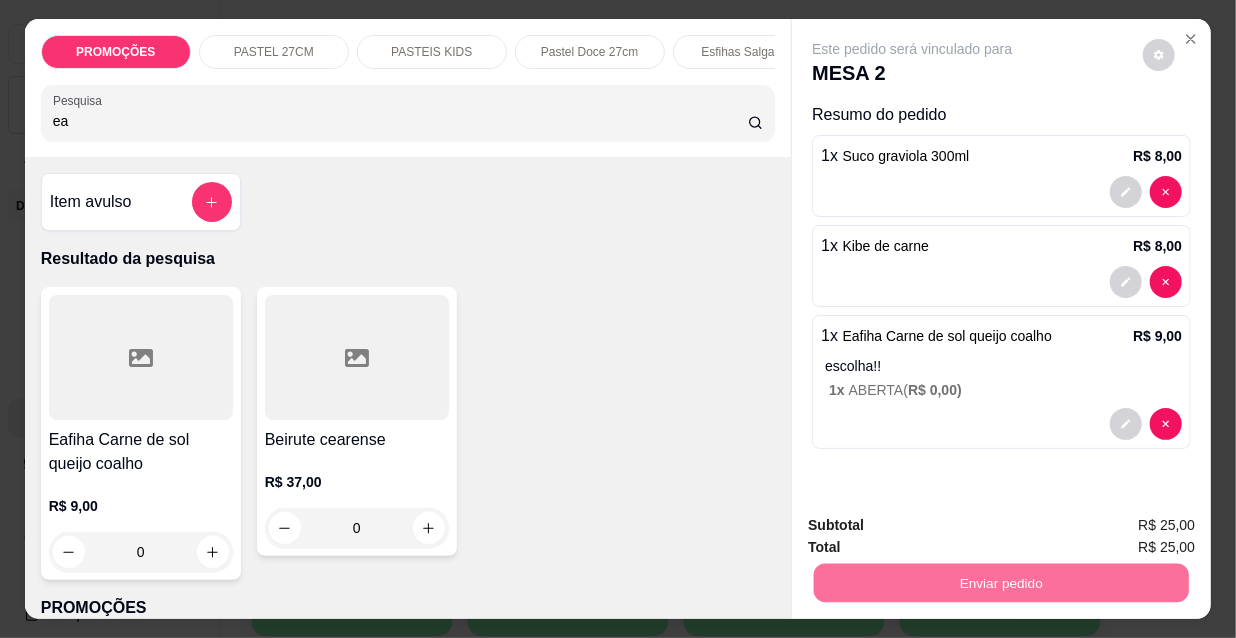 click on "Não registrar e enviar pedido" at bounding box center (937, 527) 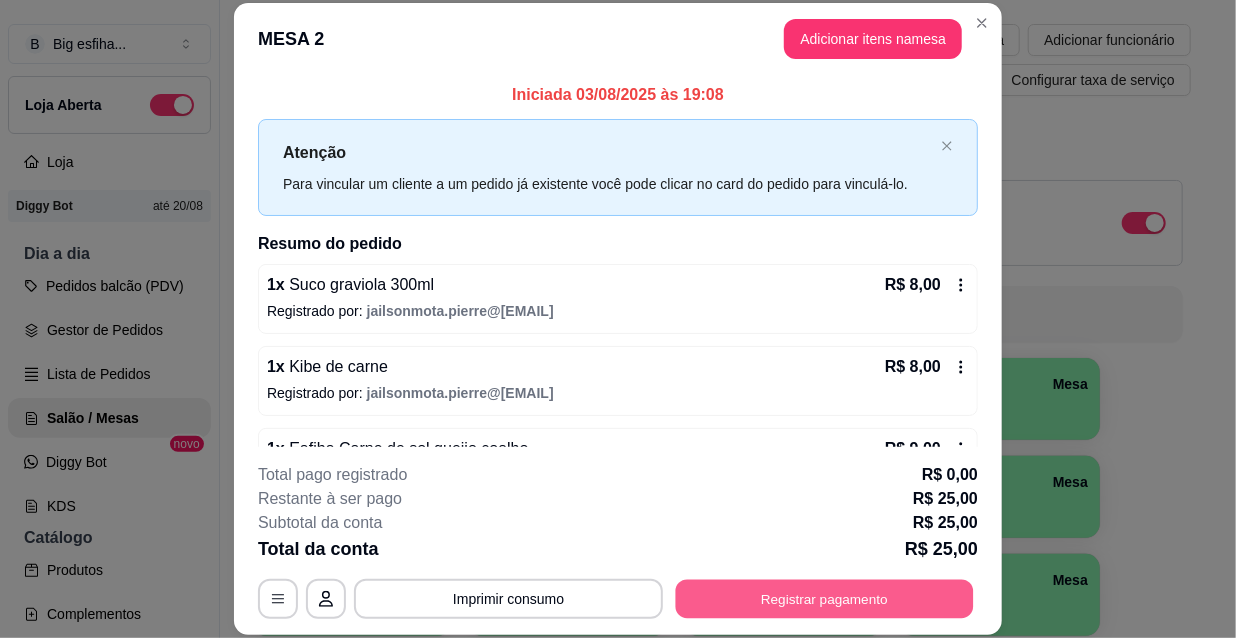 click on "Registrar pagamento" at bounding box center (825, 598) 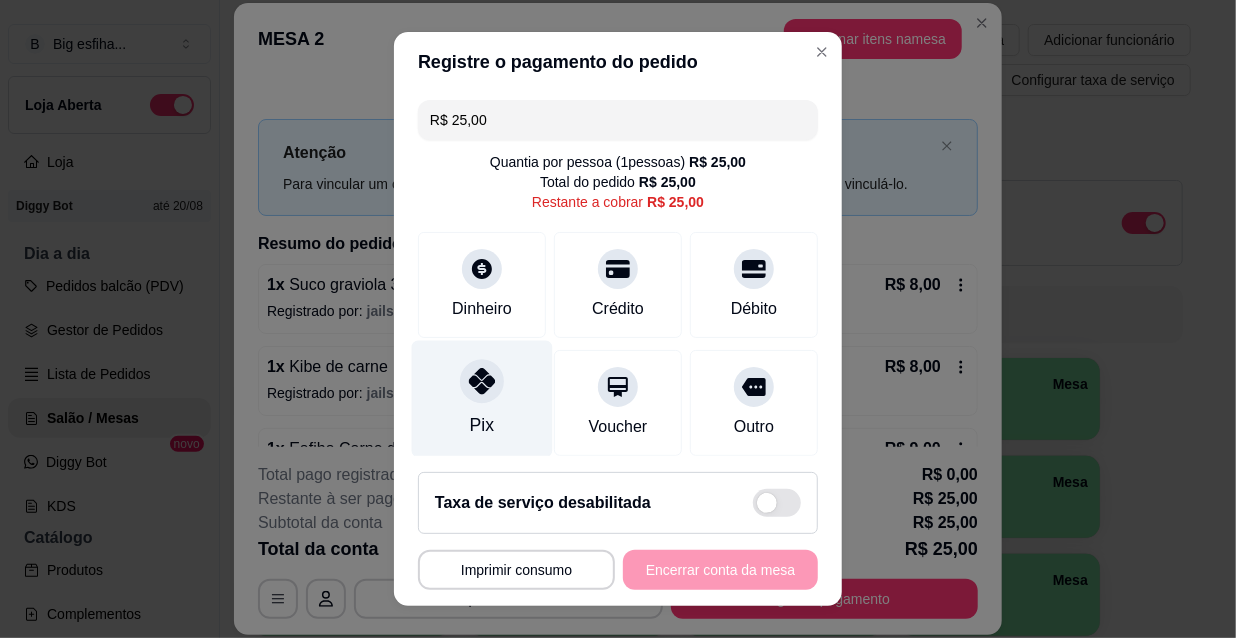click 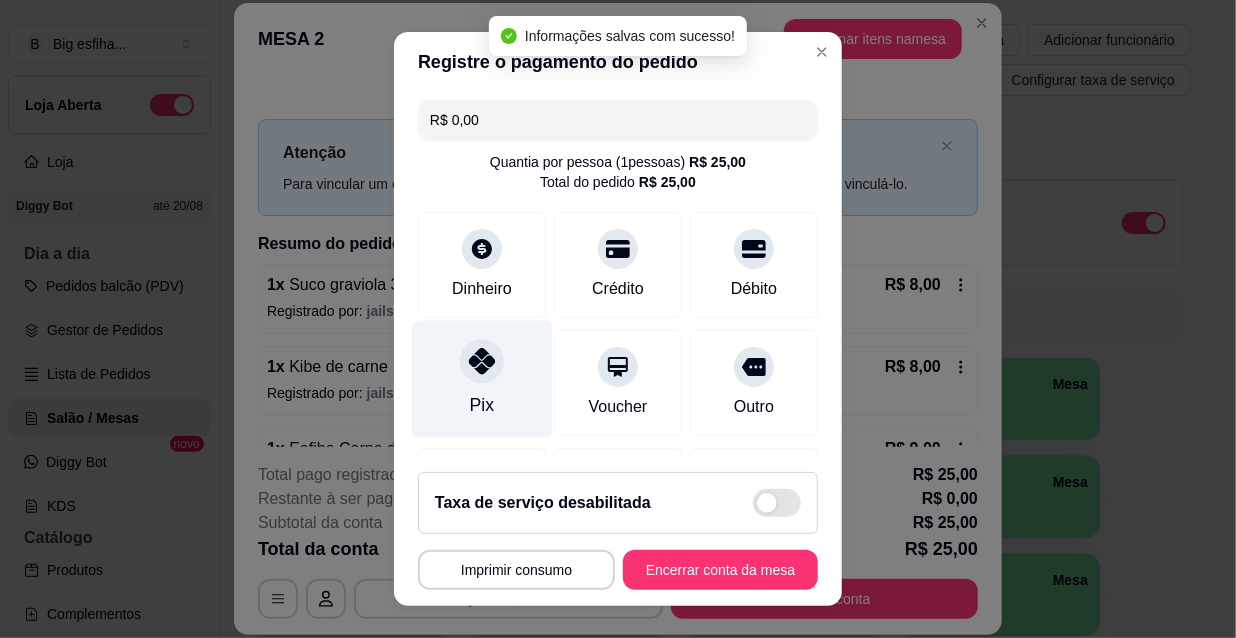 type on "R$ 0,00" 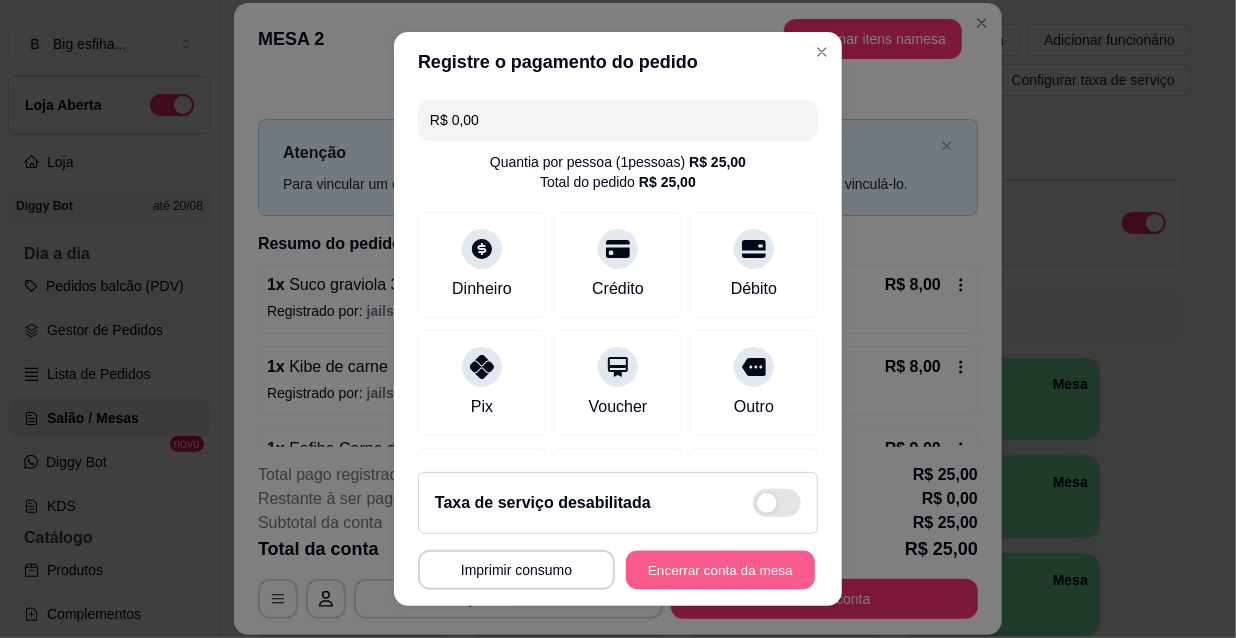 click on "Encerrar conta da mesa" at bounding box center [720, 570] 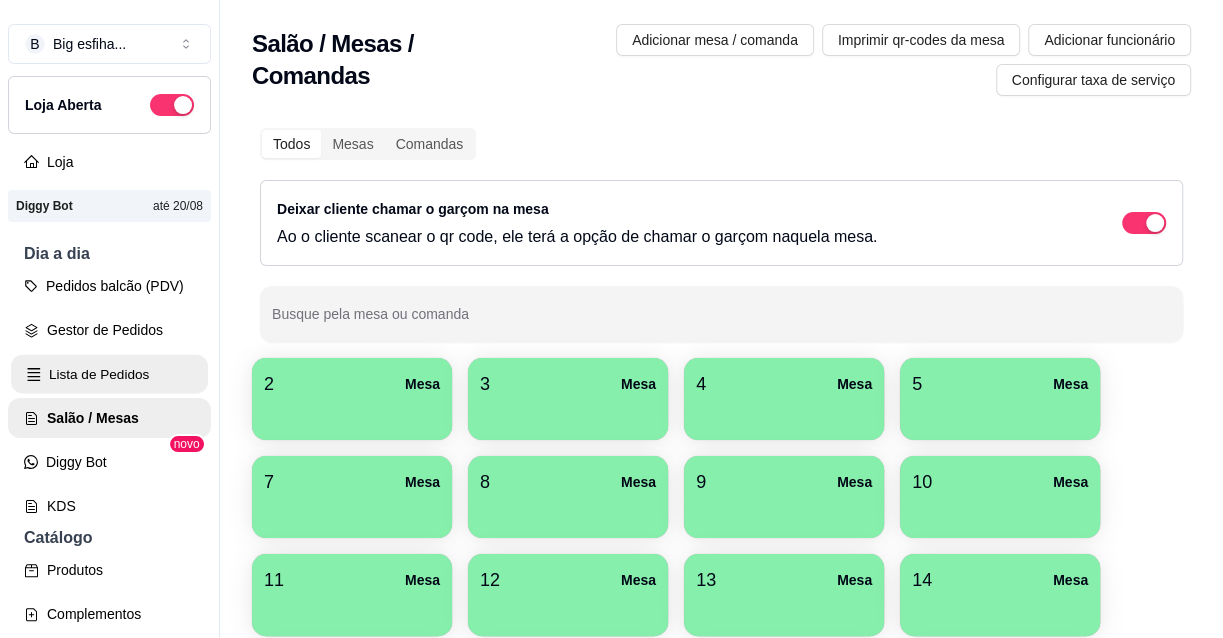 click on "Lista de Pedidos" at bounding box center [109, 374] 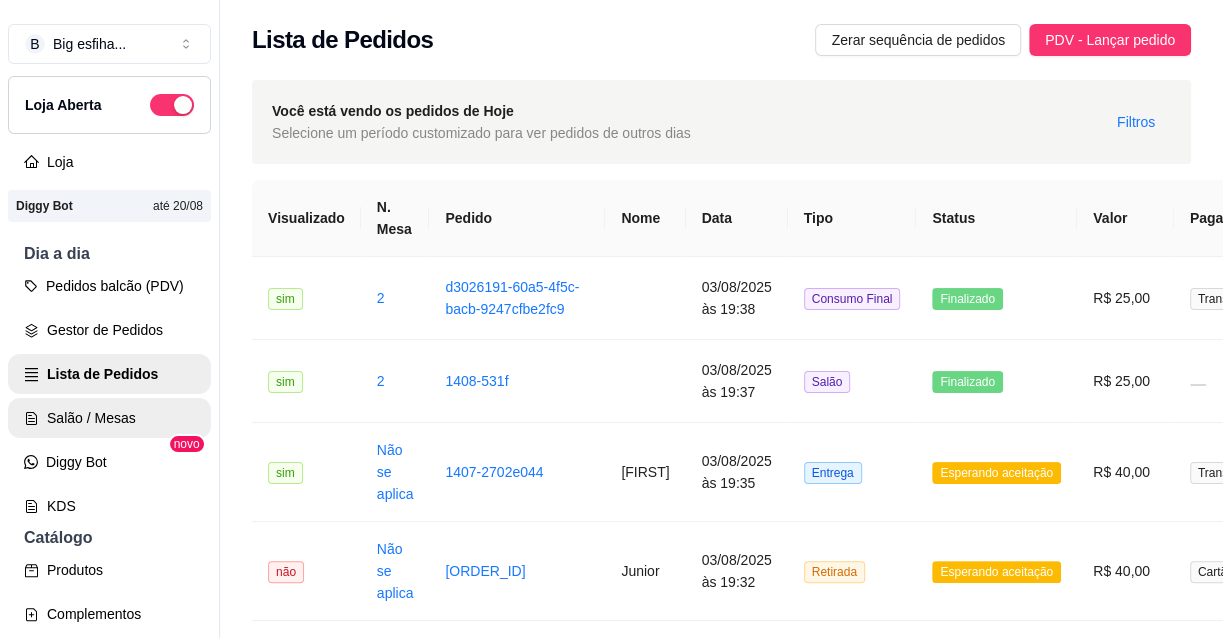 click on "Salão / Mesas" at bounding box center (109, 418) 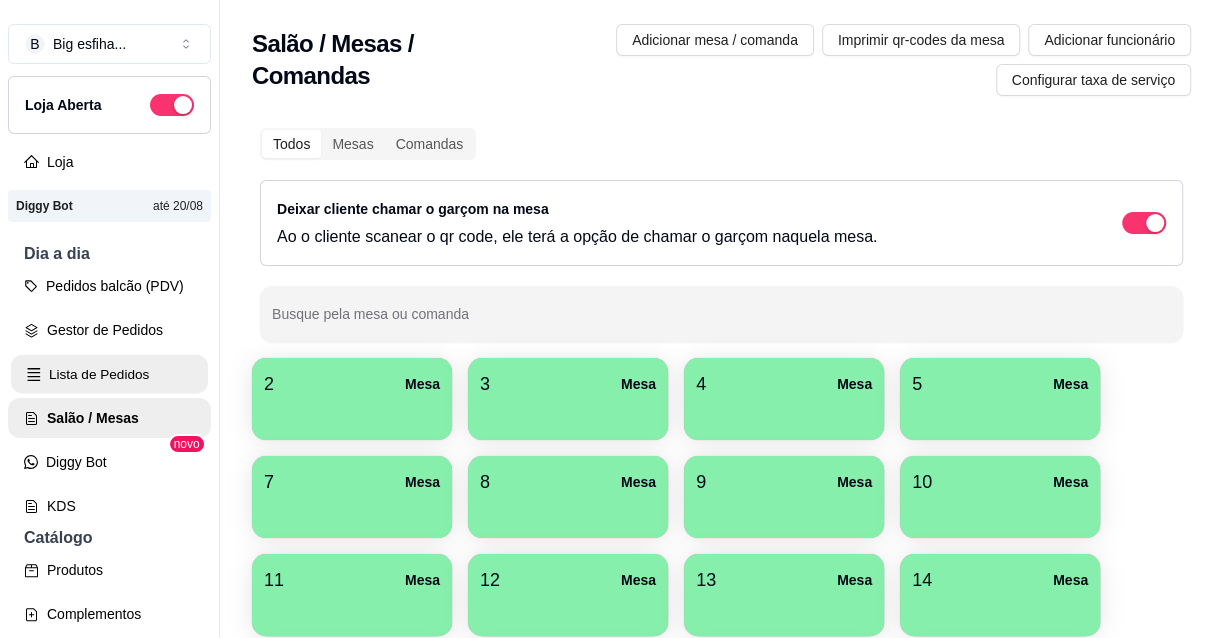 click on "Lista de Pedidos" at bounding box center (109, 374) 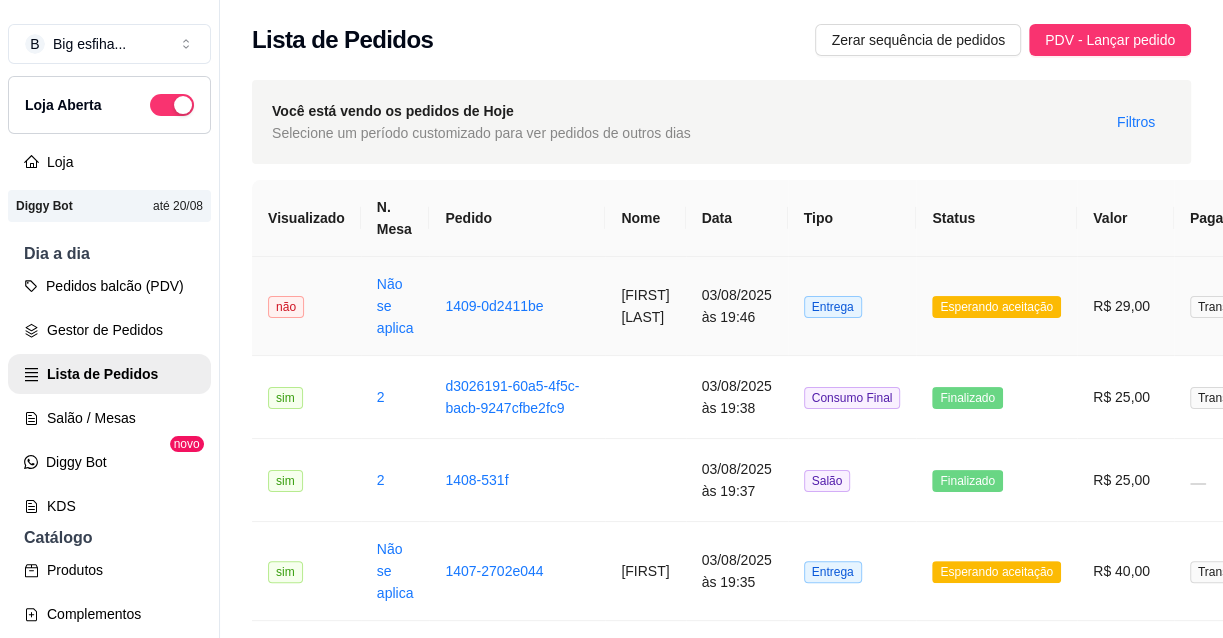 click on "1409-0d2411be" at bounding box center (517, 306) 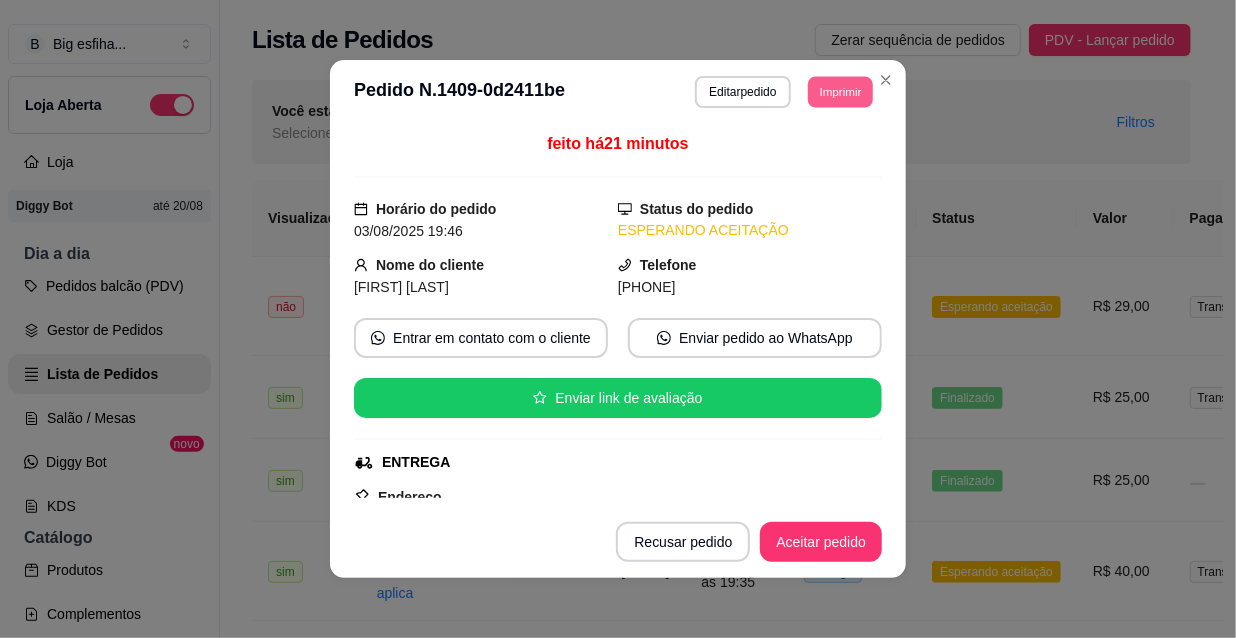 click on "Imprimir" at bounding box center (840, 91) 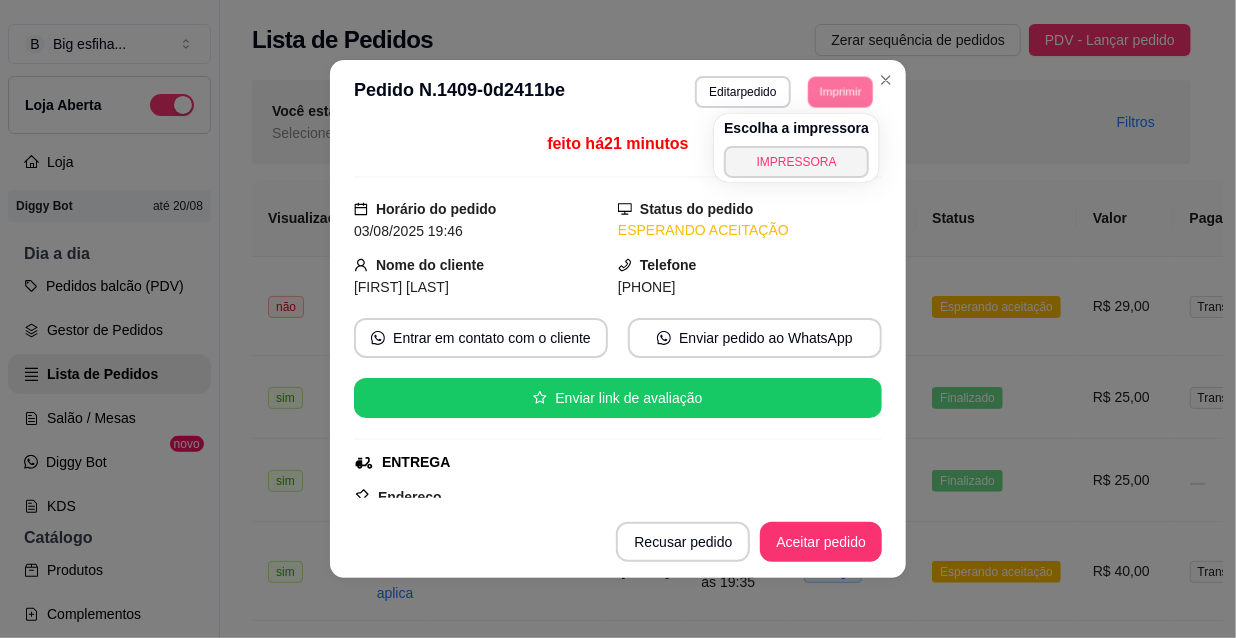 click on "Escolha a impressora" at bounding box center (796, 128) 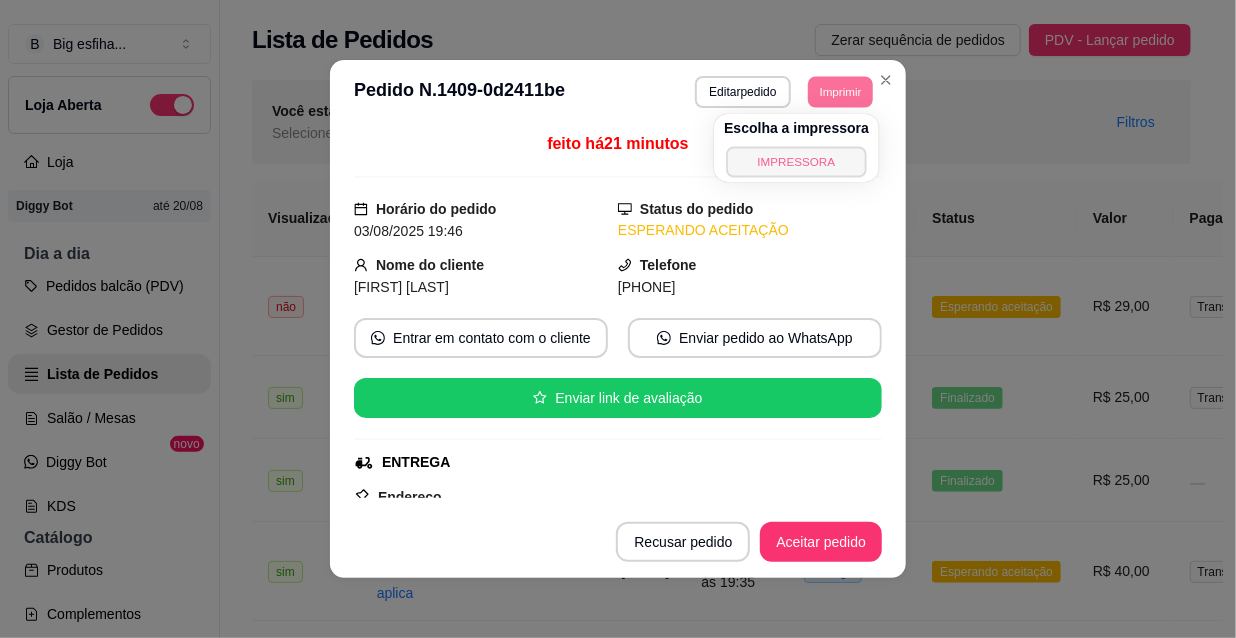 click on "IMPRESSORA" at bounding box center (796, 161) 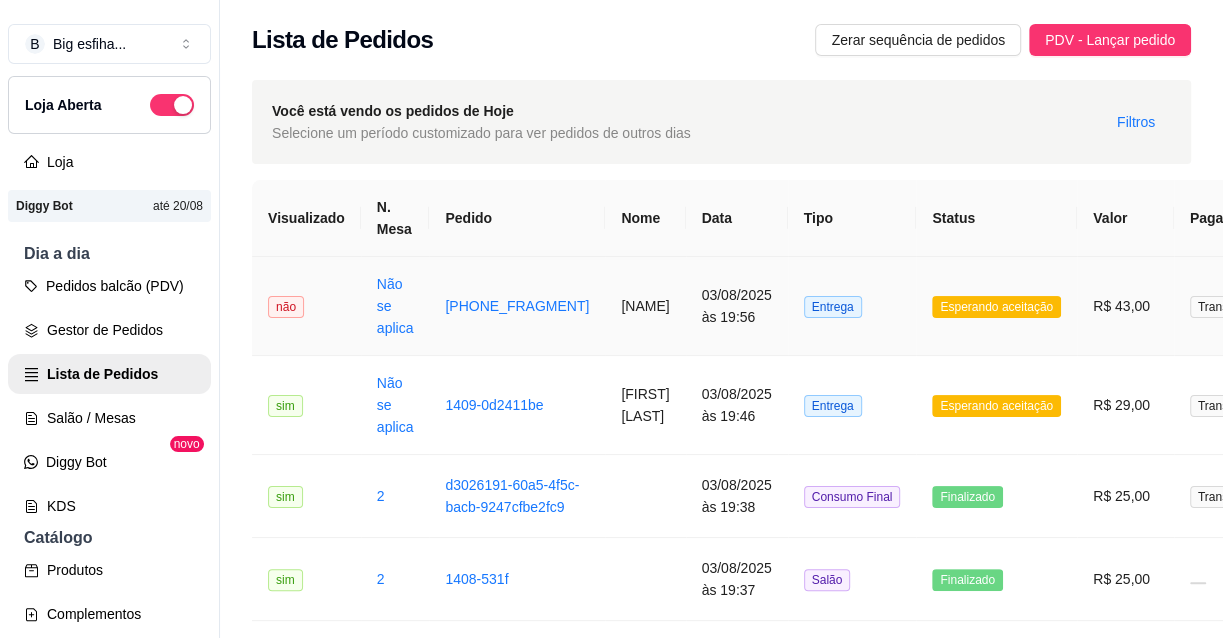 click on "[NAME]" at bounding box center [645, 306] 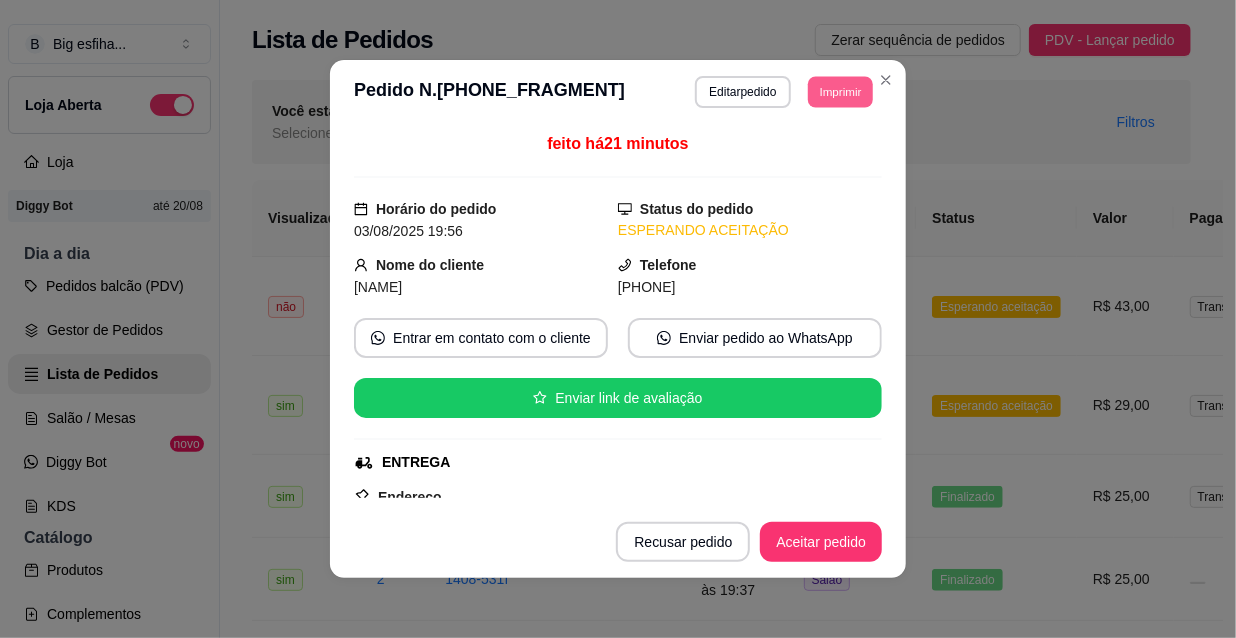 click on "Imprimir" at bounding box center (840, 91) 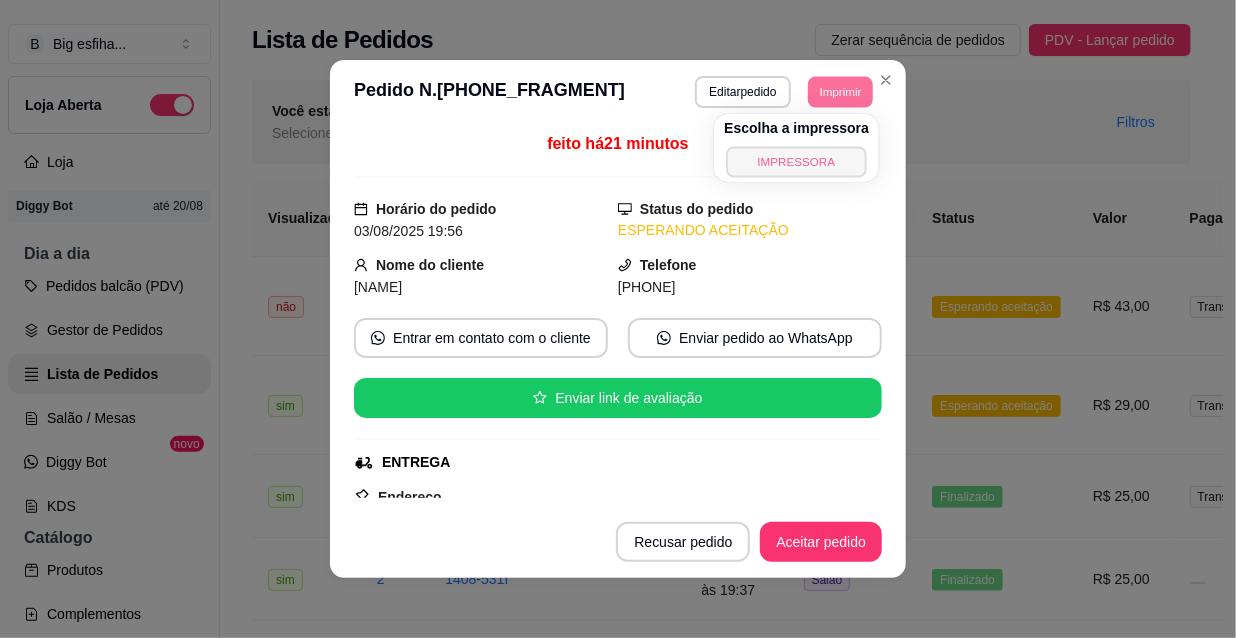 click on "IMPRESSORA" at bounding box center (796, 161) 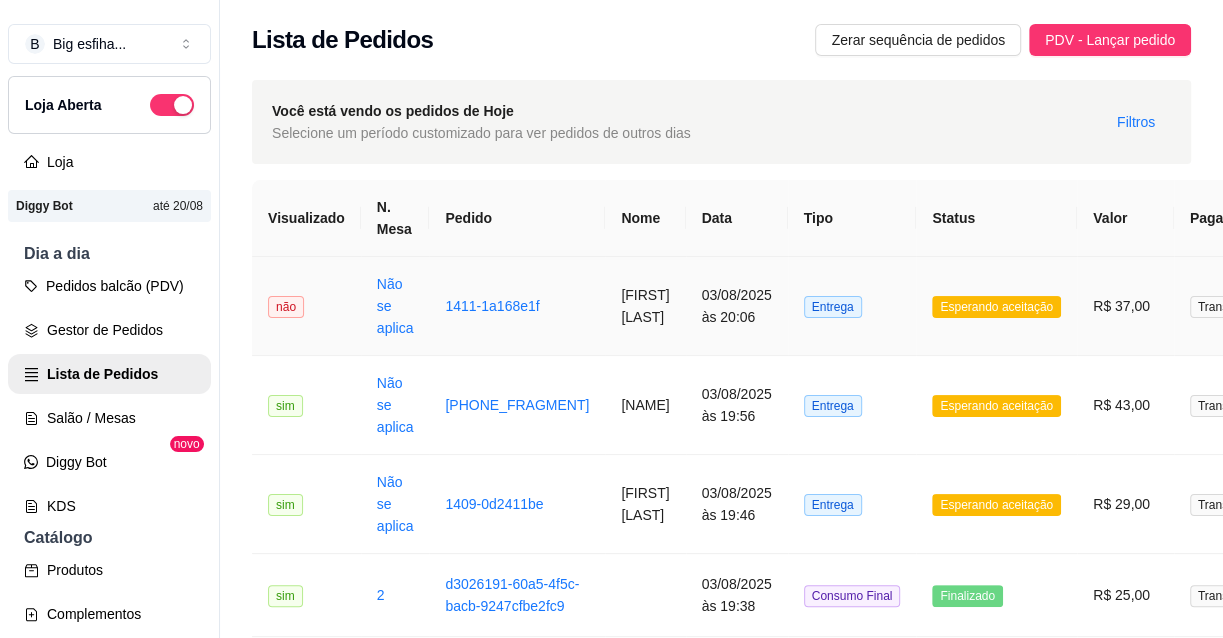 click on "[FIRST] [LAST]" at bounding box center [645, 306] 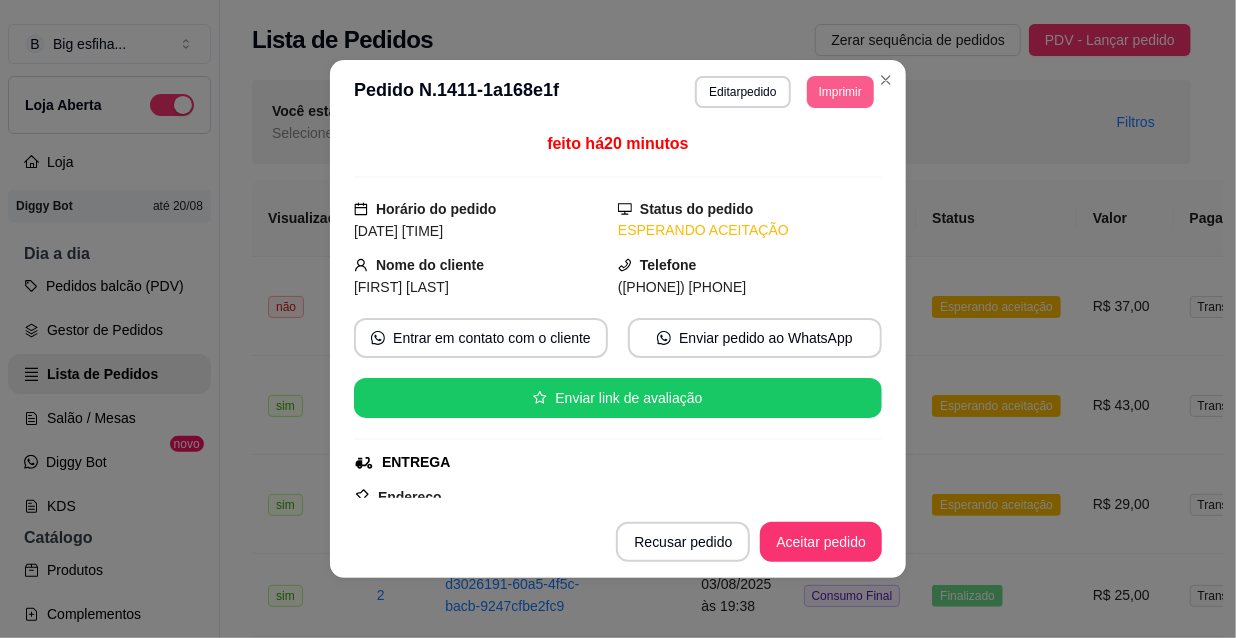 click on "Imprimir" at bounding box center [840, 92] 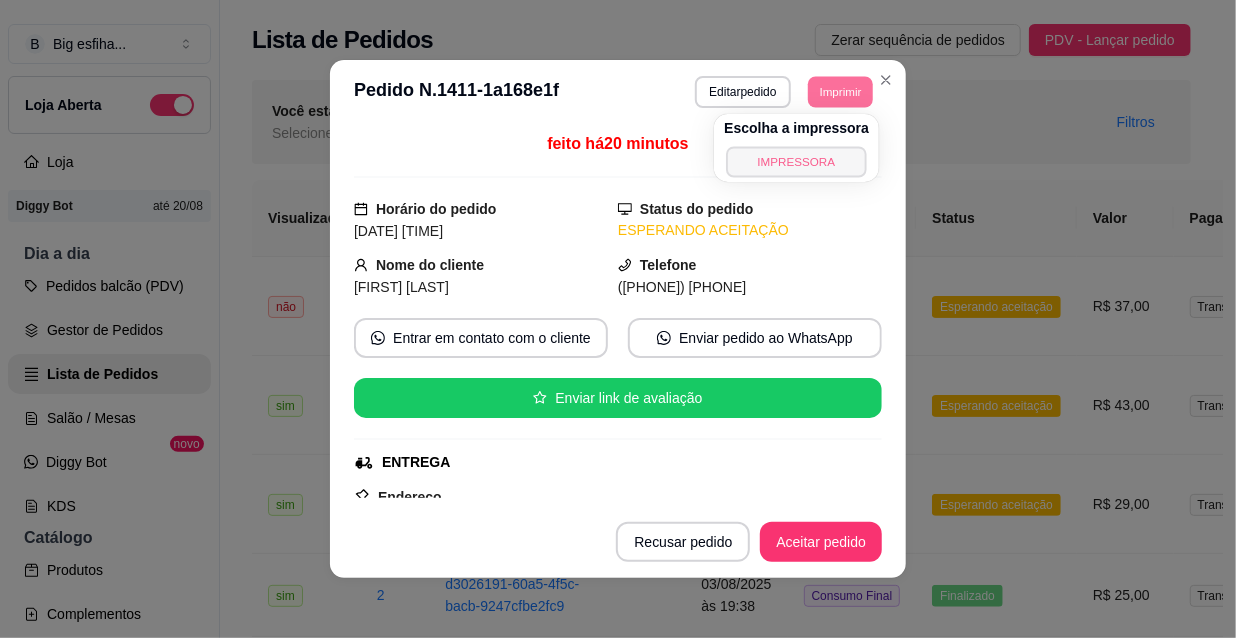 click on "IMPRESSORA" at bounding box center [796, 161] 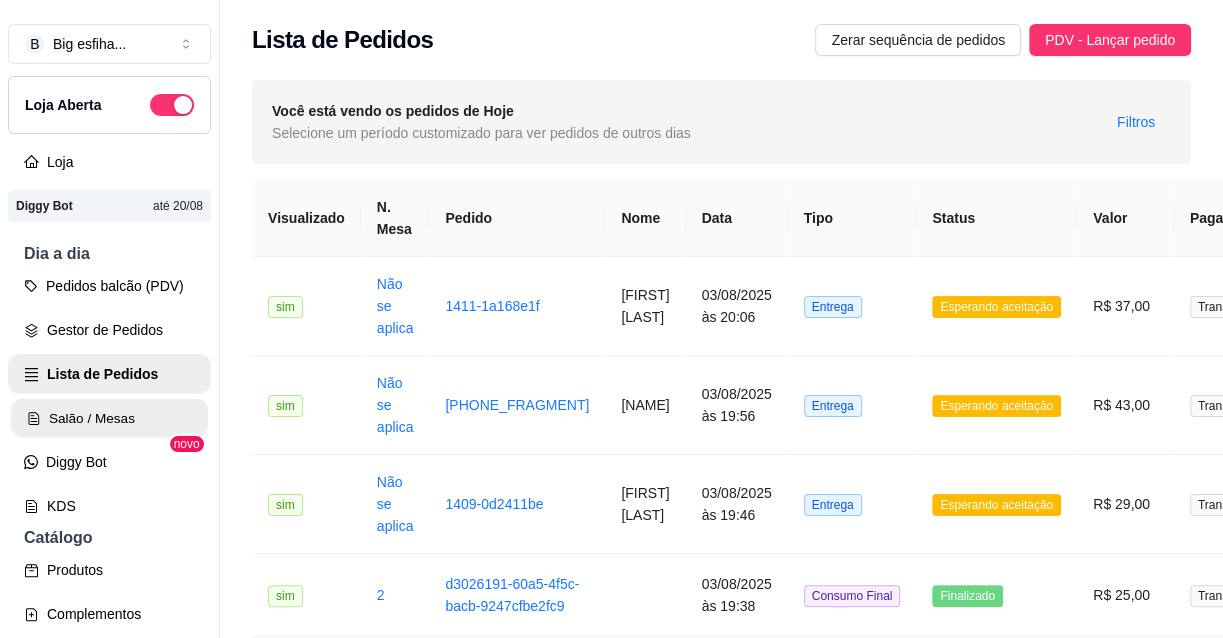 click on "Salão / Mesas" at bounding box center [109, 418] 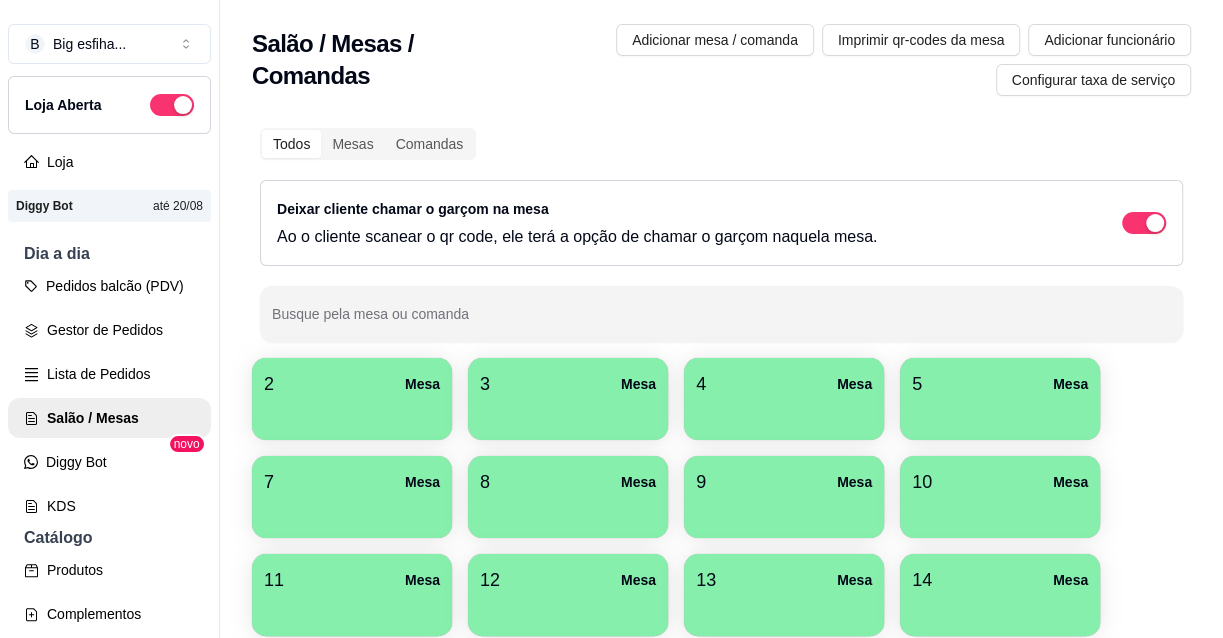 click on "2 Mesa" at bounding box center [352, 399] 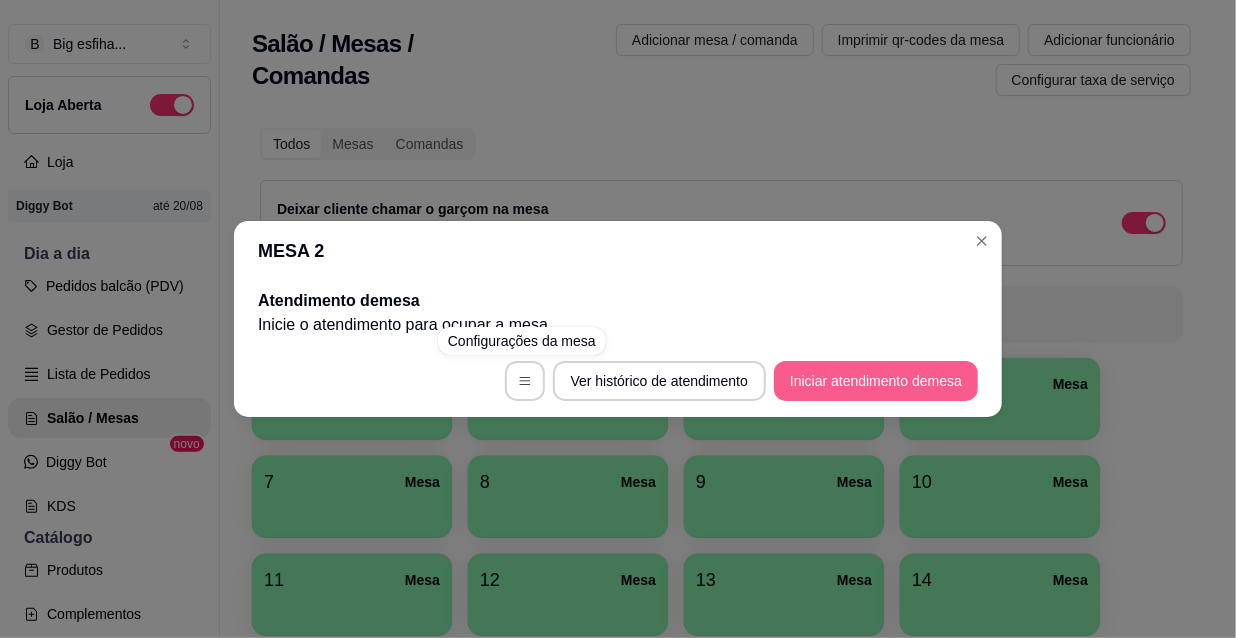 click on "Iniciar atendimento de  mesa" at bounding box center [876, 381] 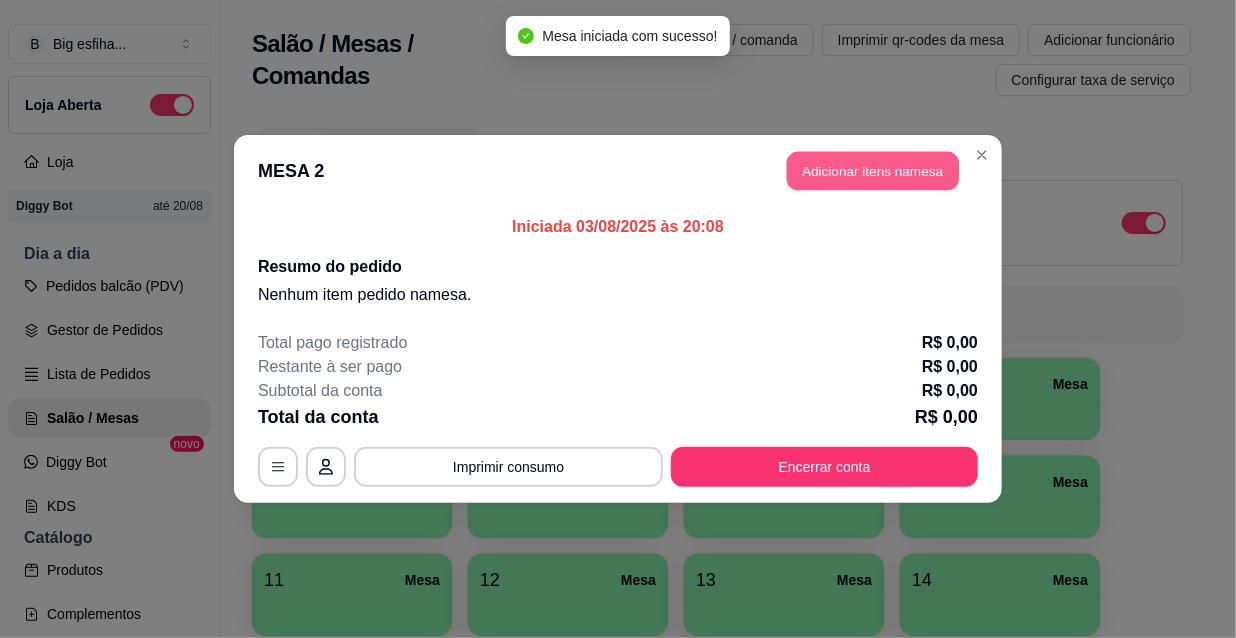click on "Adicionar itens na  mesa" at bounding box center [873, 171] 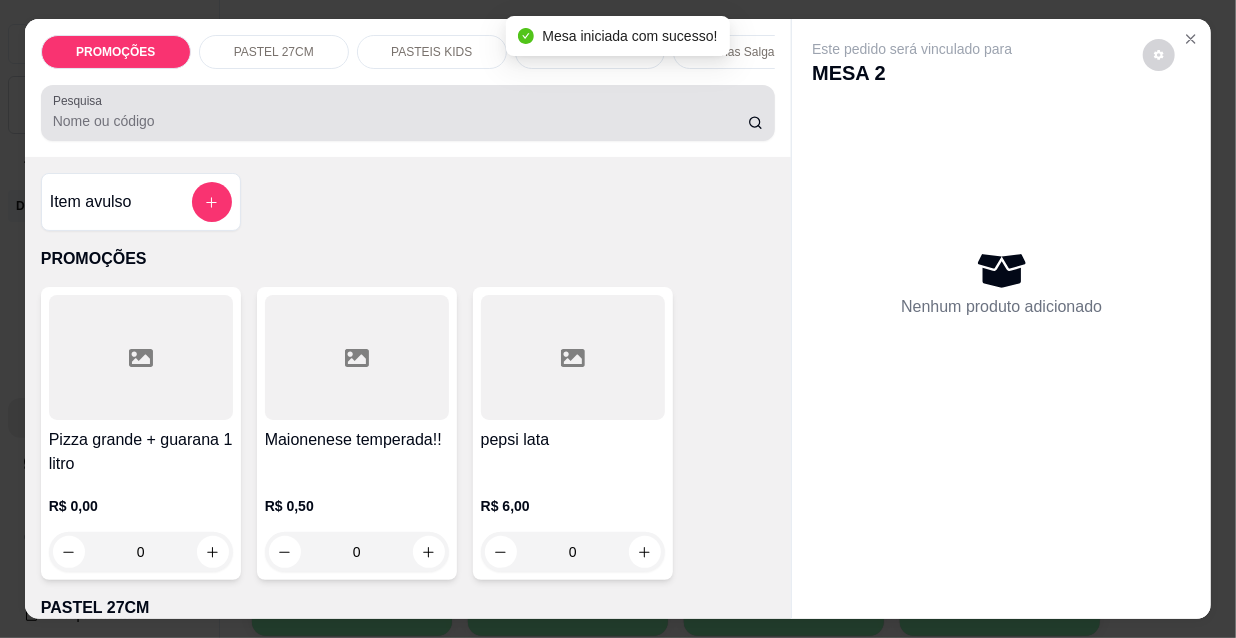 click at bounding box center (408, 113) 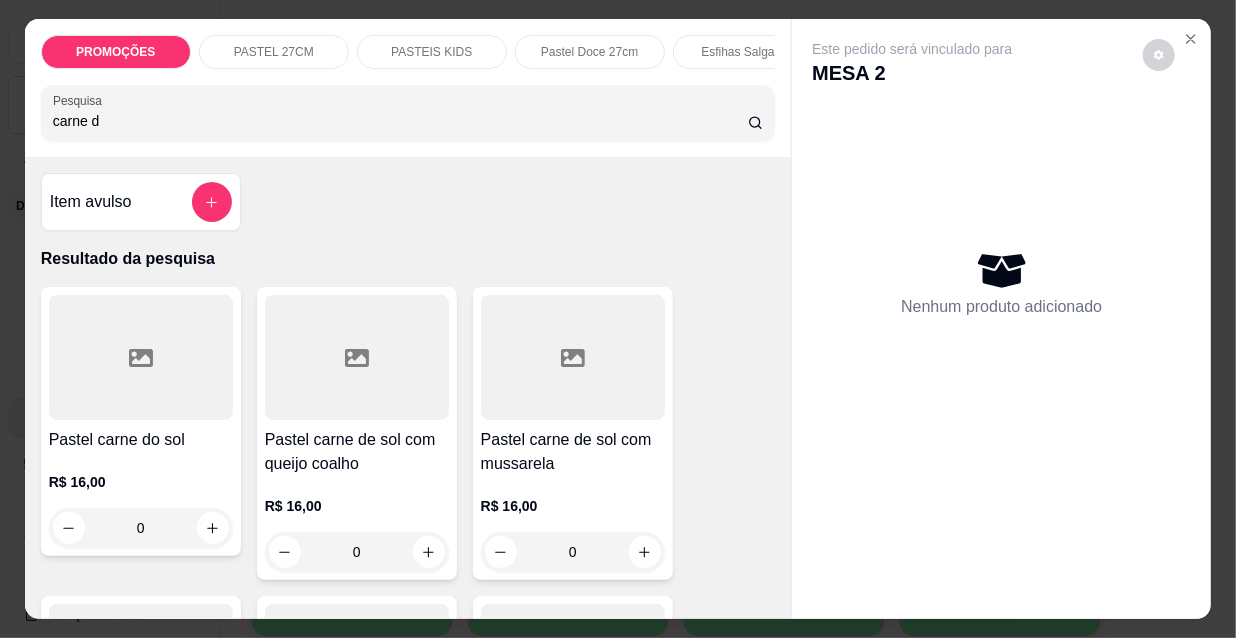 type on "carne d" 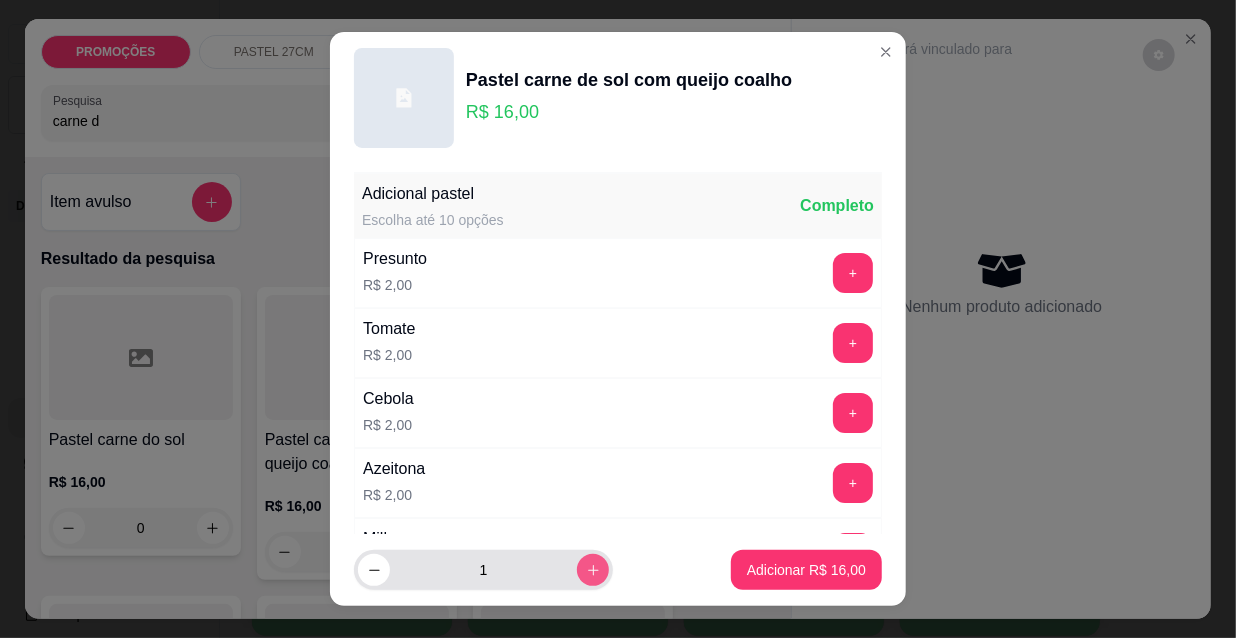 click at bounding box center [593, 570] 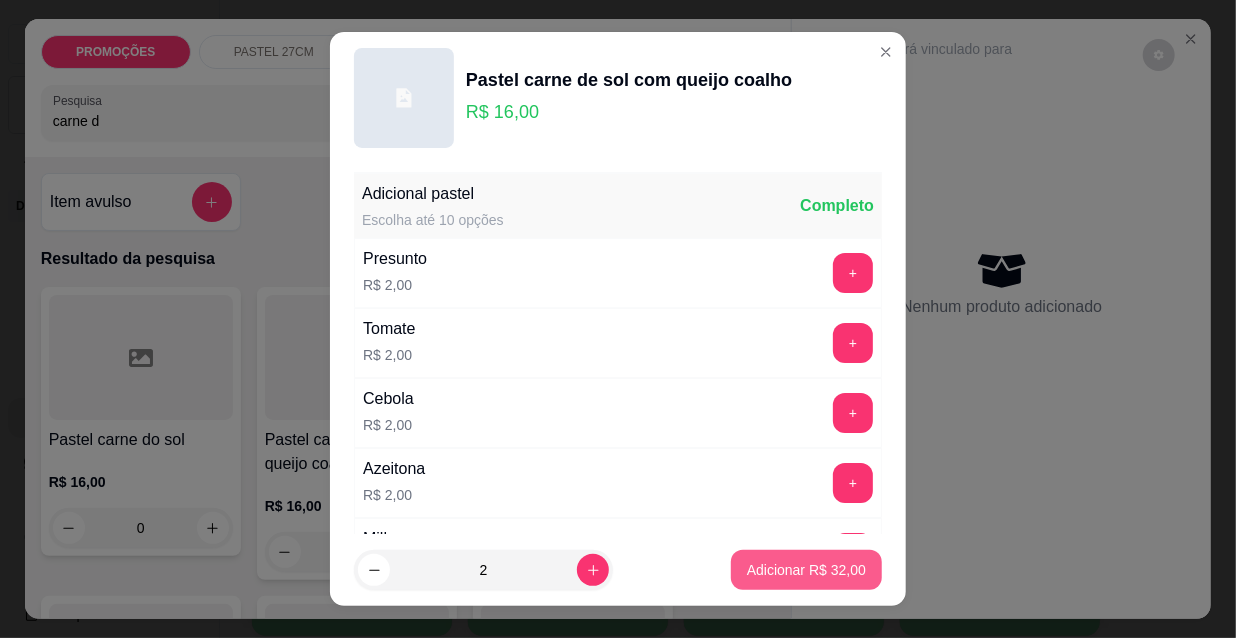 click on "Adicionar   R$ 32,00" at bounding box center [806, 570] 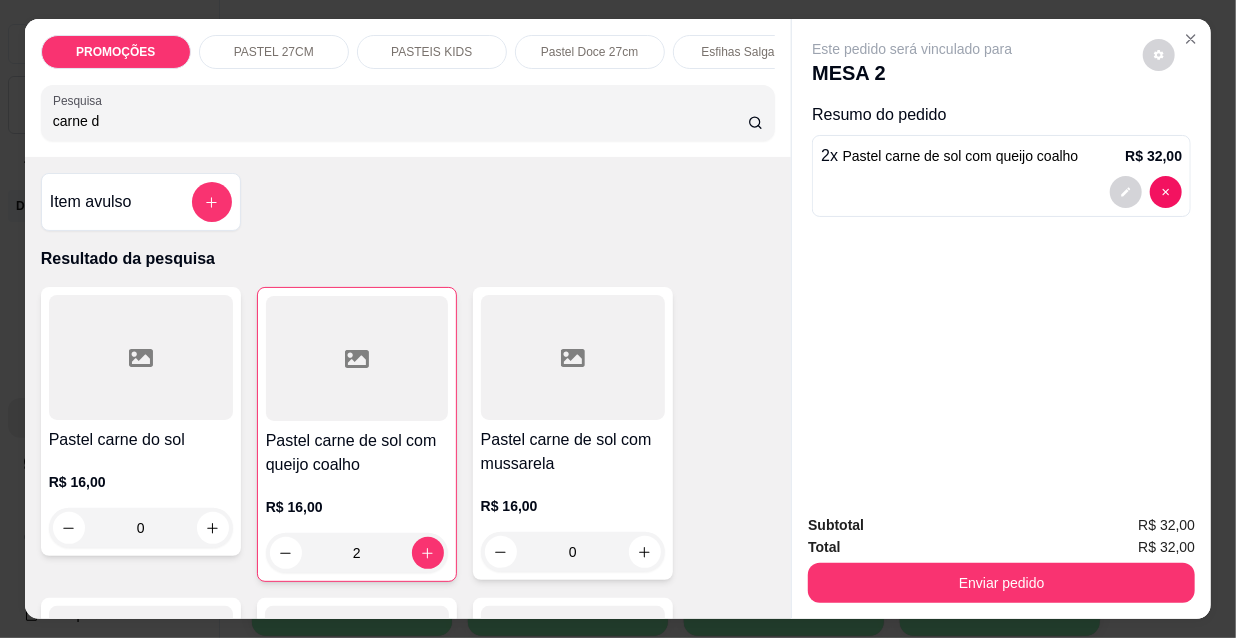 type on "2" 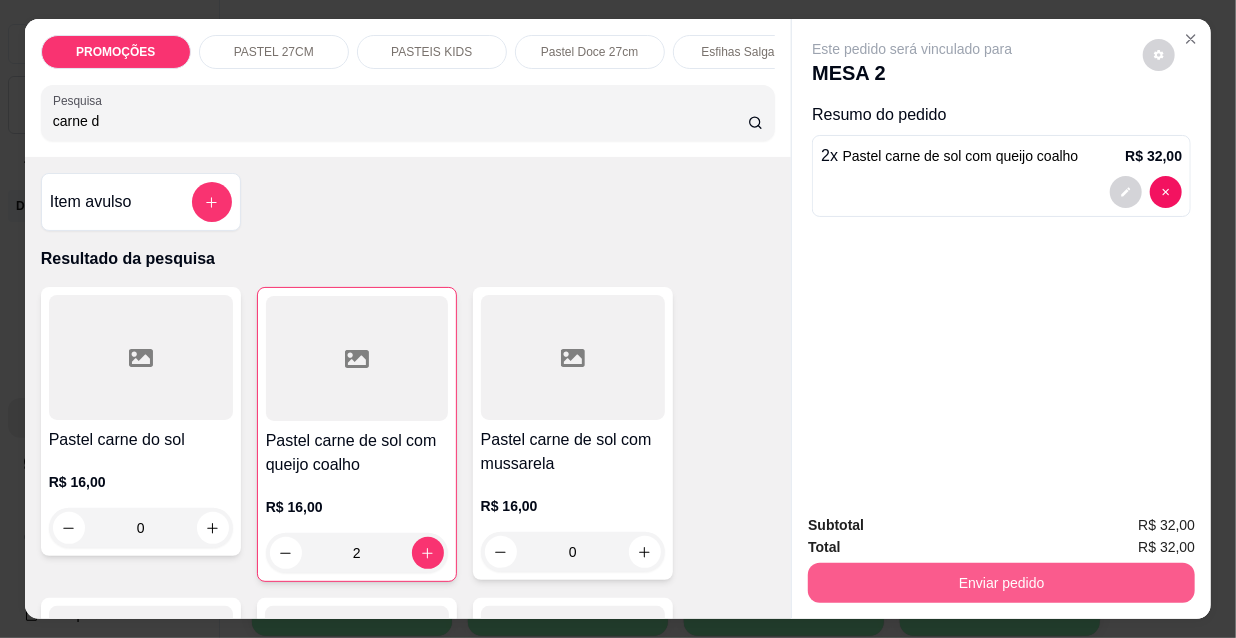 click on "Enviar pedido" at bounding box center [1001, 583] 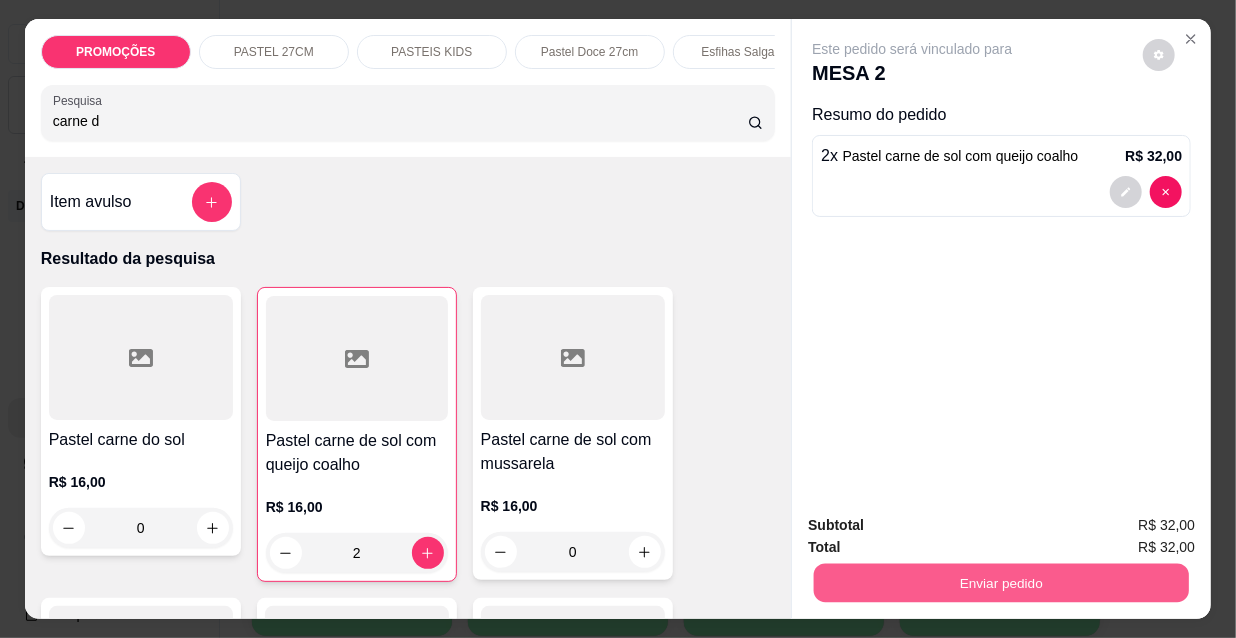 click on "Não registrar e enviar pedido" at bounding box center (937, 527) 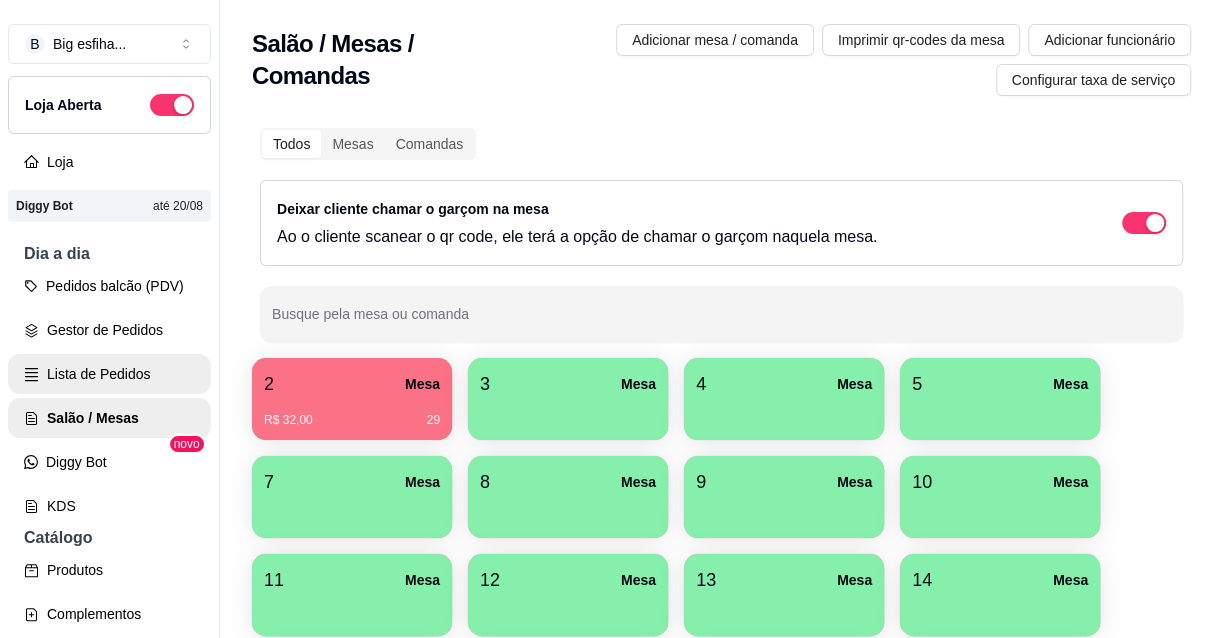 click on "Lista de Pedidos" at bounding box center [109, 374] 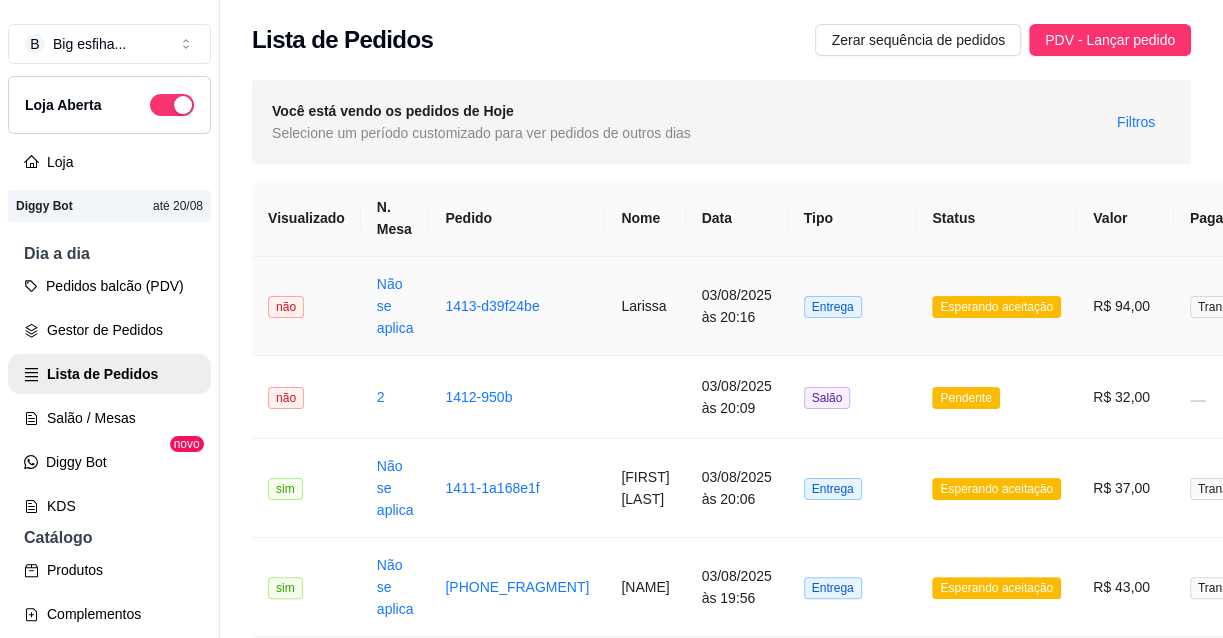 click on "Larissa" at bounding box center [645, 306] 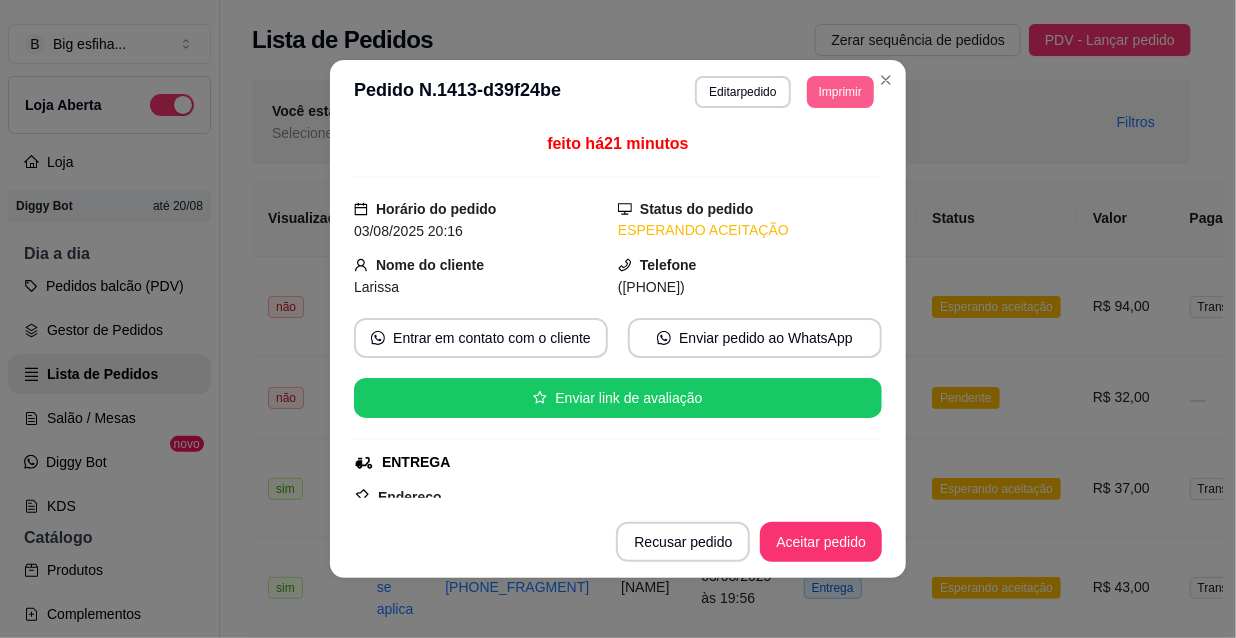 click on "Imprimir" at bounding box center [840, 92] 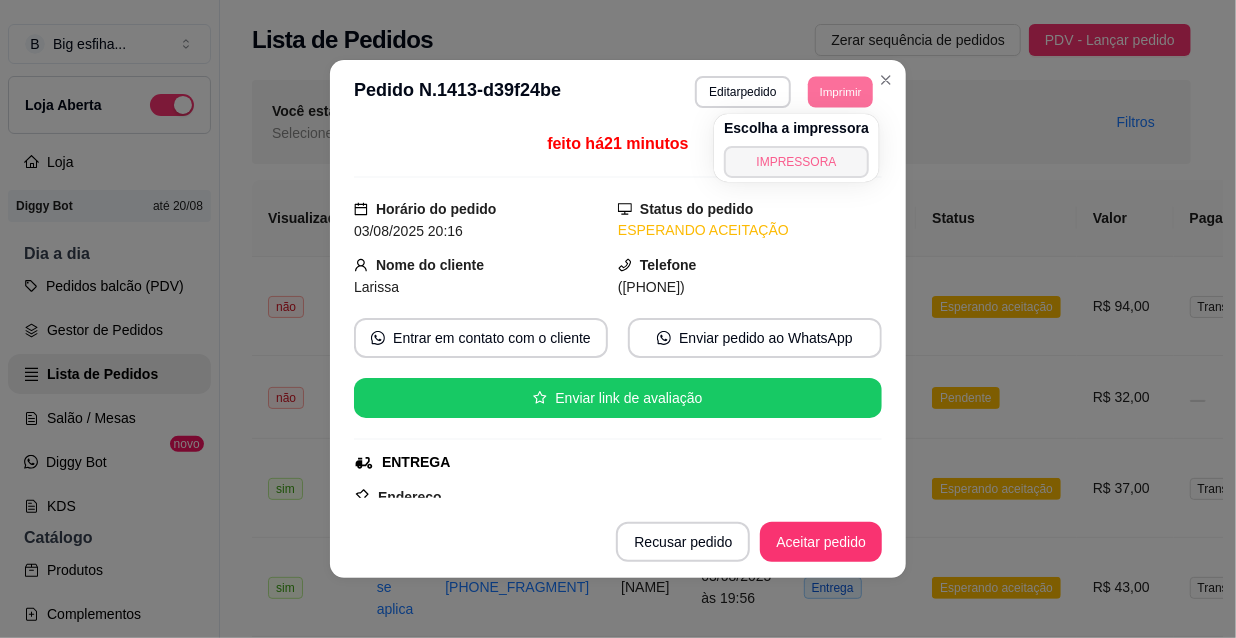 click on "IMPRESSORA" at bounding box center (796, 162) 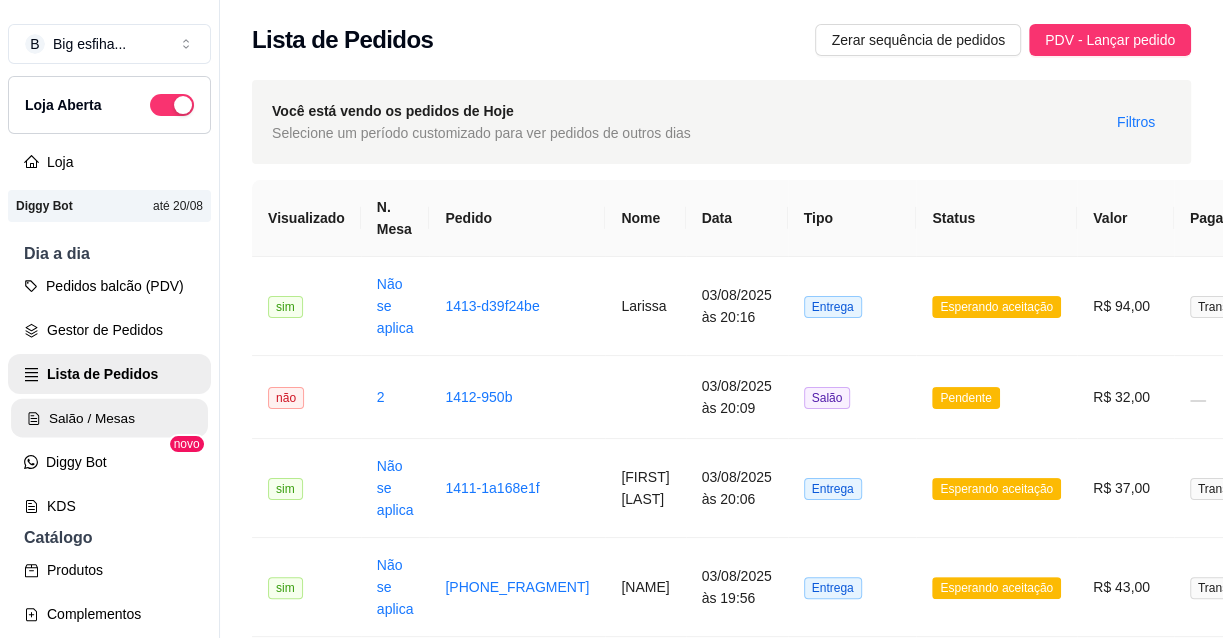 click on "Salão / Mesas" at bounding box center [109, 418] 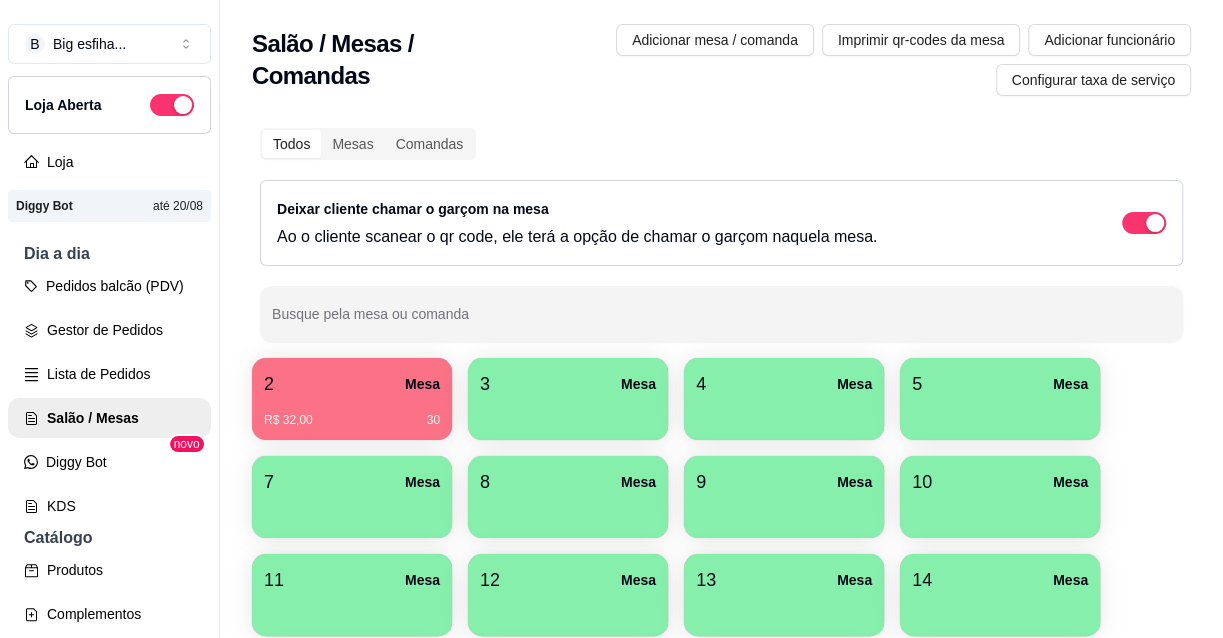 click at bounding box center (568, 413) 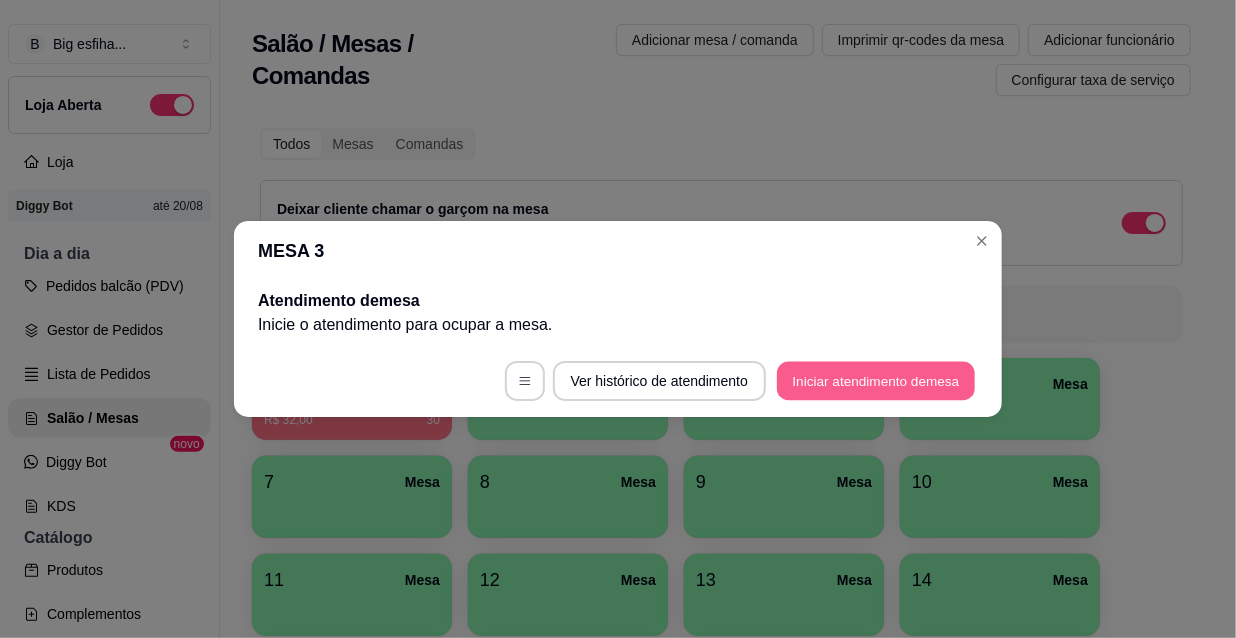 click on "Iniciar atendimento de  mesa" at bounding box center [876, 381] 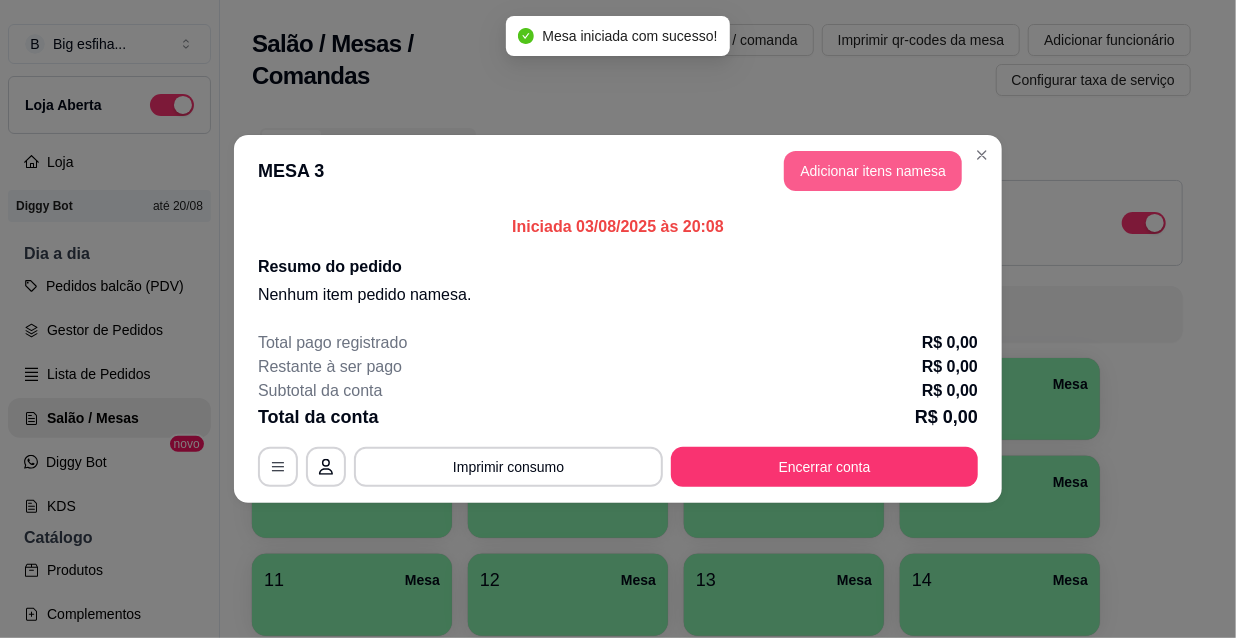 click on "Adicionar itens na  mesa" at bounding box center [873, 171] 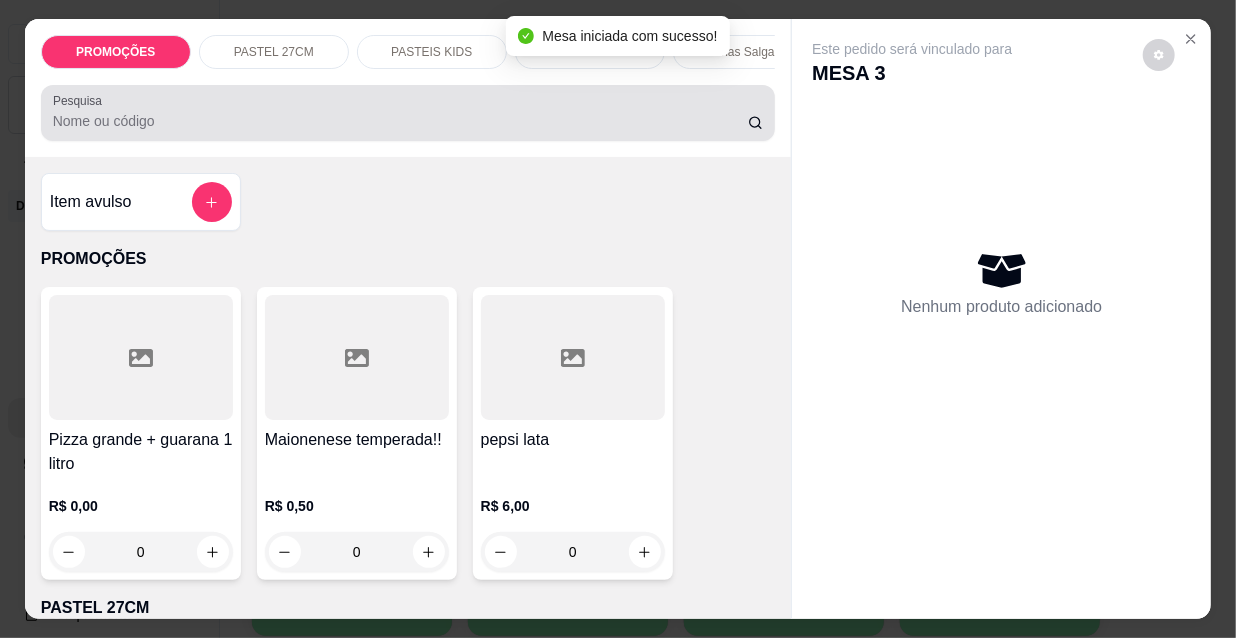 click at bounding box center (408, 113) 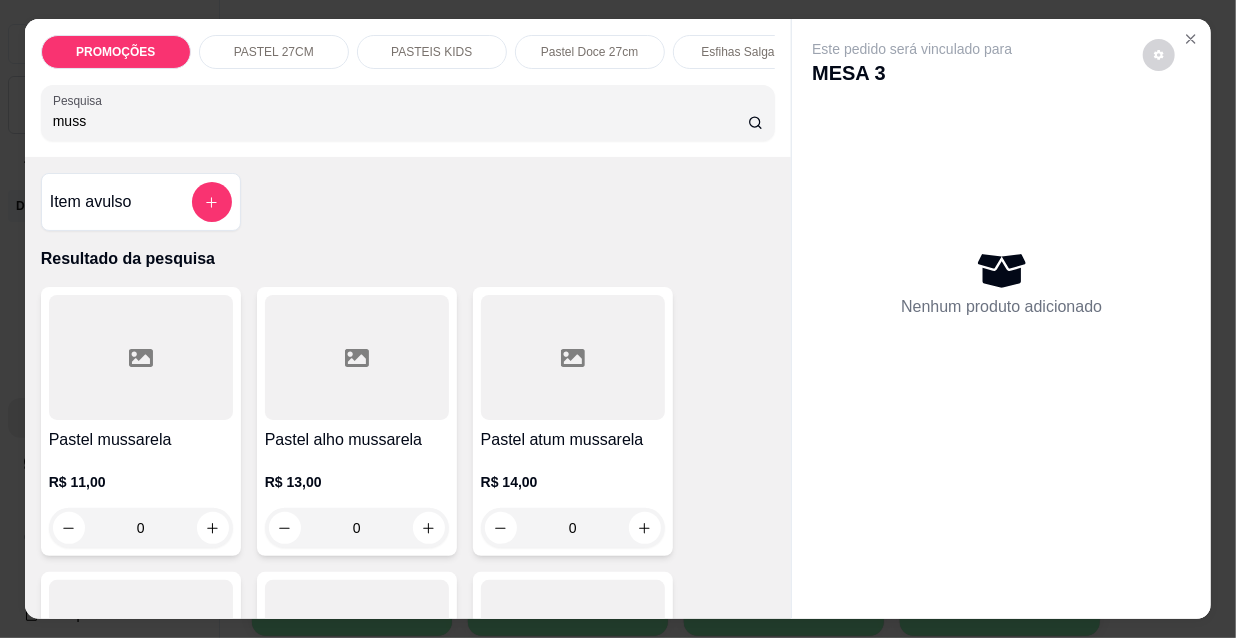 type on "muss" 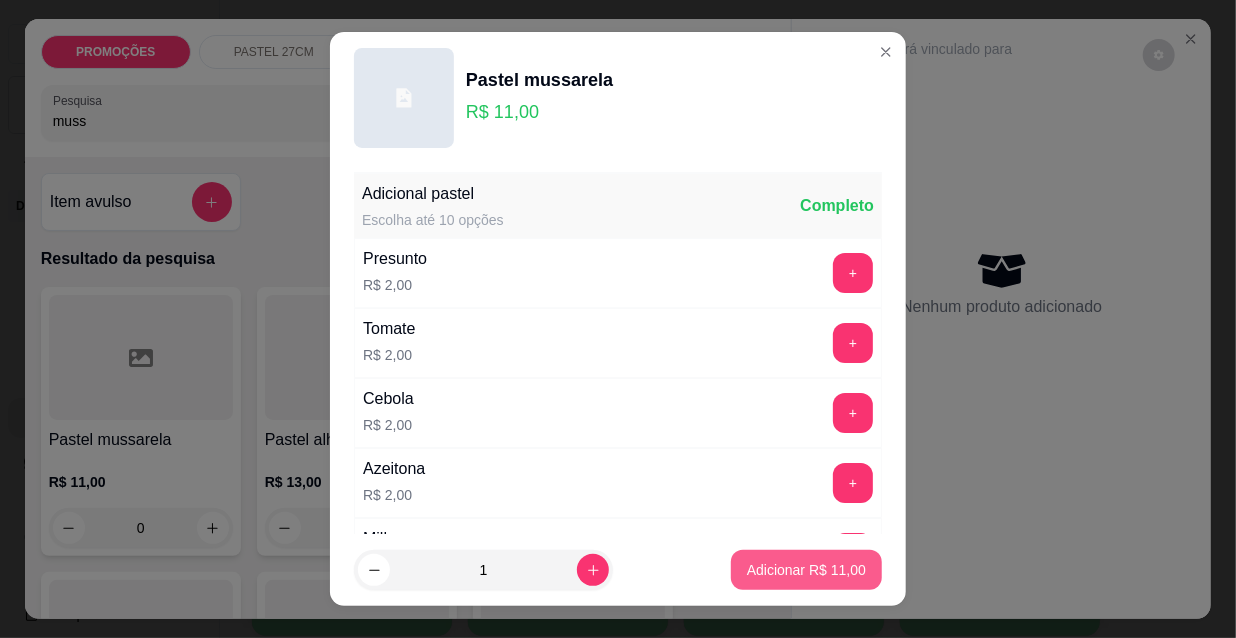 click on "Adicionar   R$ 11,00" at bounding box center (806, 570) 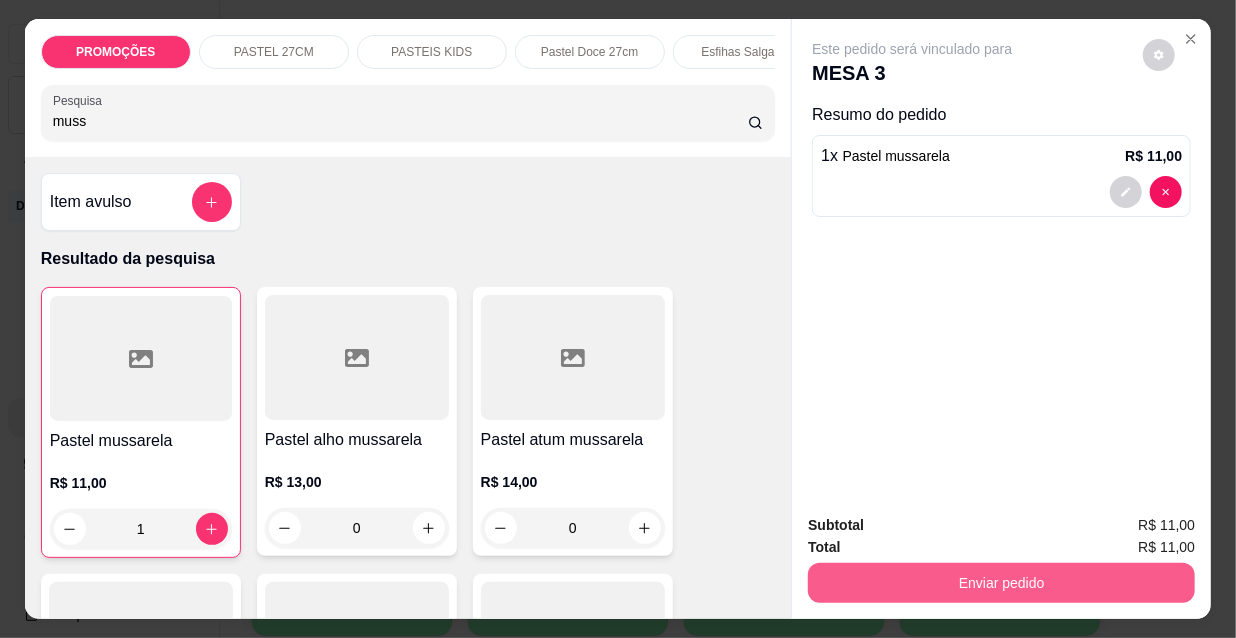 click on "Enviar pedido" at bounding box center (1001, 583) 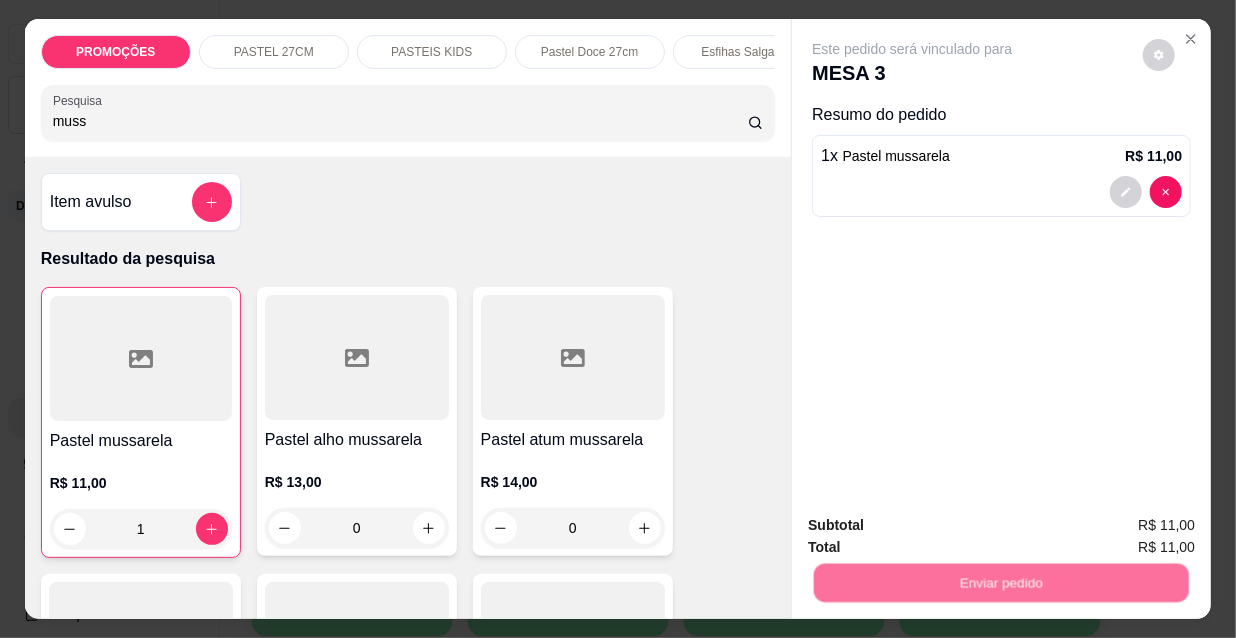click on "Não registrar e enviar pedido" at bounding box center (937, 527) 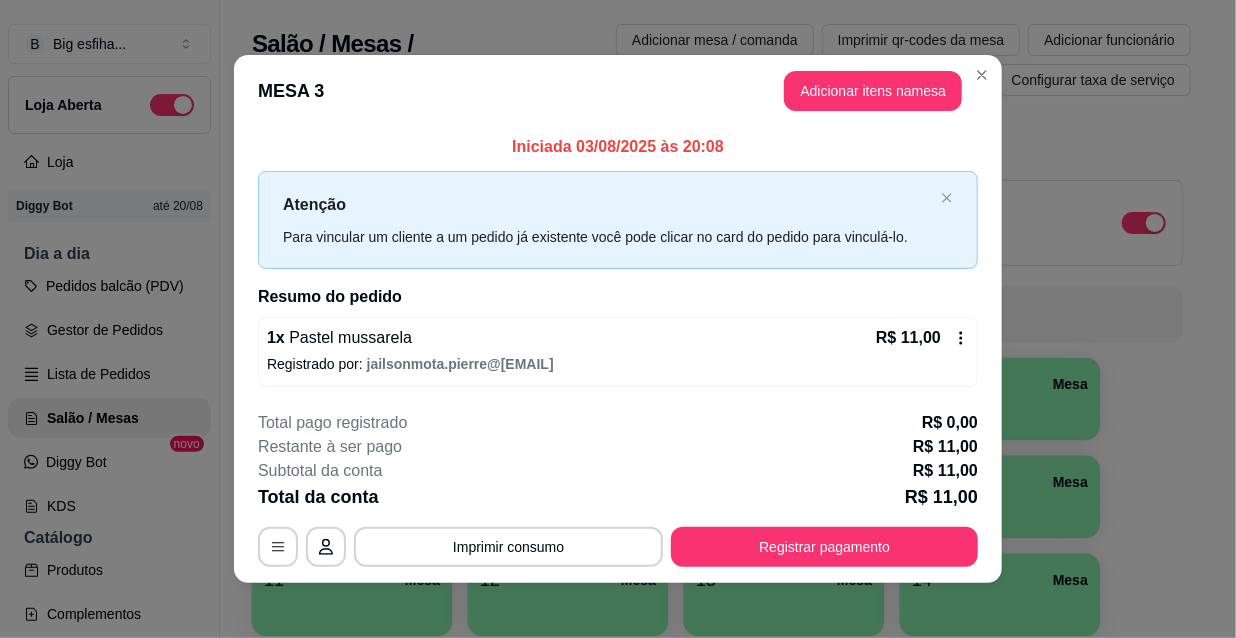 click on "**********" at bounding box center [618, 489] 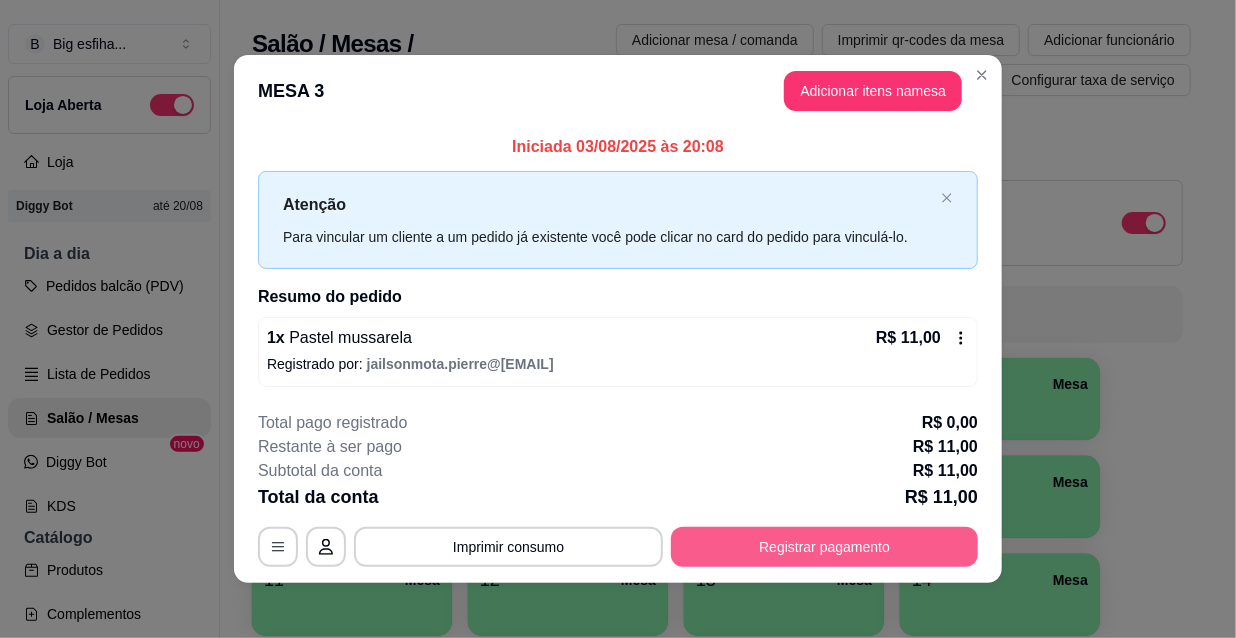 click on "Registrar pagamento" at bounding box center (824, 547) 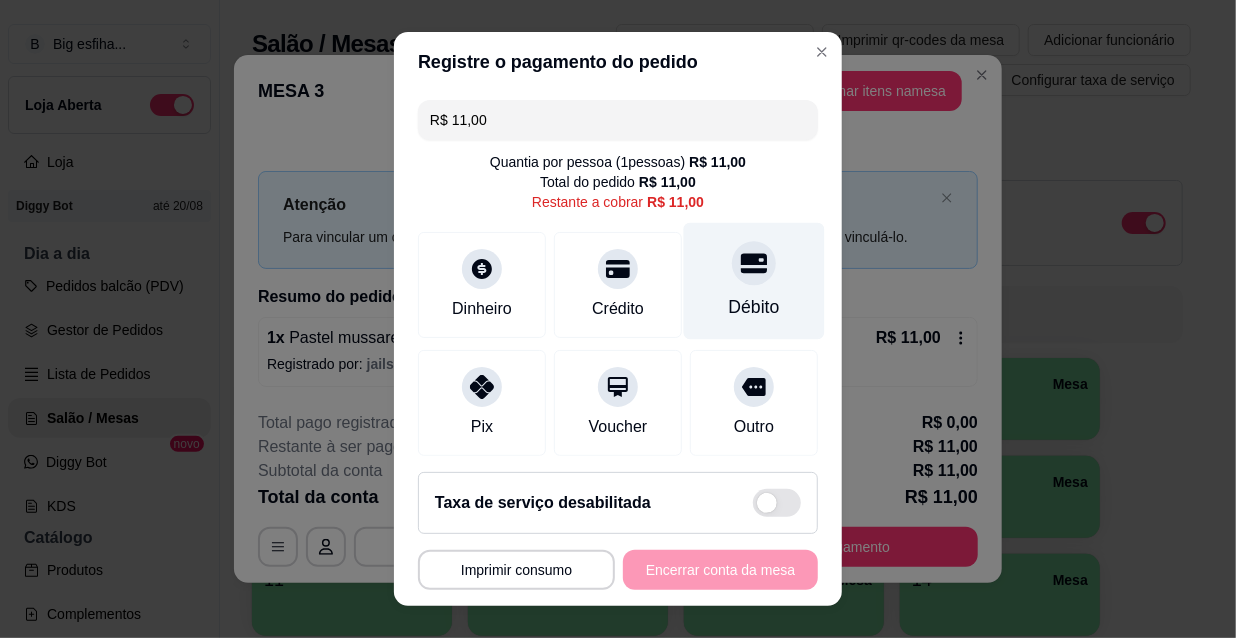 click on "Débito" at bounding box center [754, 307] 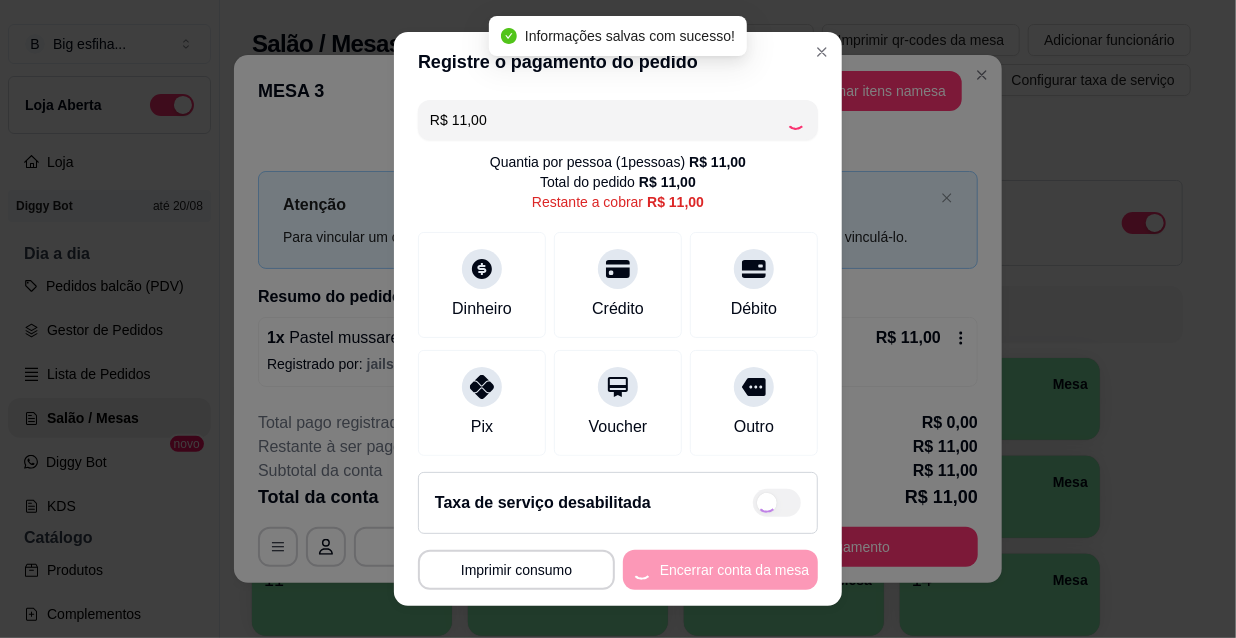 type on "R$ 0,00" 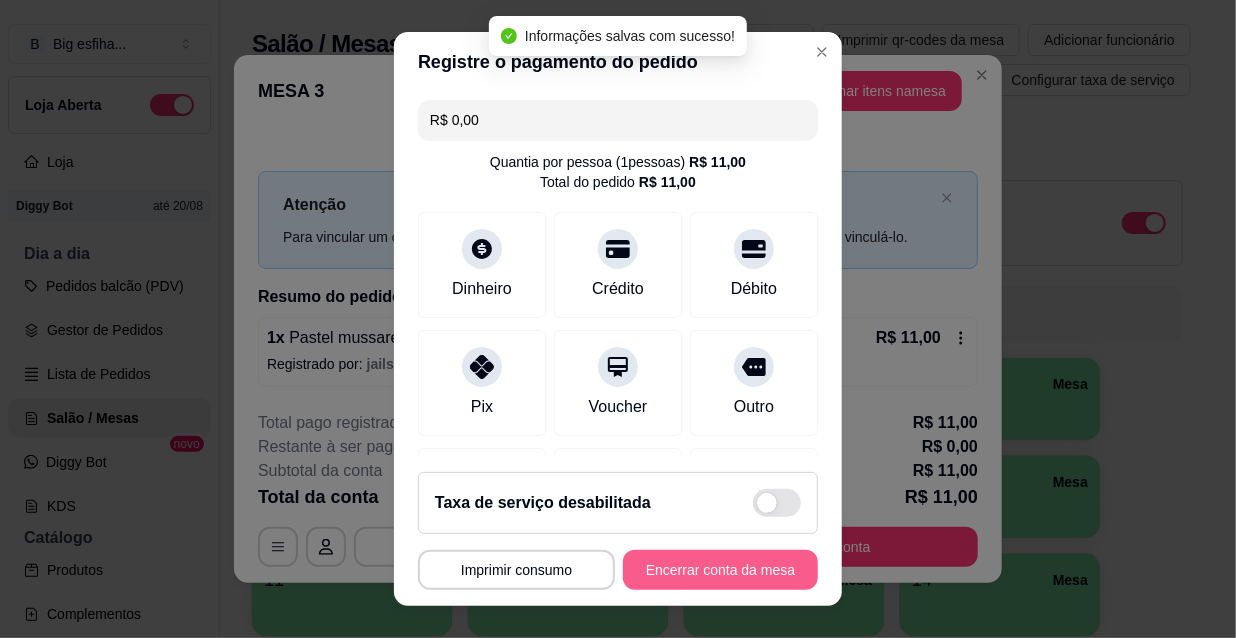 click on "Encerrar conta da mesa" at bounding box center (720, 570) 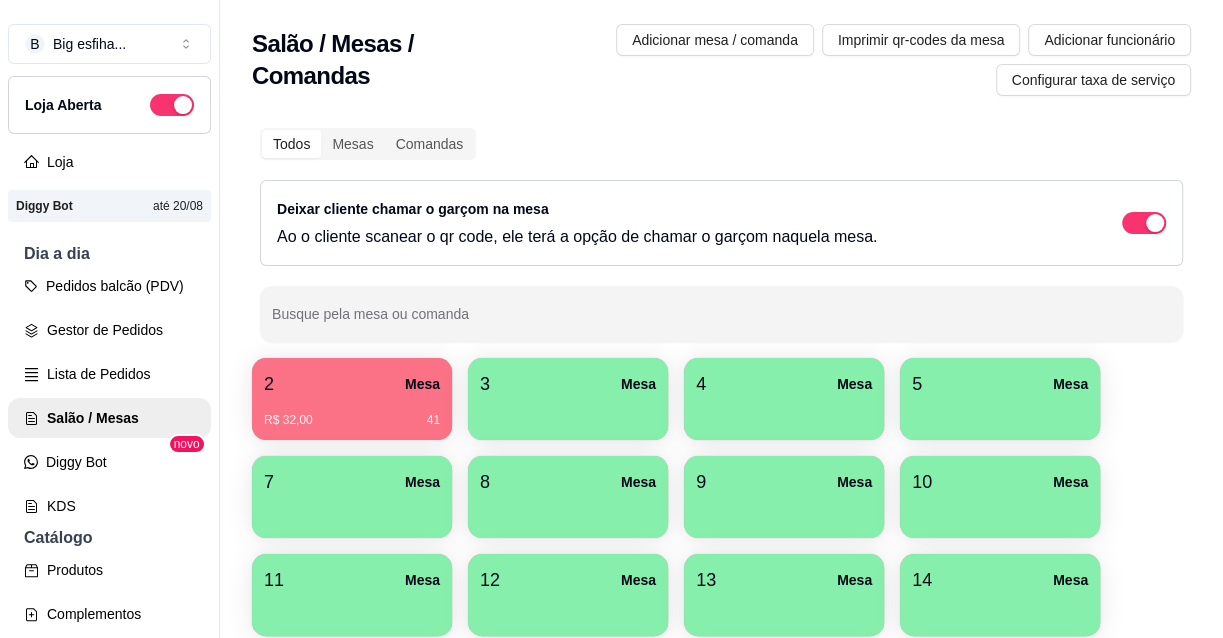 click on "R$ 32,00 41" at bounding box center [352, 420] 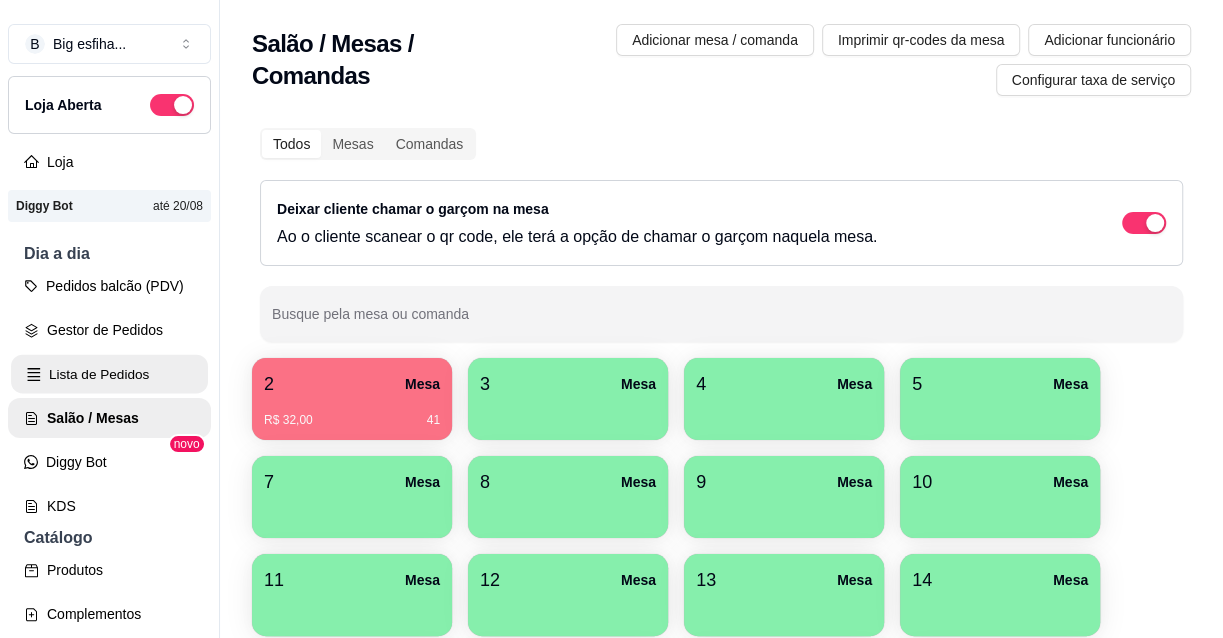 click on "Lista de Pedidos" at bounding box center [109, 374] 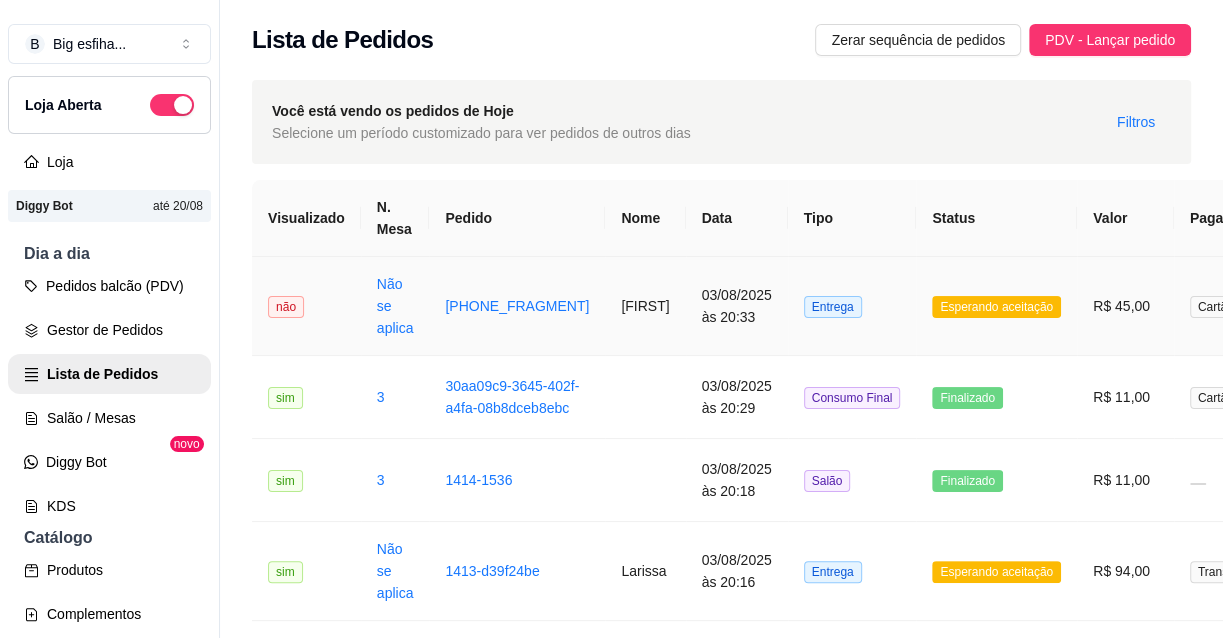 click on "03/08/2025 às 20:33" at bounding box center [737, 306] 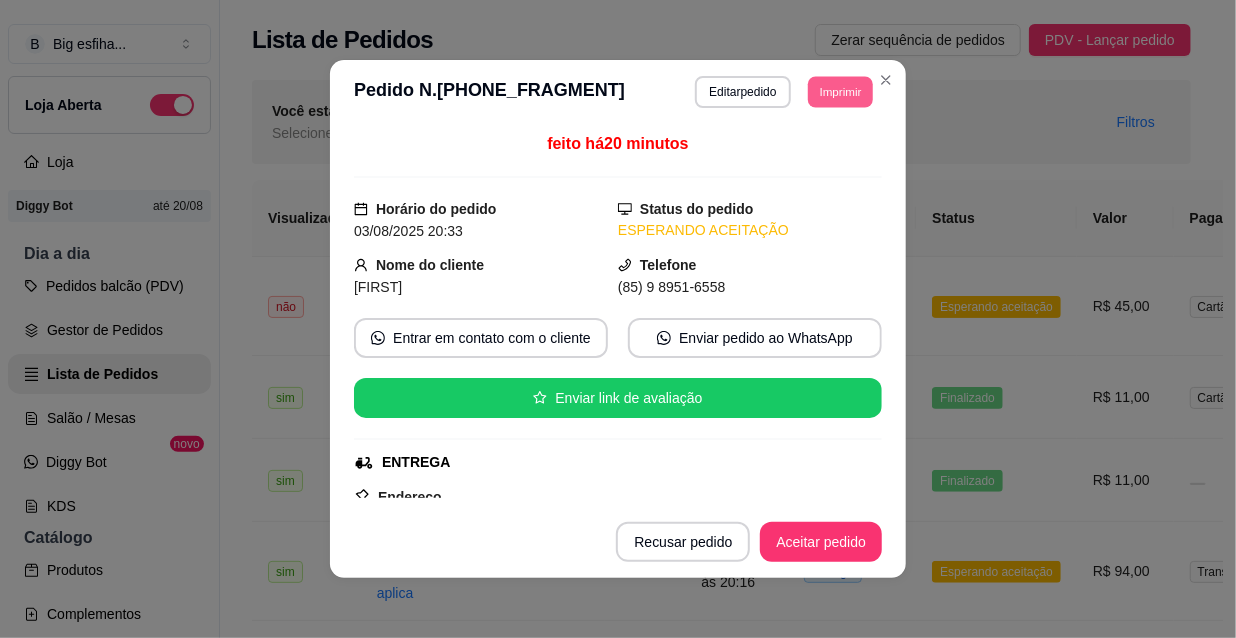 click on "Imprimir" at bounding box center [840, 91] 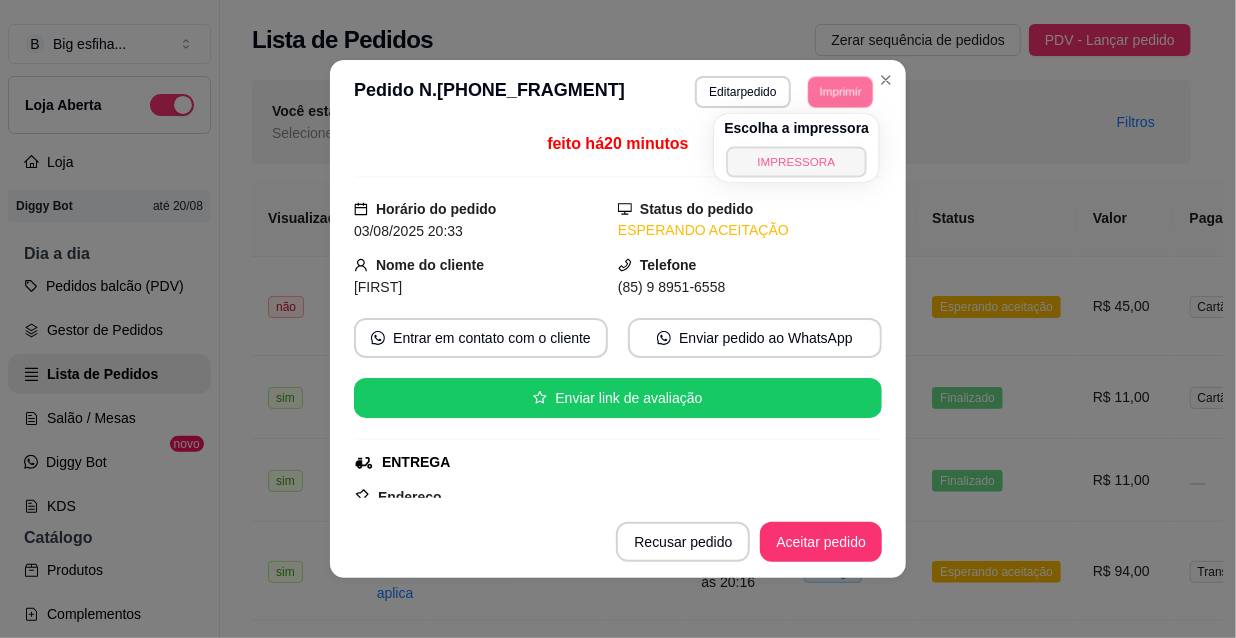 click on "IMPRESSORA" at bounding box center [797, 161] 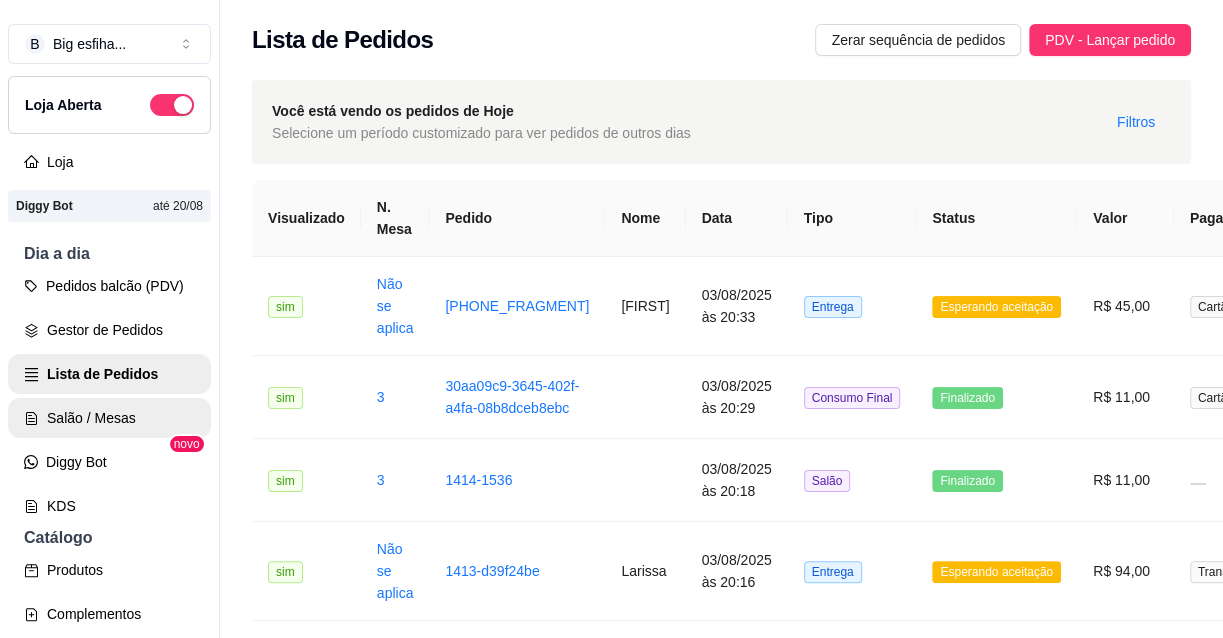 click on "Salão / Mesas" at bounding box center (109, 418) 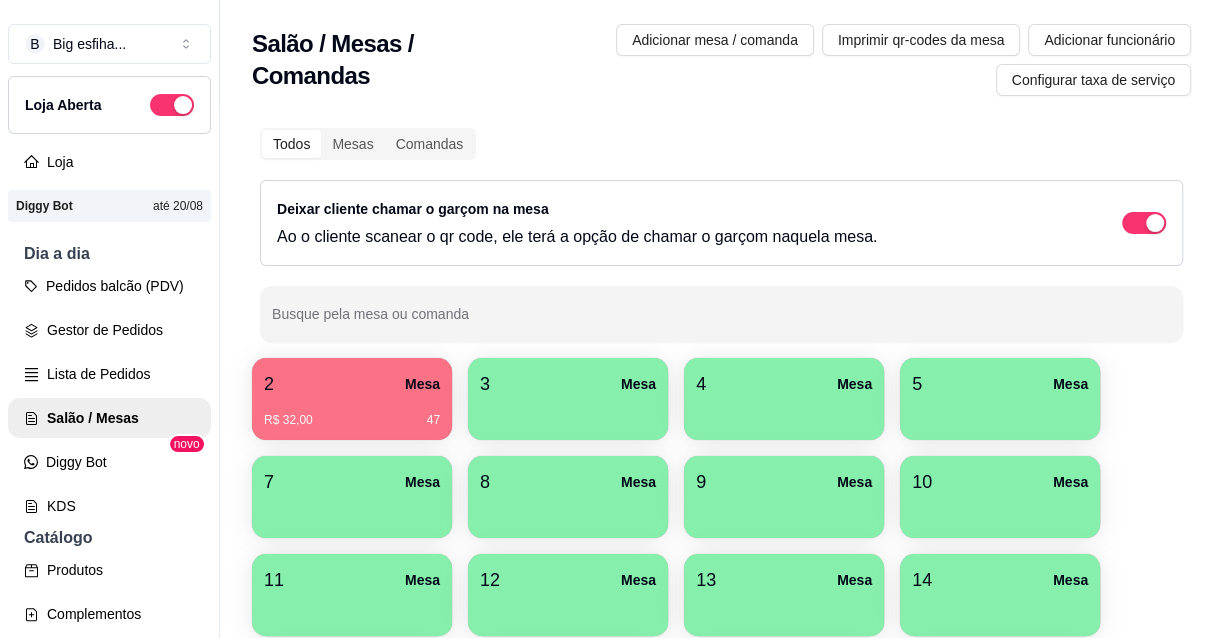 click on "2 Mesa" at bounding box center (352, 384) 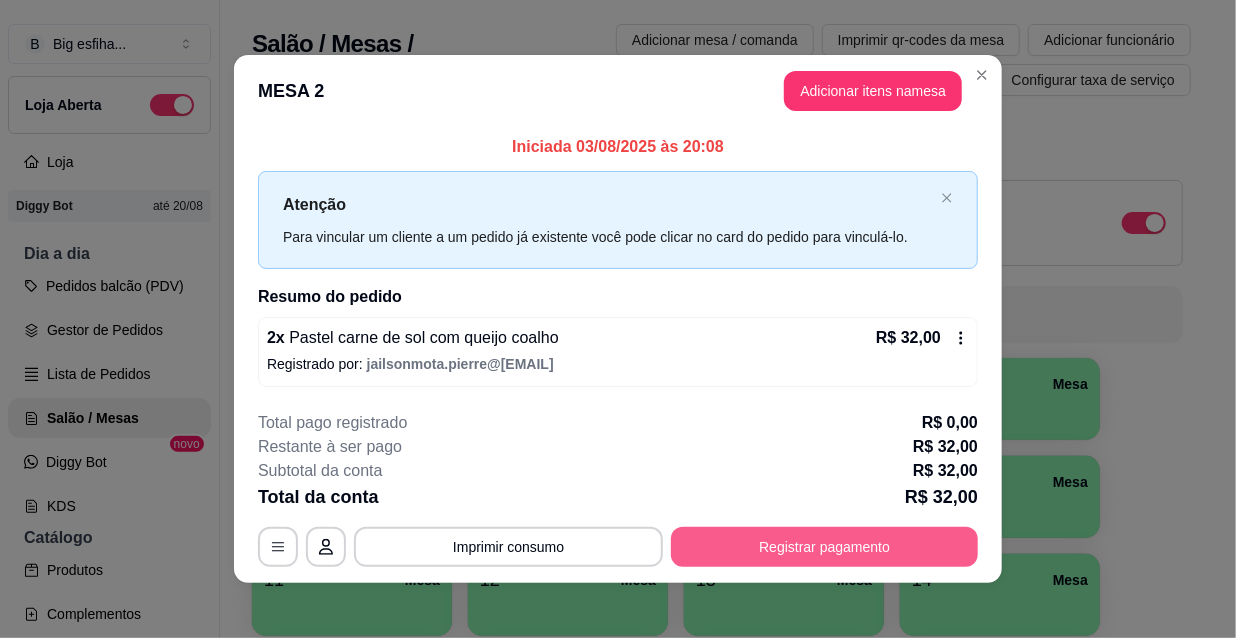 click on "Registrar pagamento" at bounding box center [824, 547] 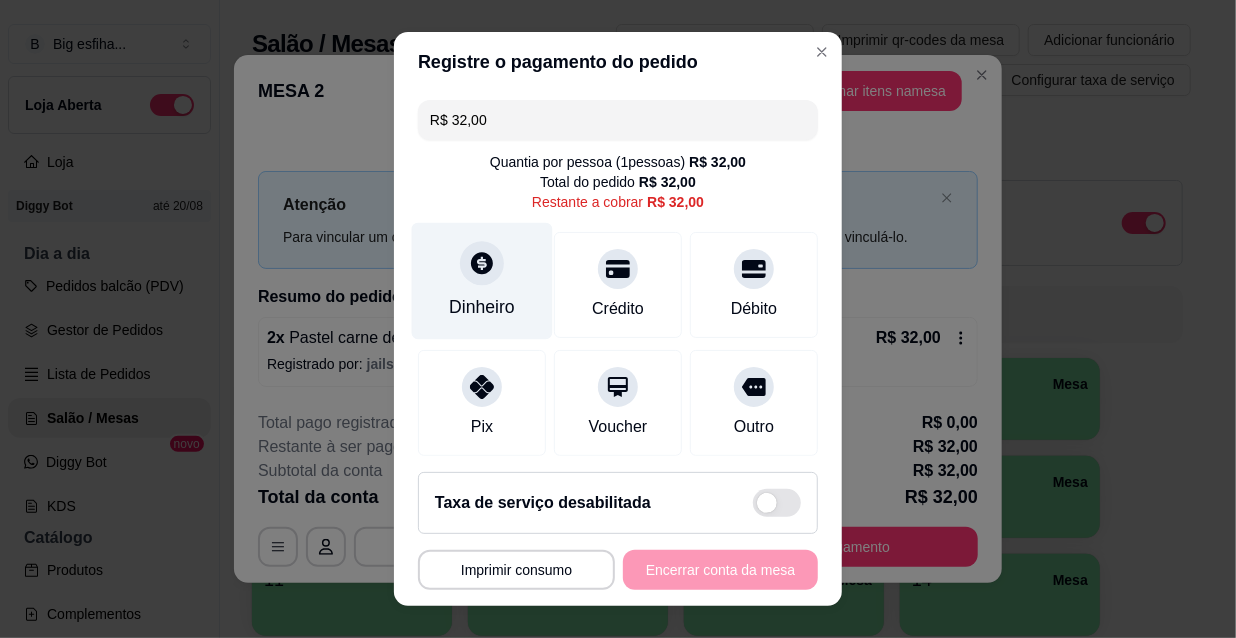 click on "Dinheiro" at bounding box center [482, 281] 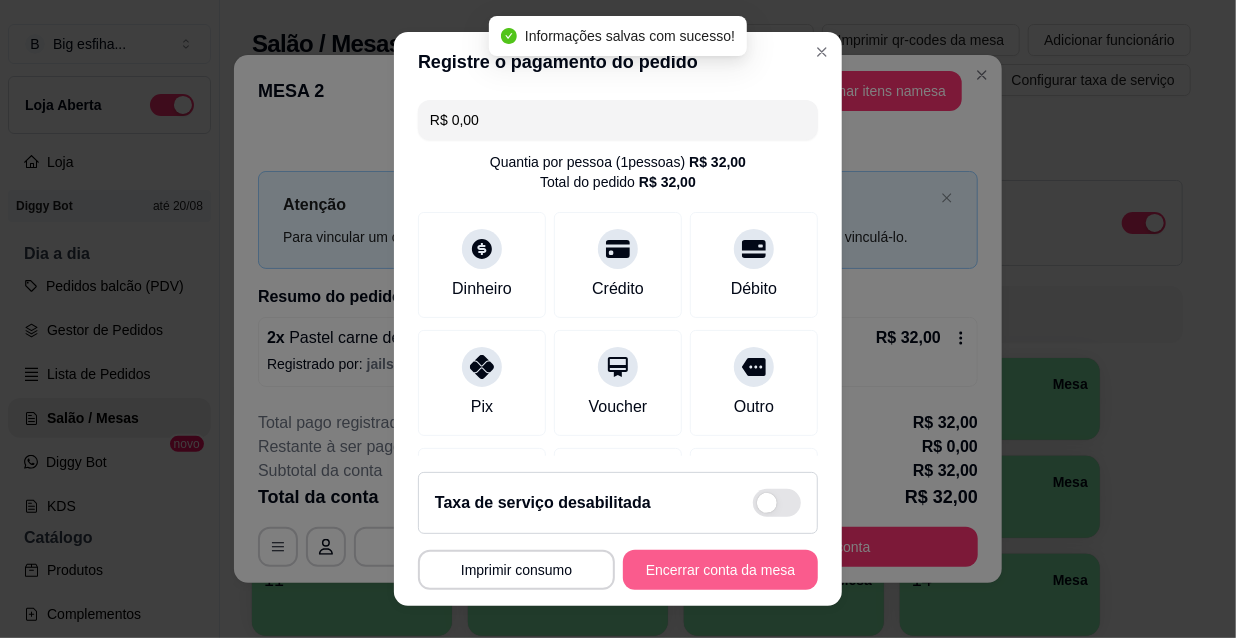 type on "R$ 0,00" 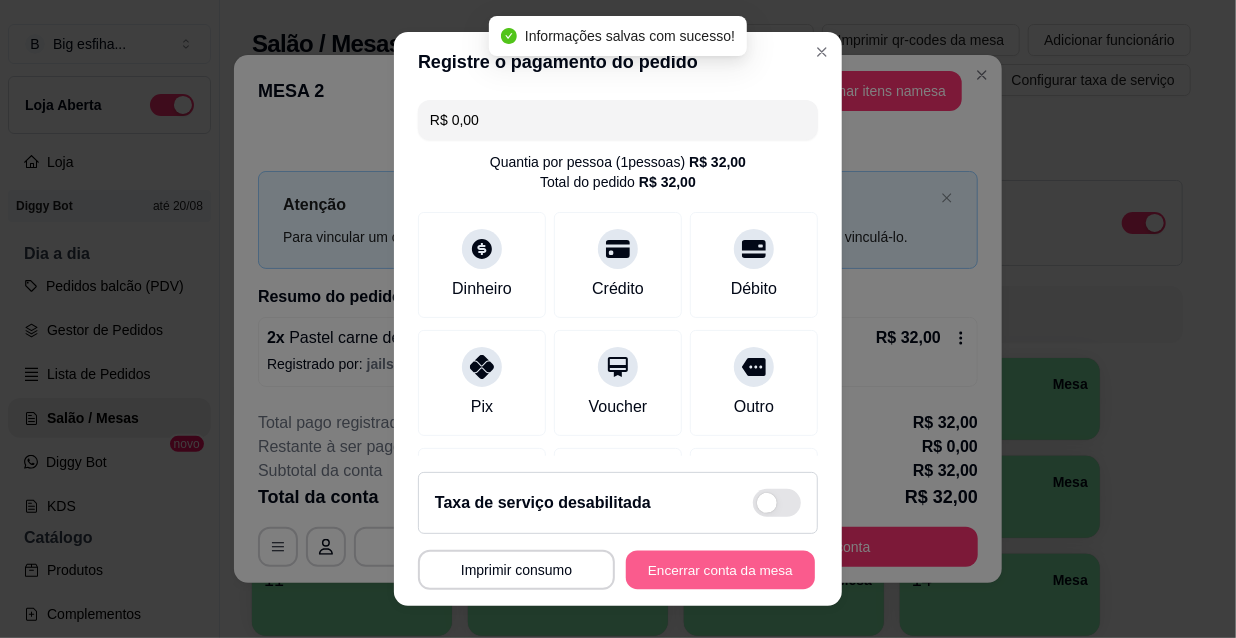 click on "Encerrar conta da mesa" at bounding box center [720, 570] 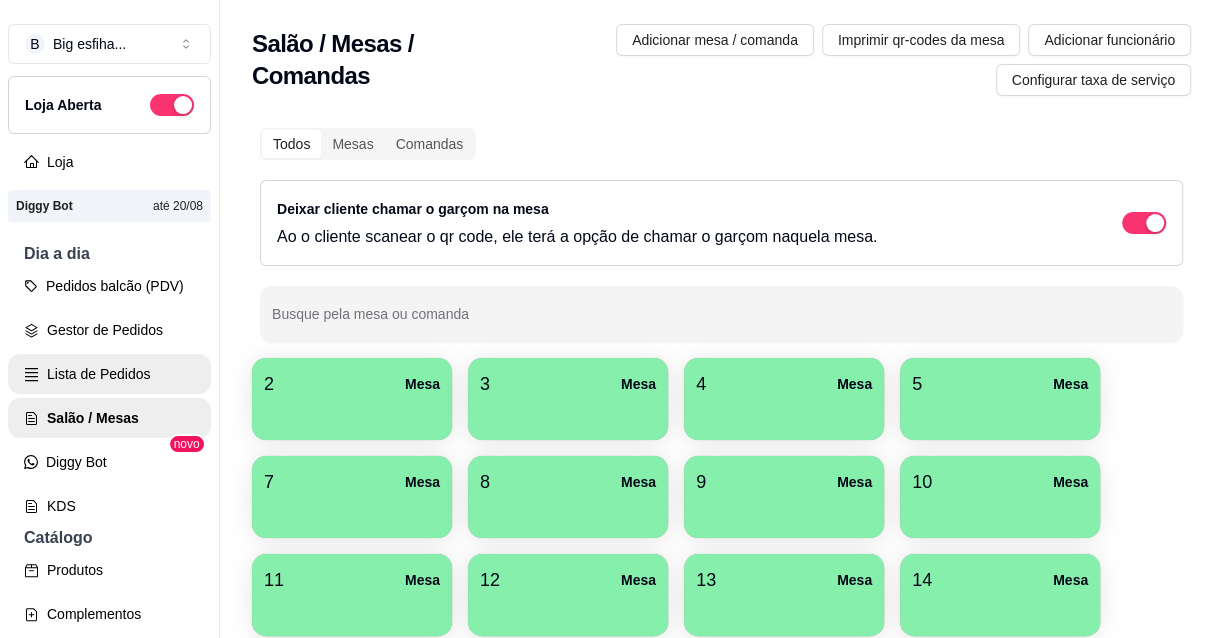 click on "Lista de Pedidos" at bounding box center (109, 374) 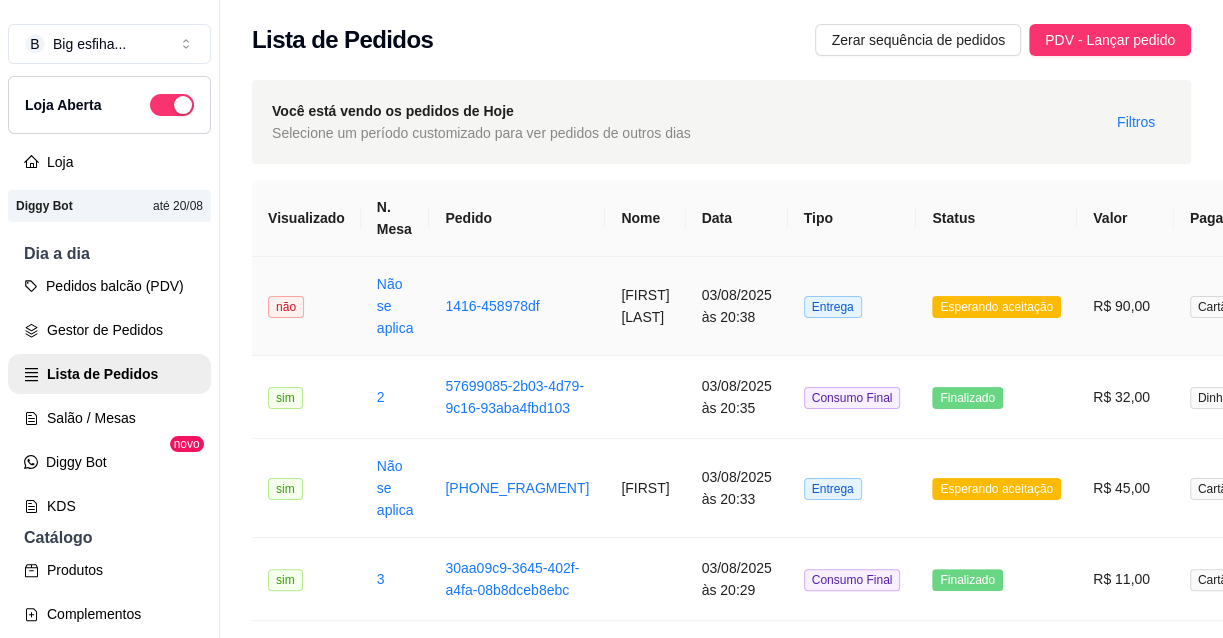 click on "[FIRST] [LAST]" at bounding box center [645, 306] 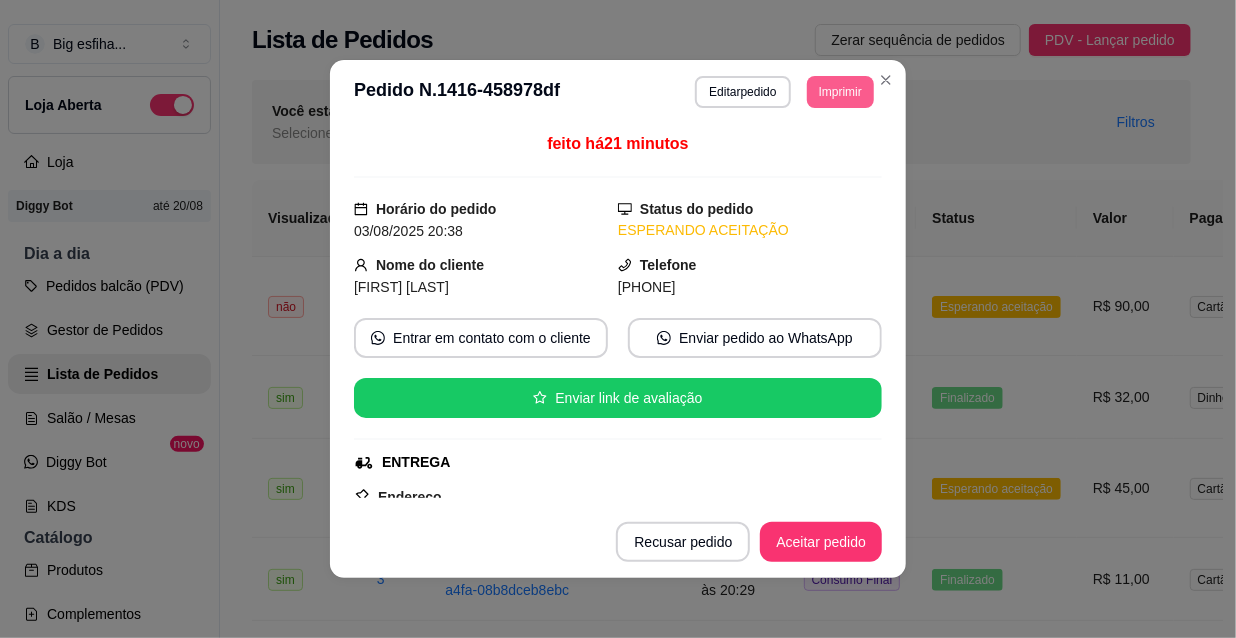 click on "Imprimir" at bounding box center (840, 92) 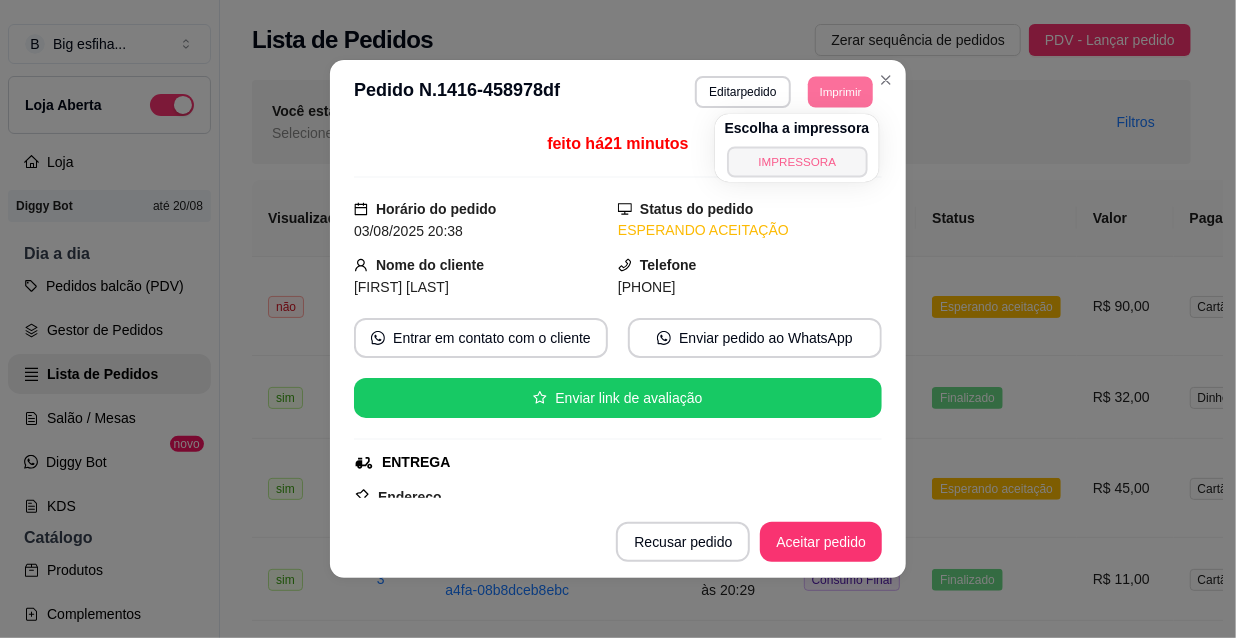 click on "IMPRESSORA" at bounding box center (797, 161) 